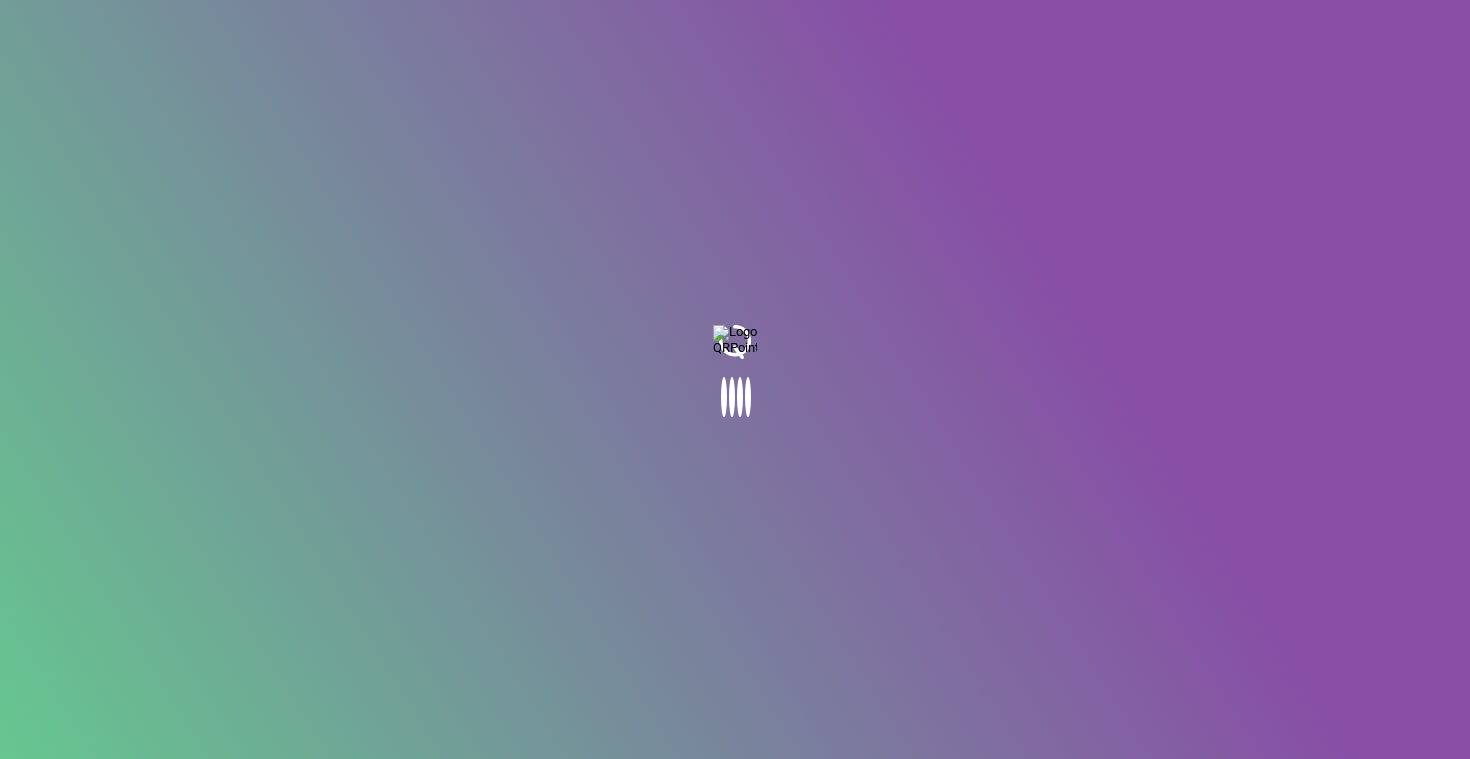 scroll, scrollTop: 0, scrollLeft: 0, axis: both 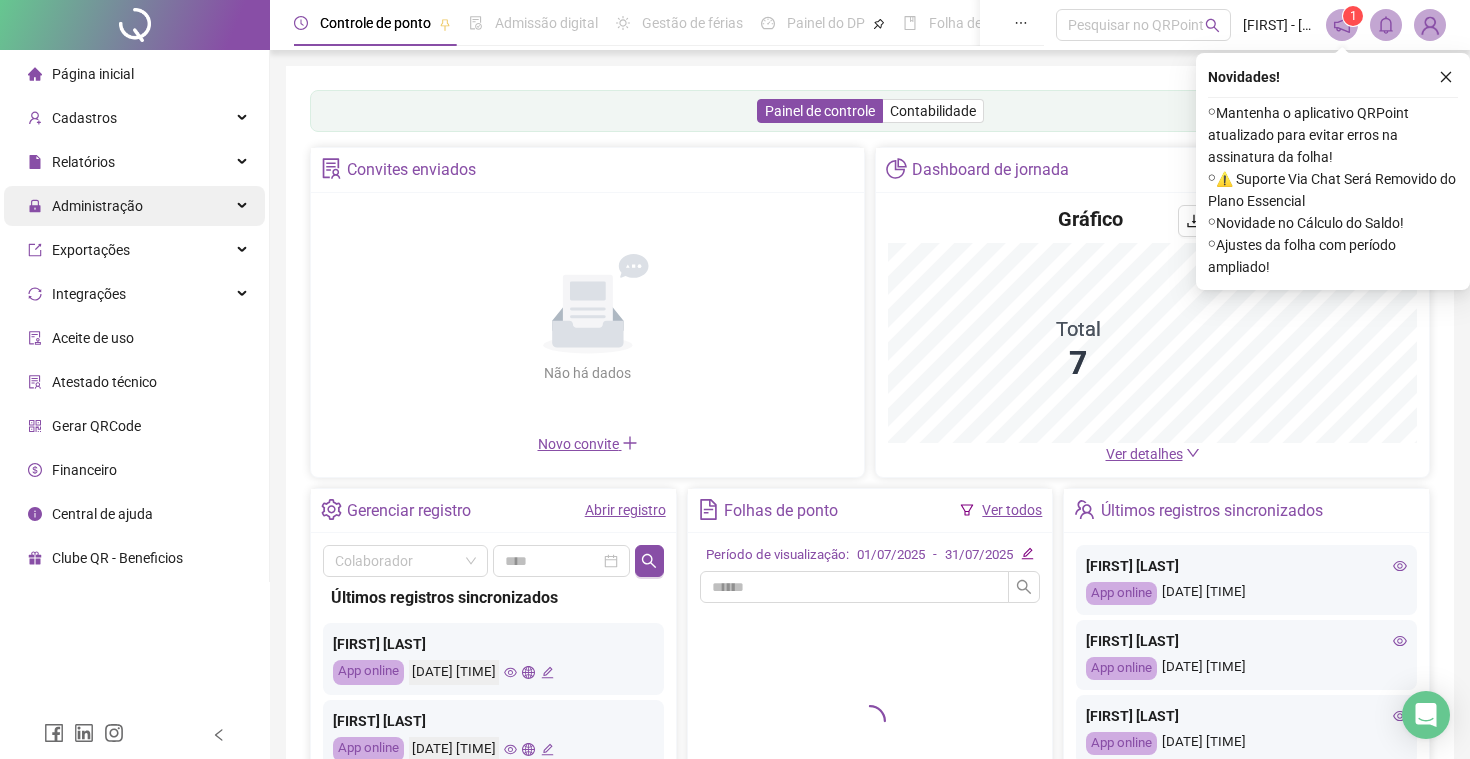 click on "Administração" at bounding box center [97, 206] 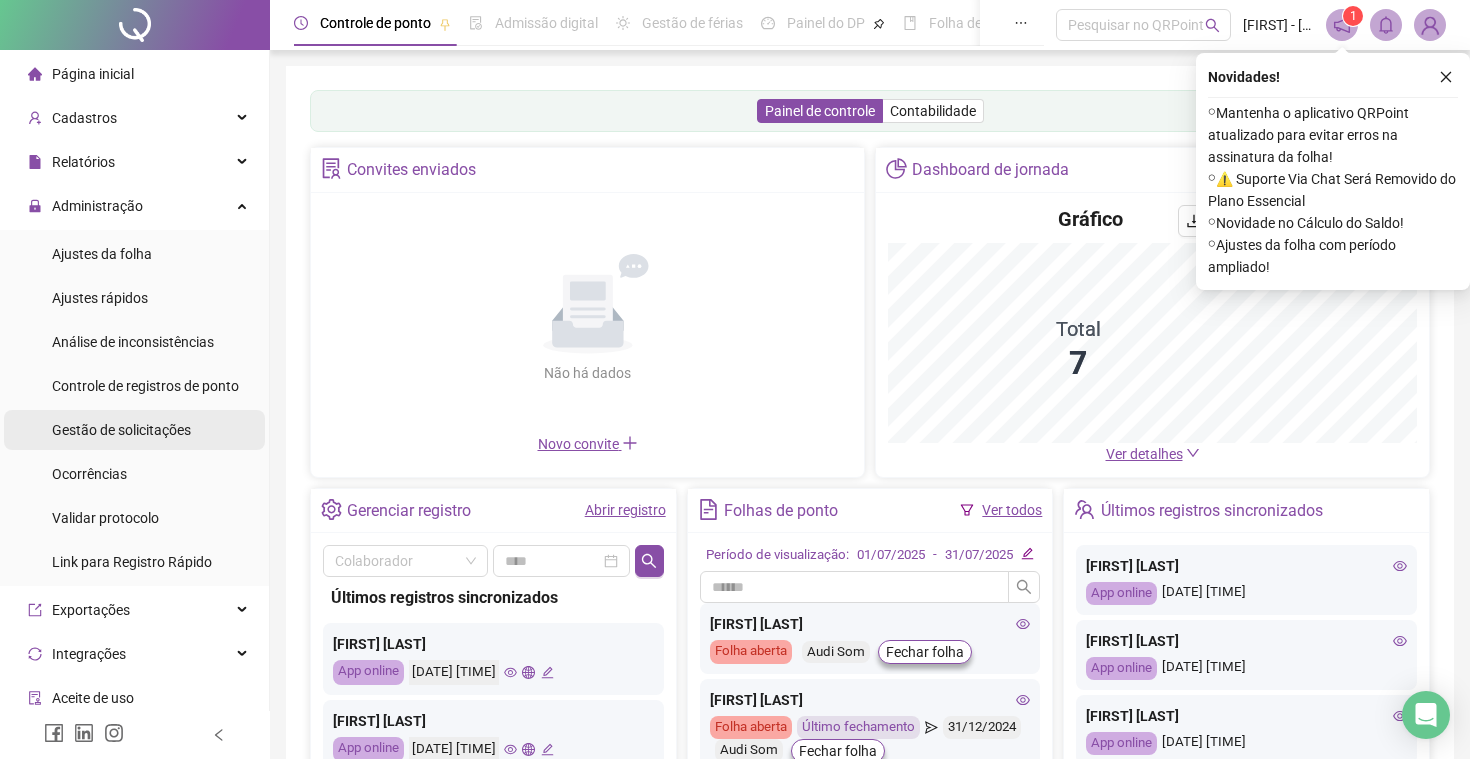 click on "Gestão de solicitações" at bounding box center [121, 430] 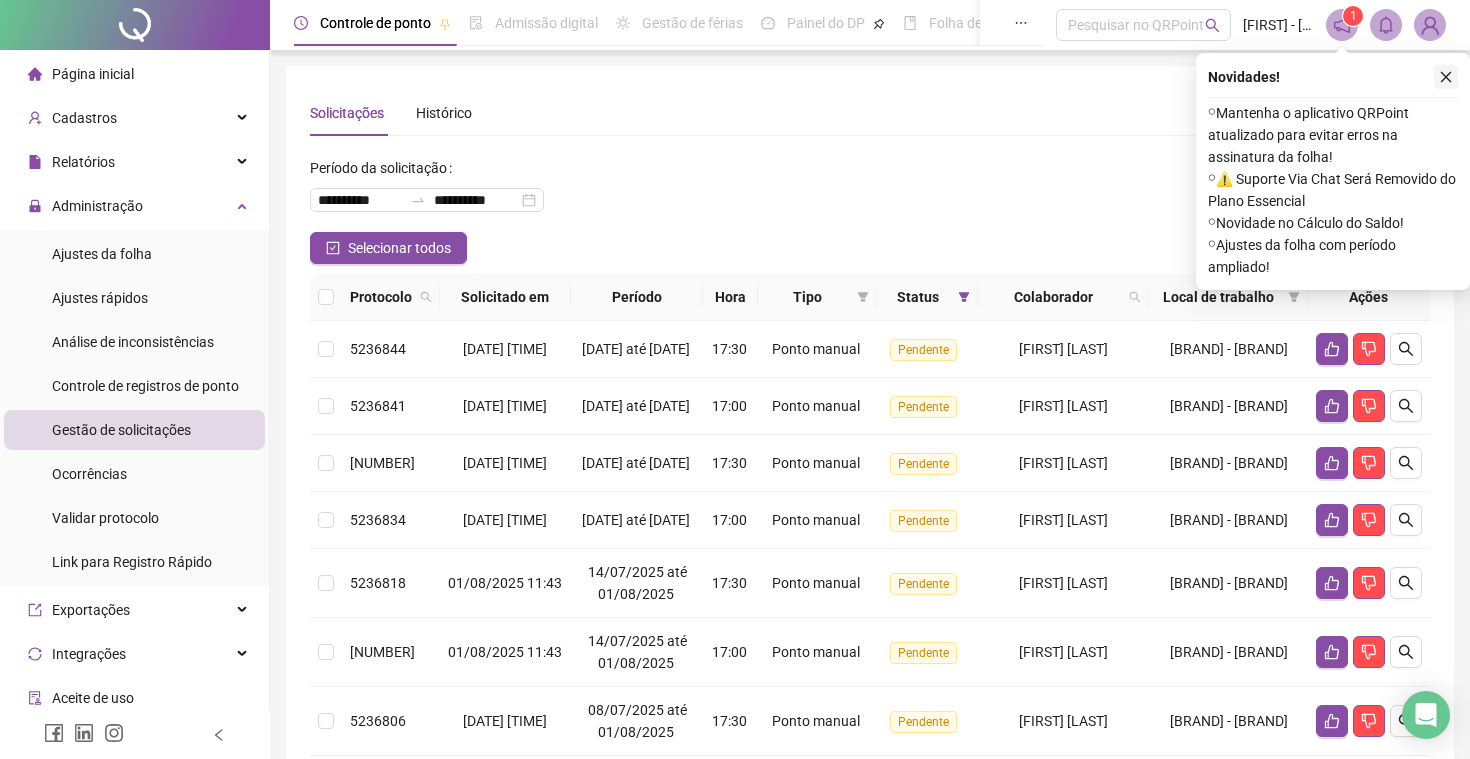 click at bounding box center [1446, 77] 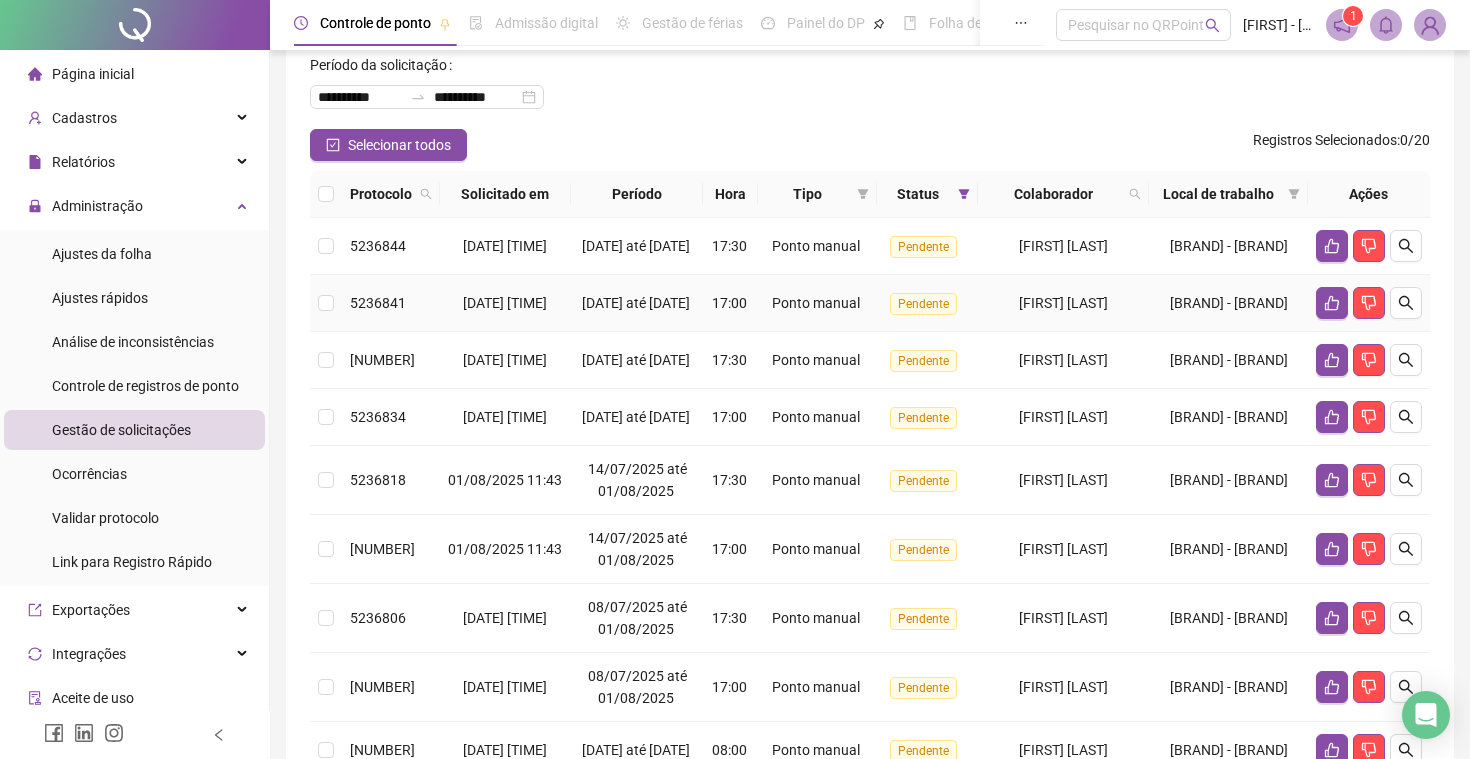 scroll, scrollTop: 0, scrollLeft: 0, axis: both 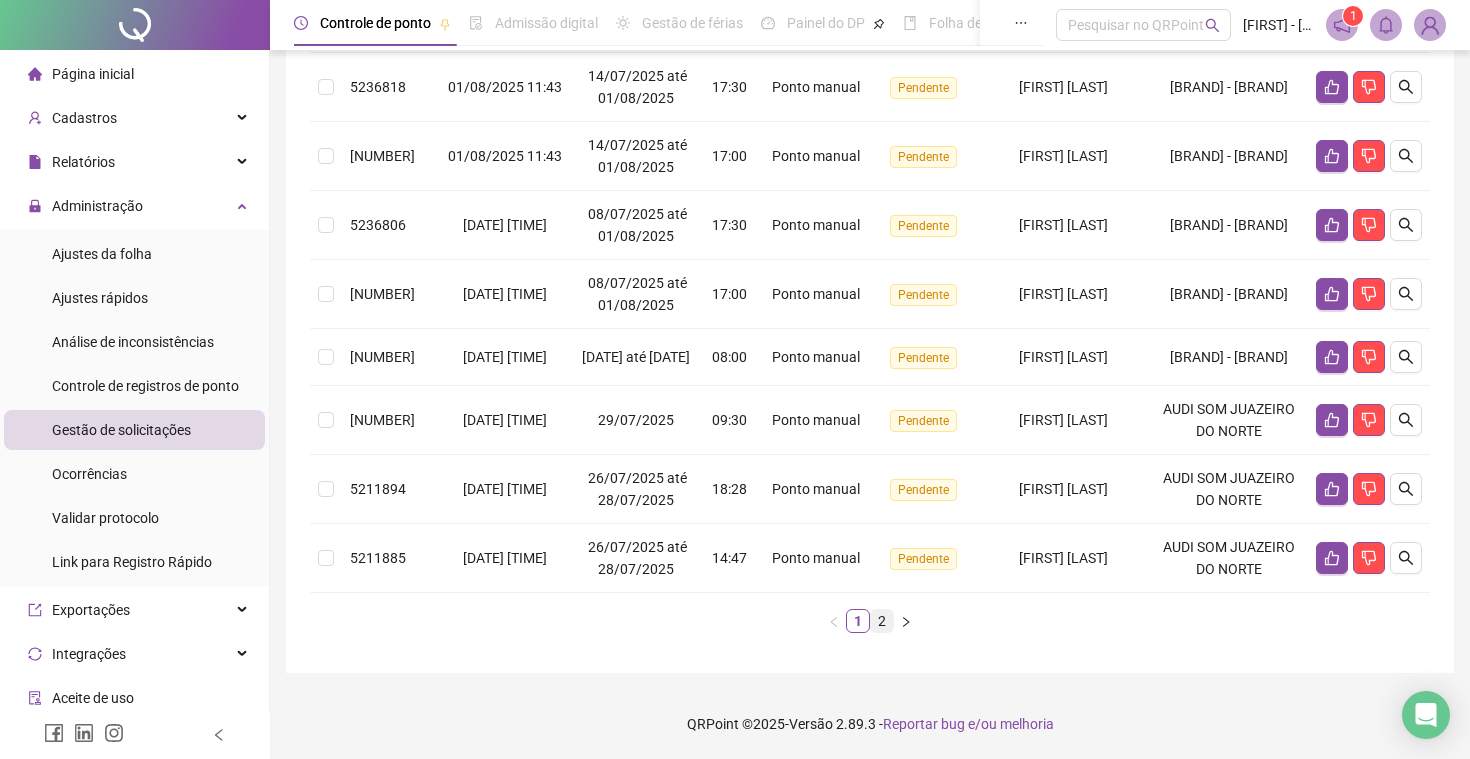 click on "2" at bounding box center (882, 621) 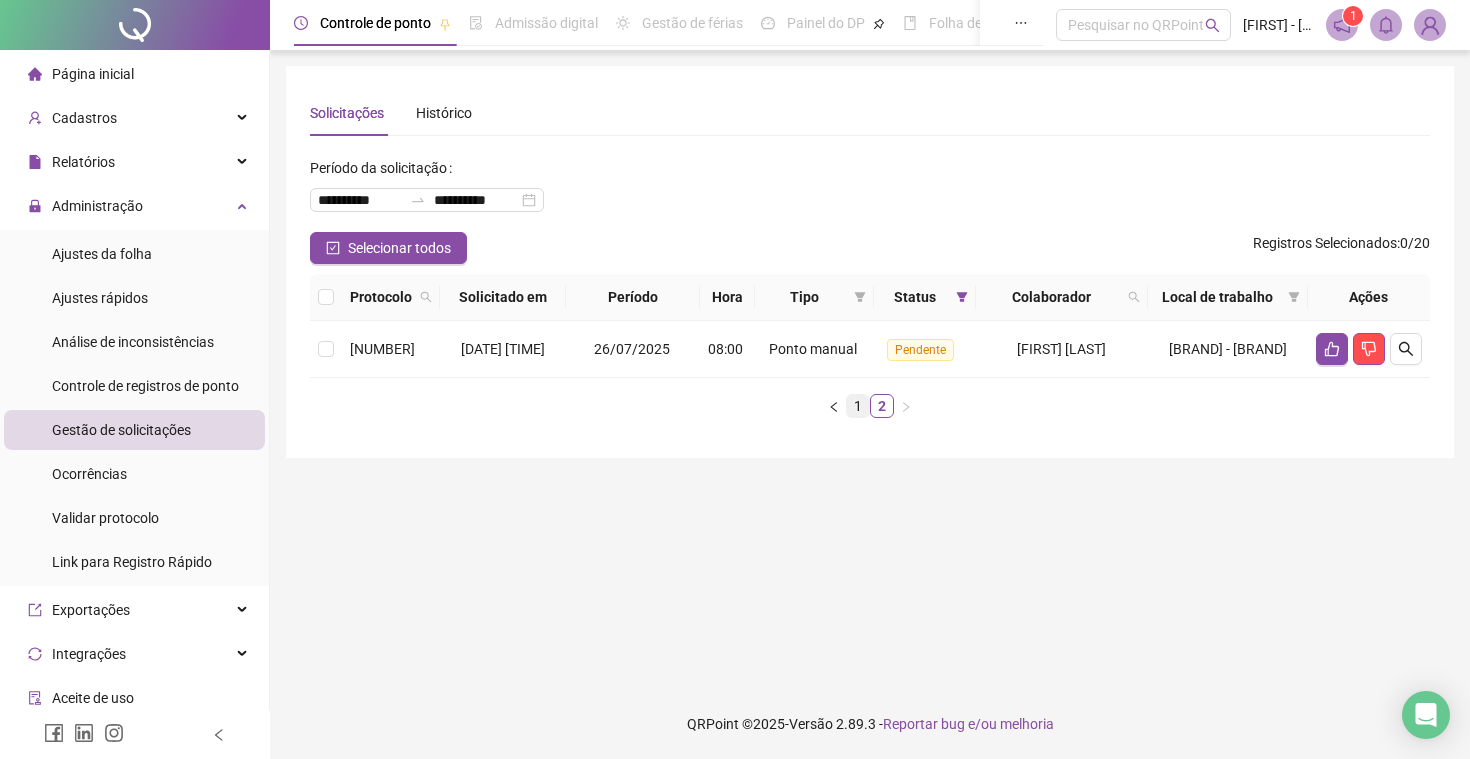click on "1" at bounding box center [858, 406] 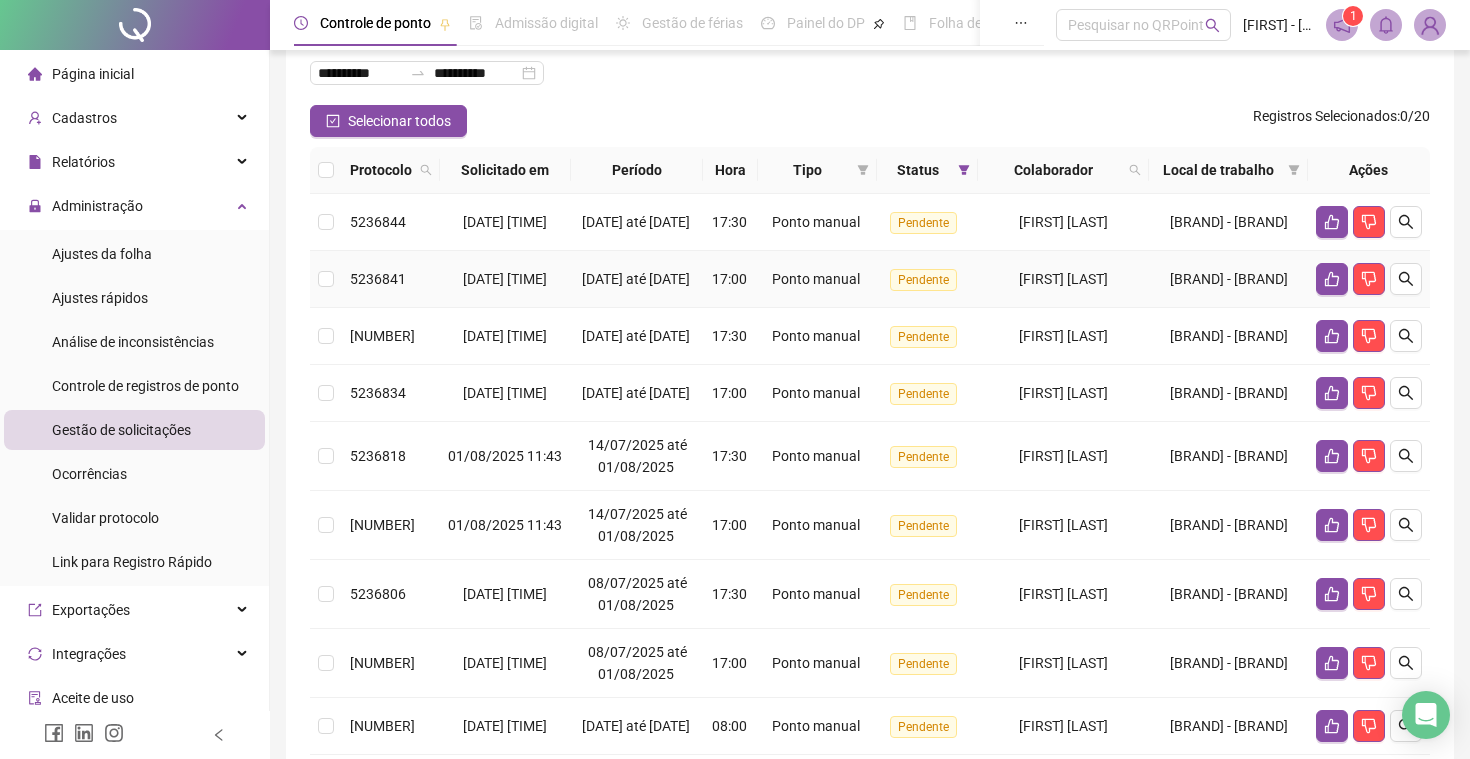 scroll, scrollTop: 124, scrollLeft: 0, axis: vertical 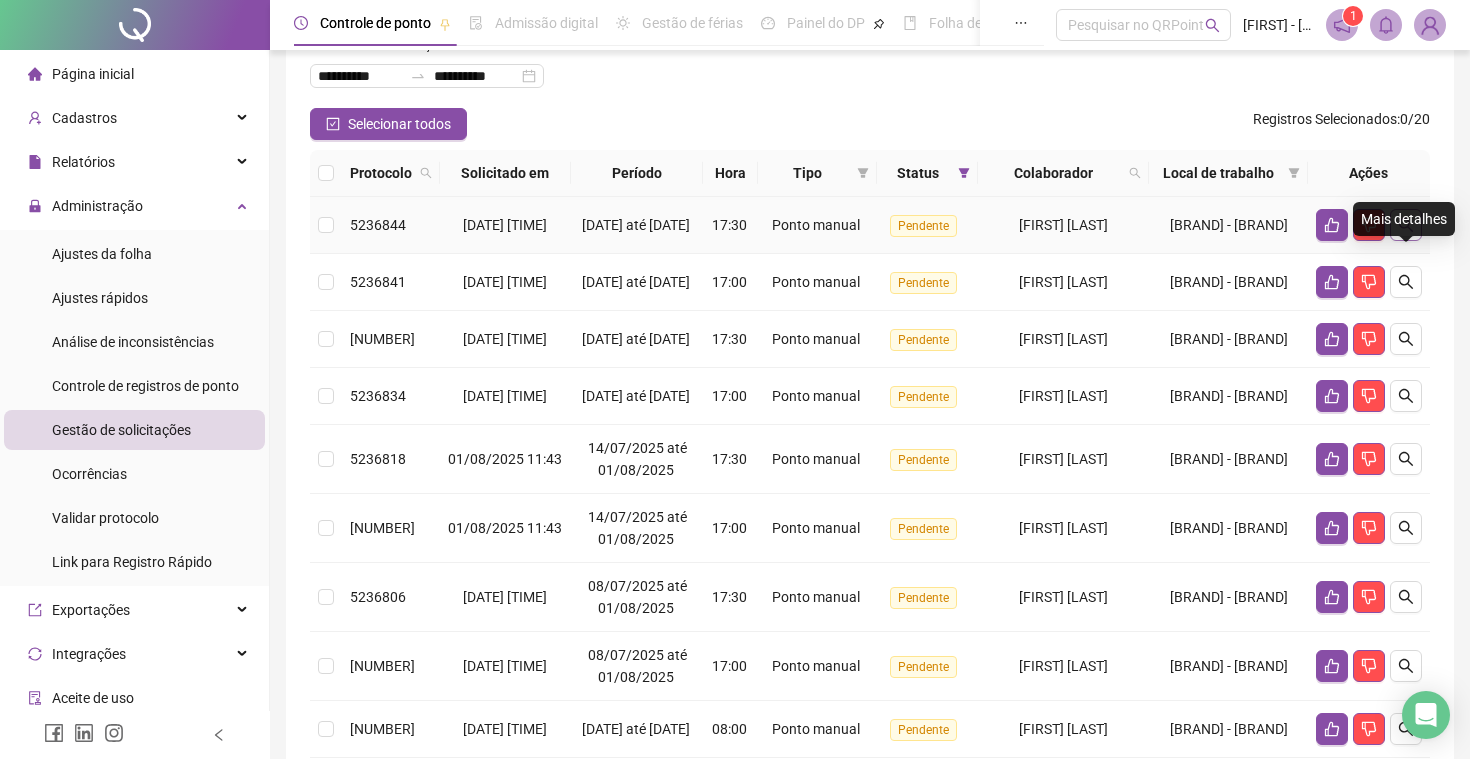 click at bounding box center (1406, 225) 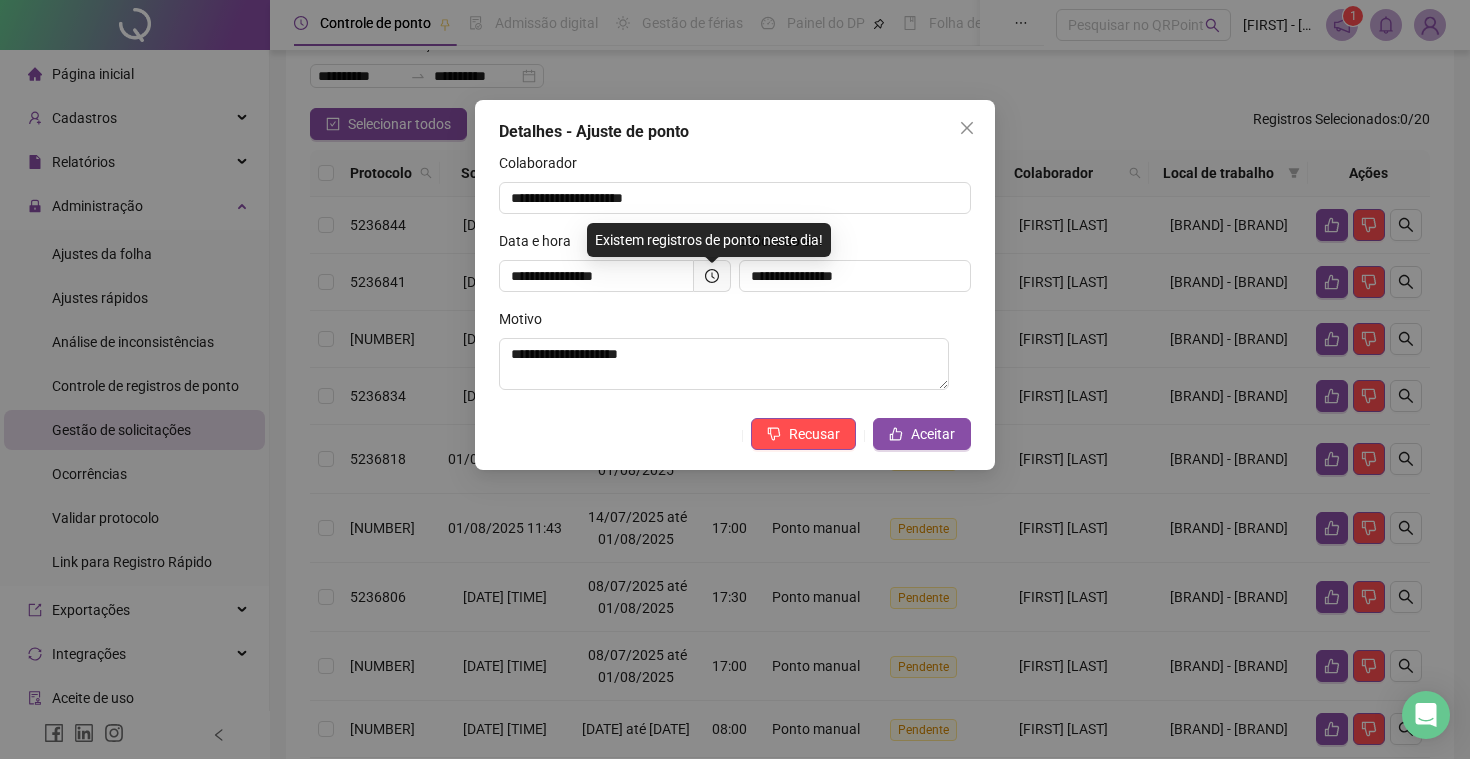 click on "Colaborador" at bounding box center [735, 167] 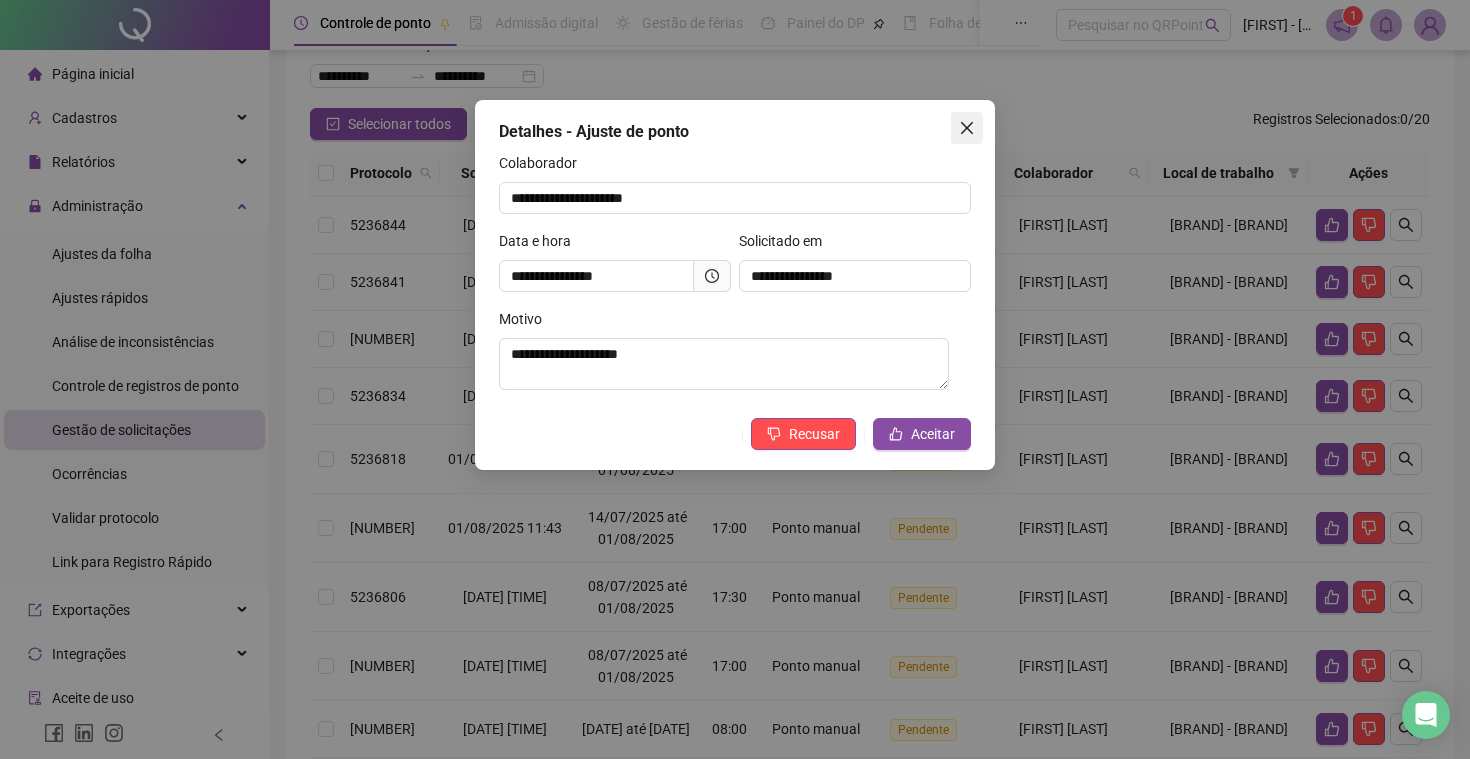 click 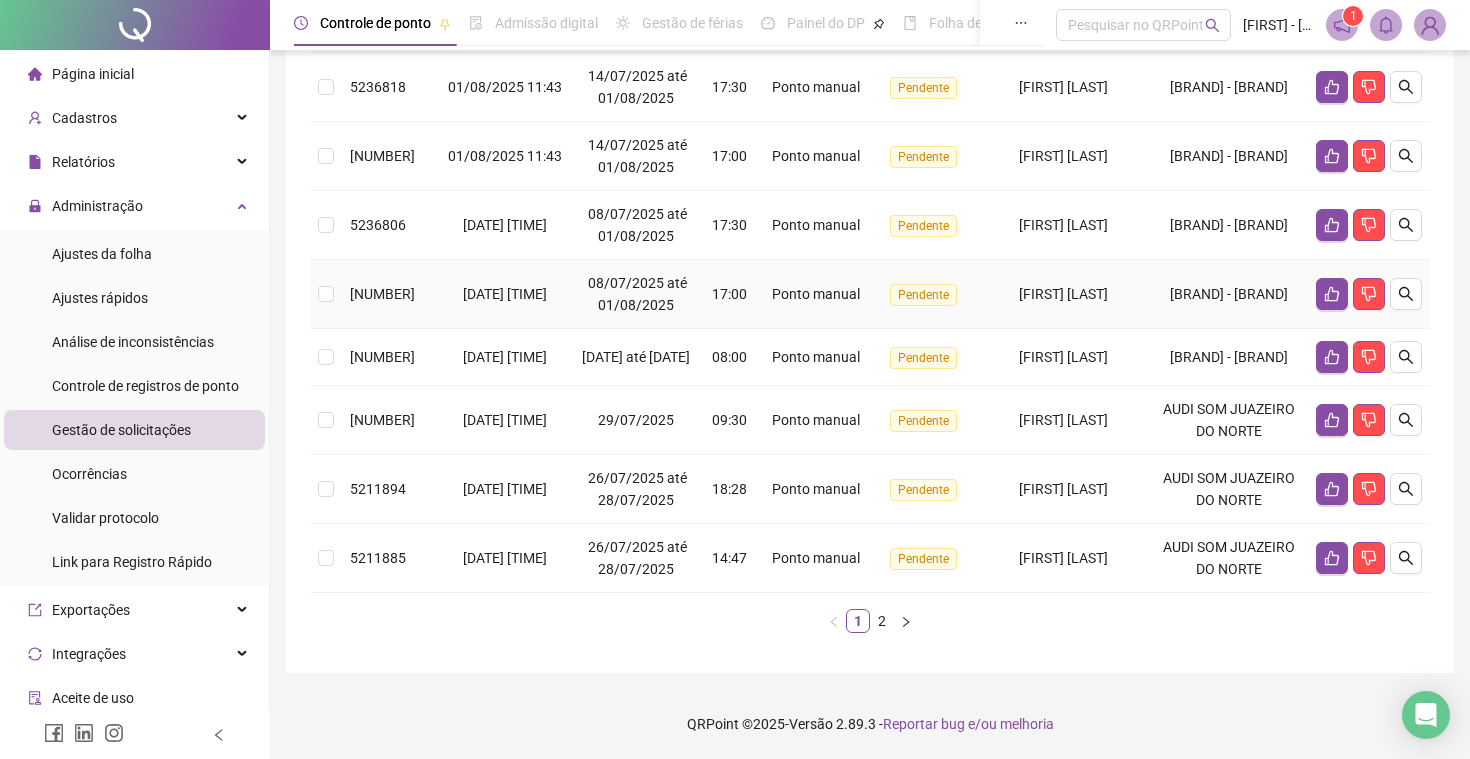 scroll, scrollTop: 595, scrollLeft: 0, axis: vertical 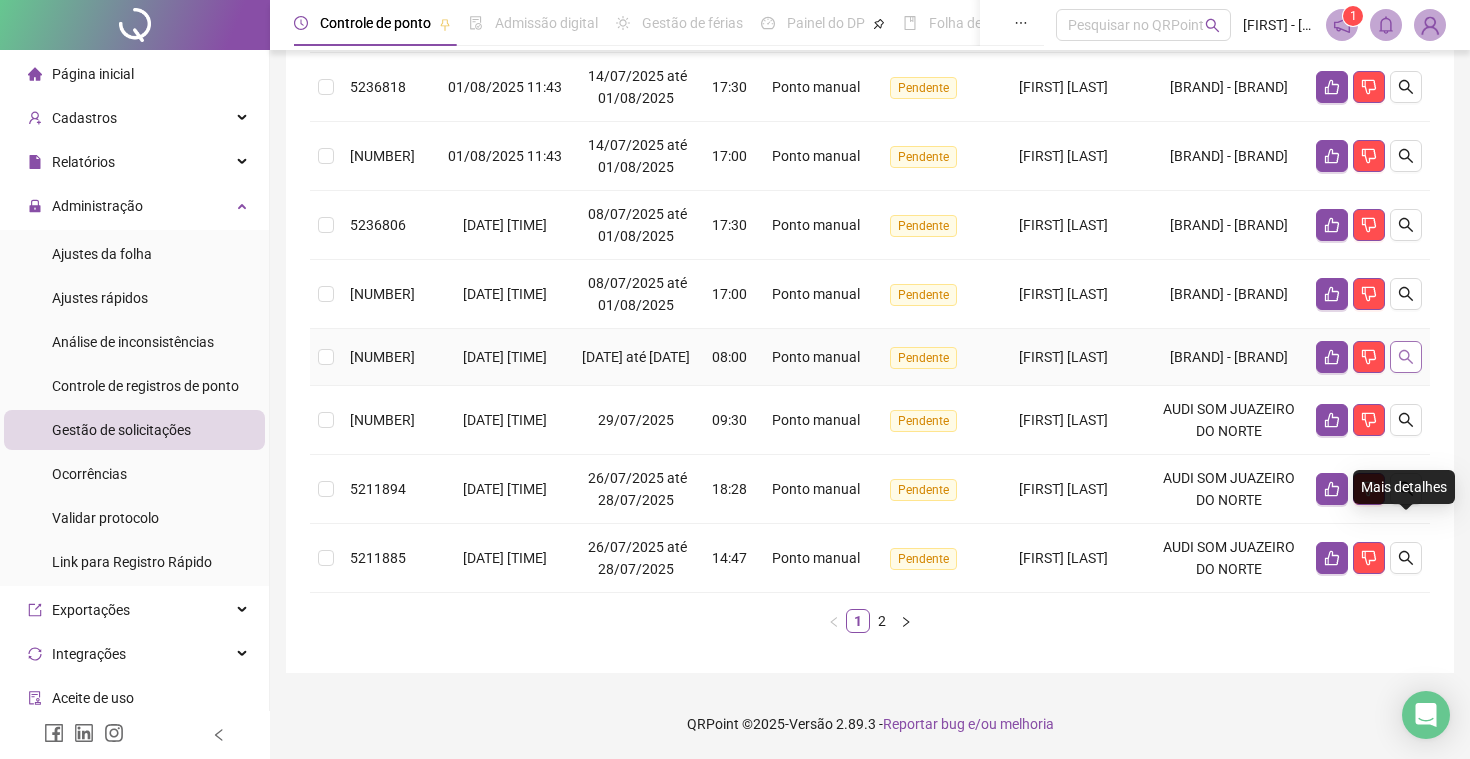 click 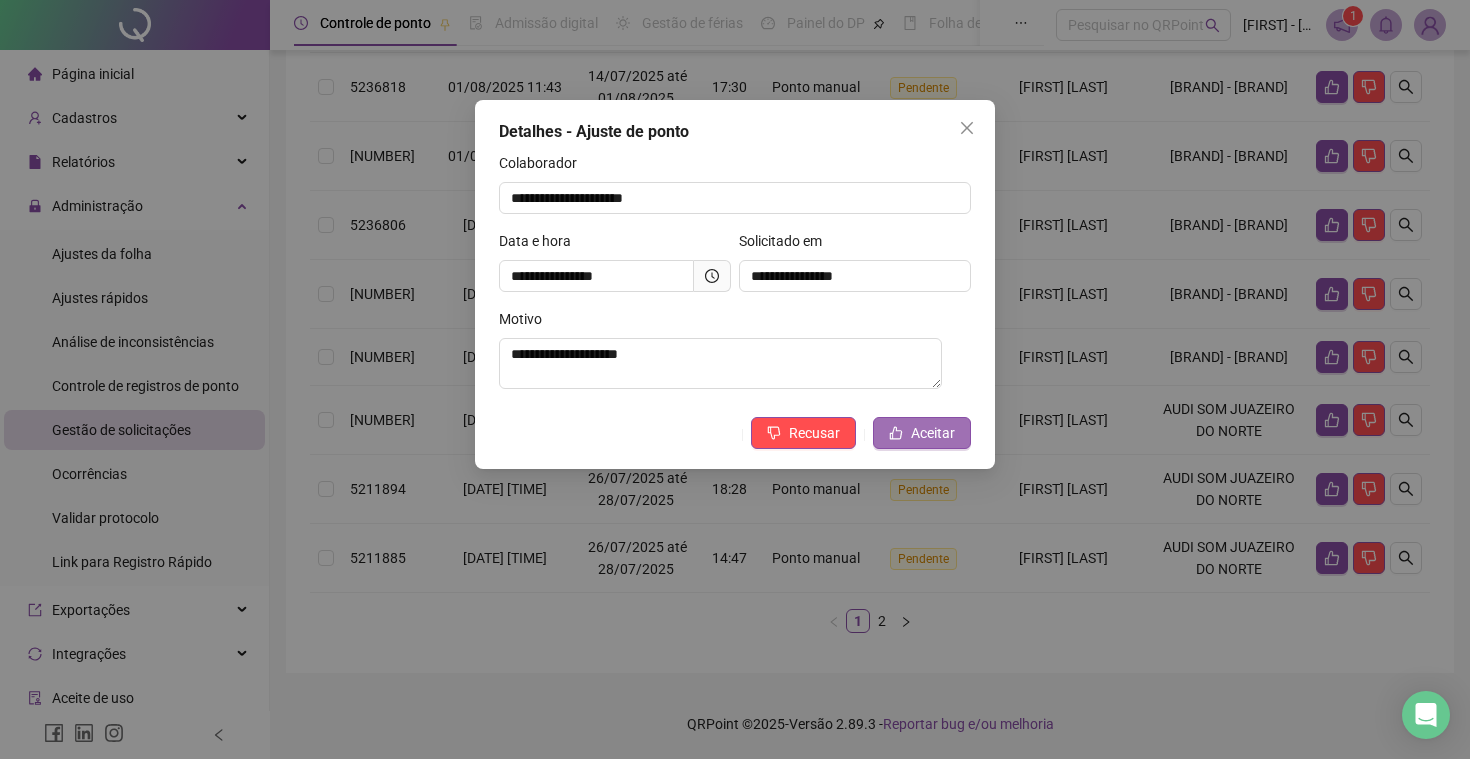 click on "Aceitar" at bounding box center (933, 433) 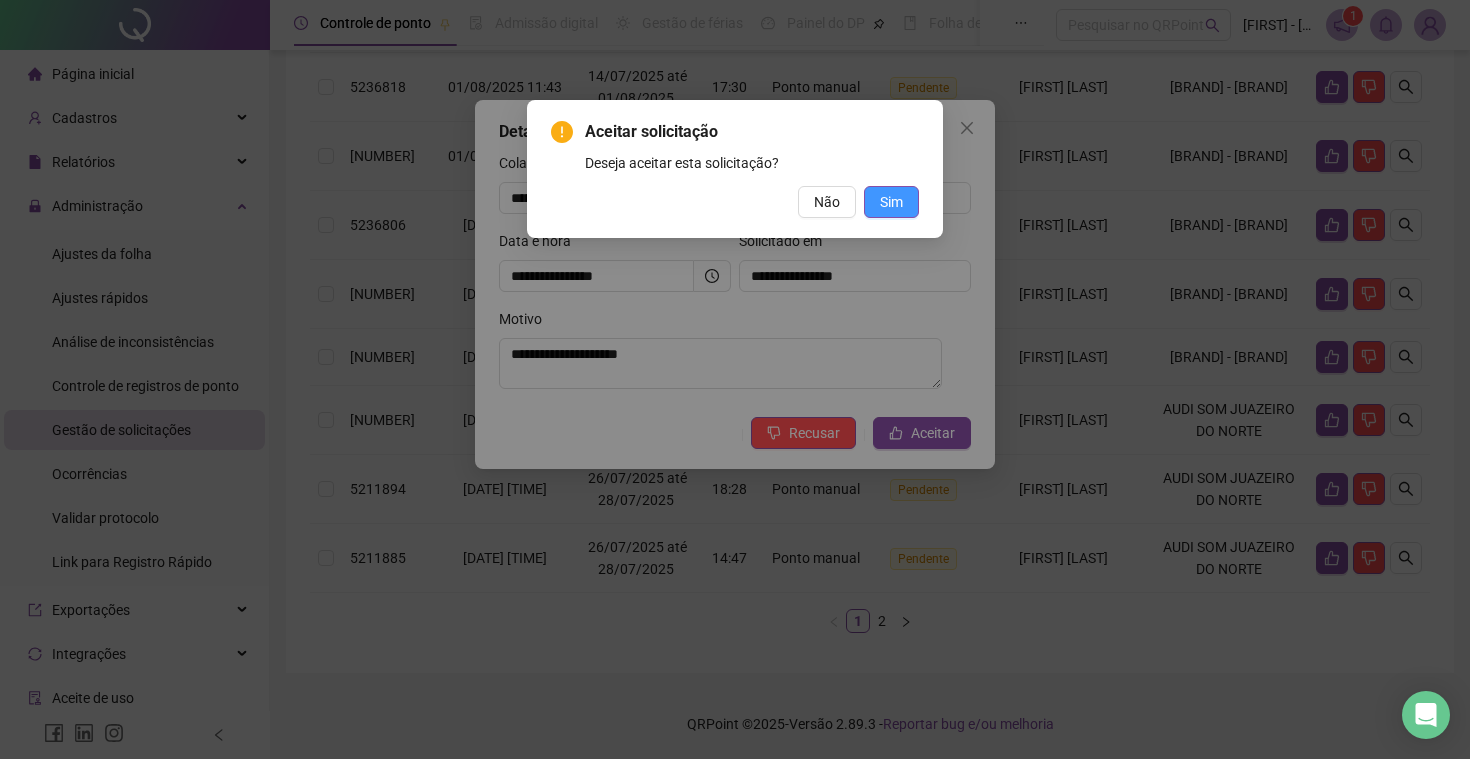 click on "Sim" at bounding box center (891, 202) 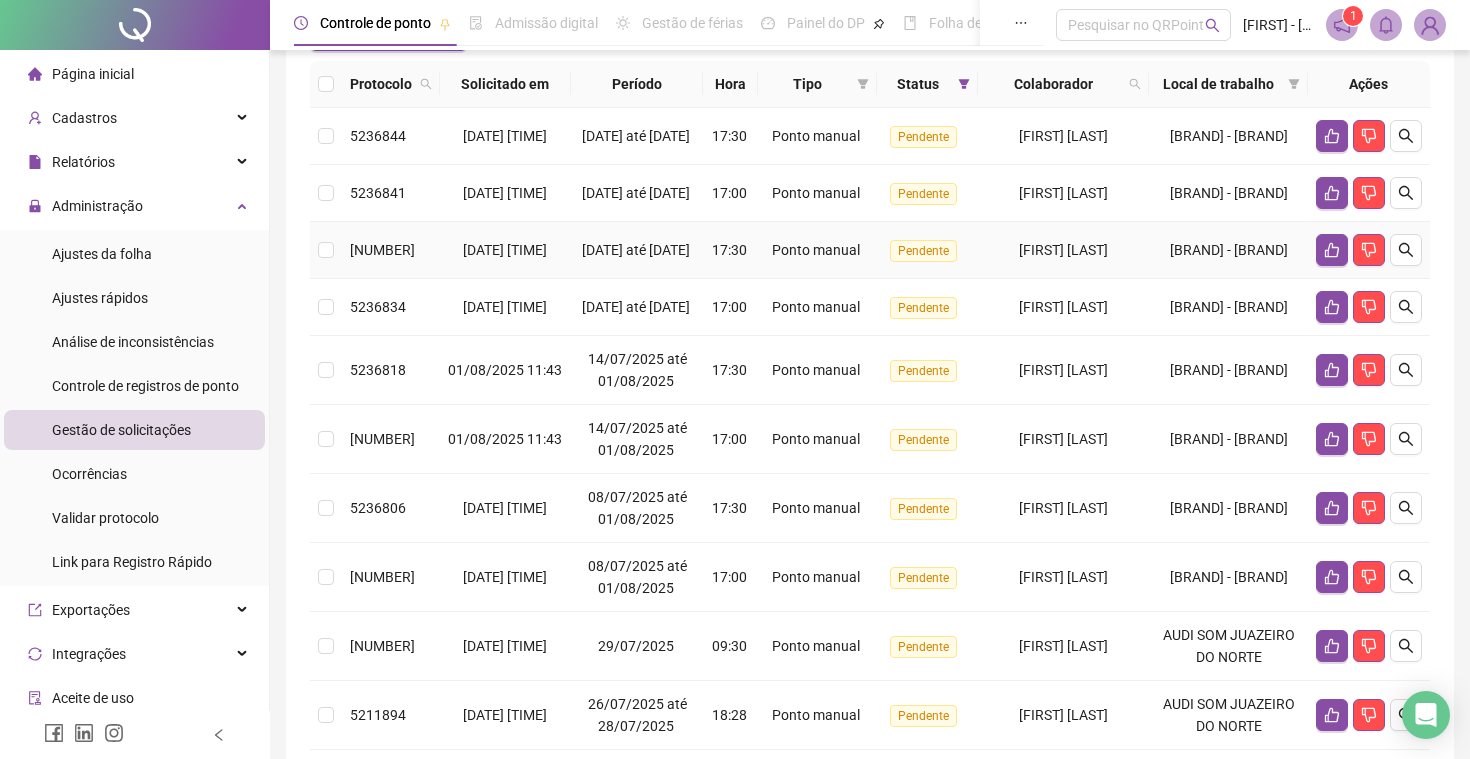 scroll, scrollTop: 248, scrollLeft: 0, axis: vertical 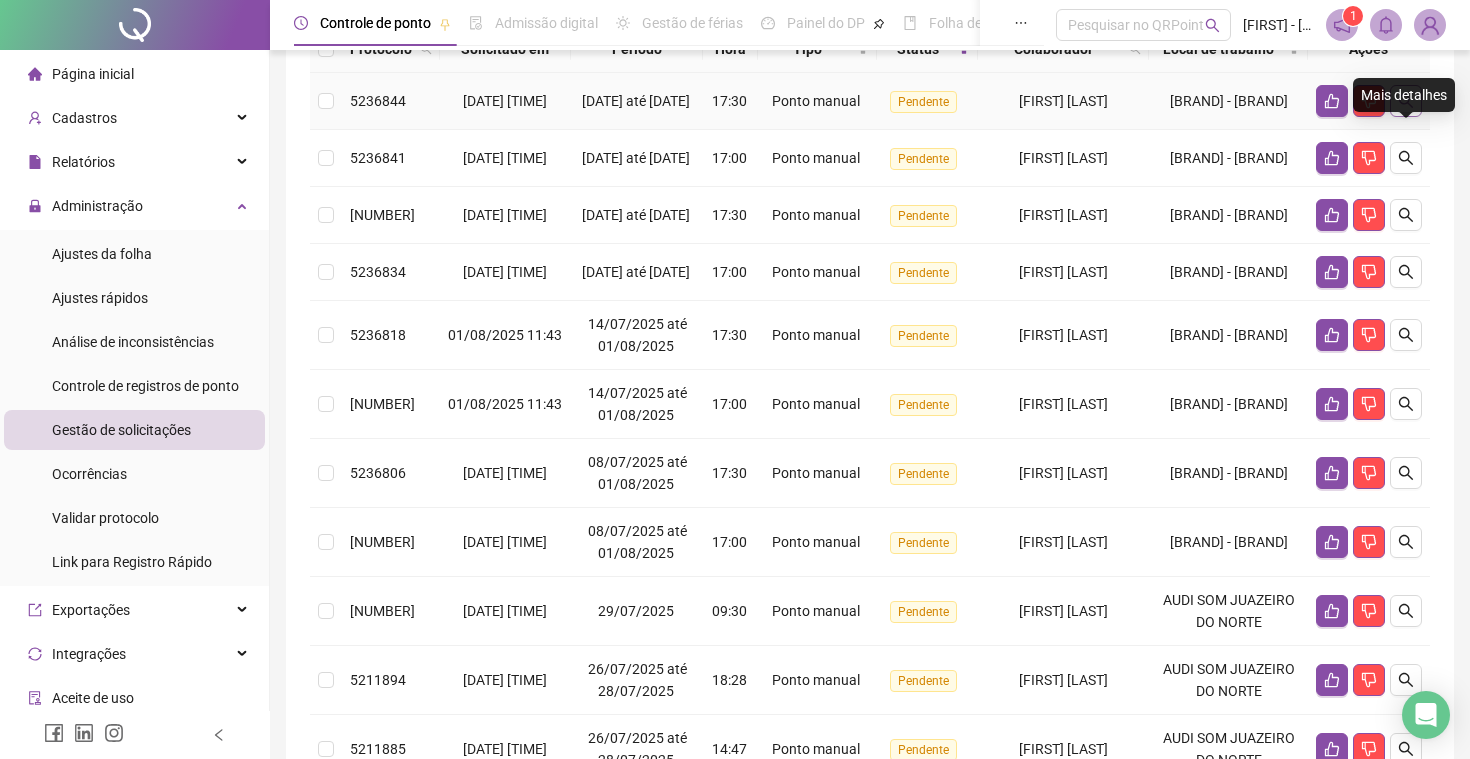 click 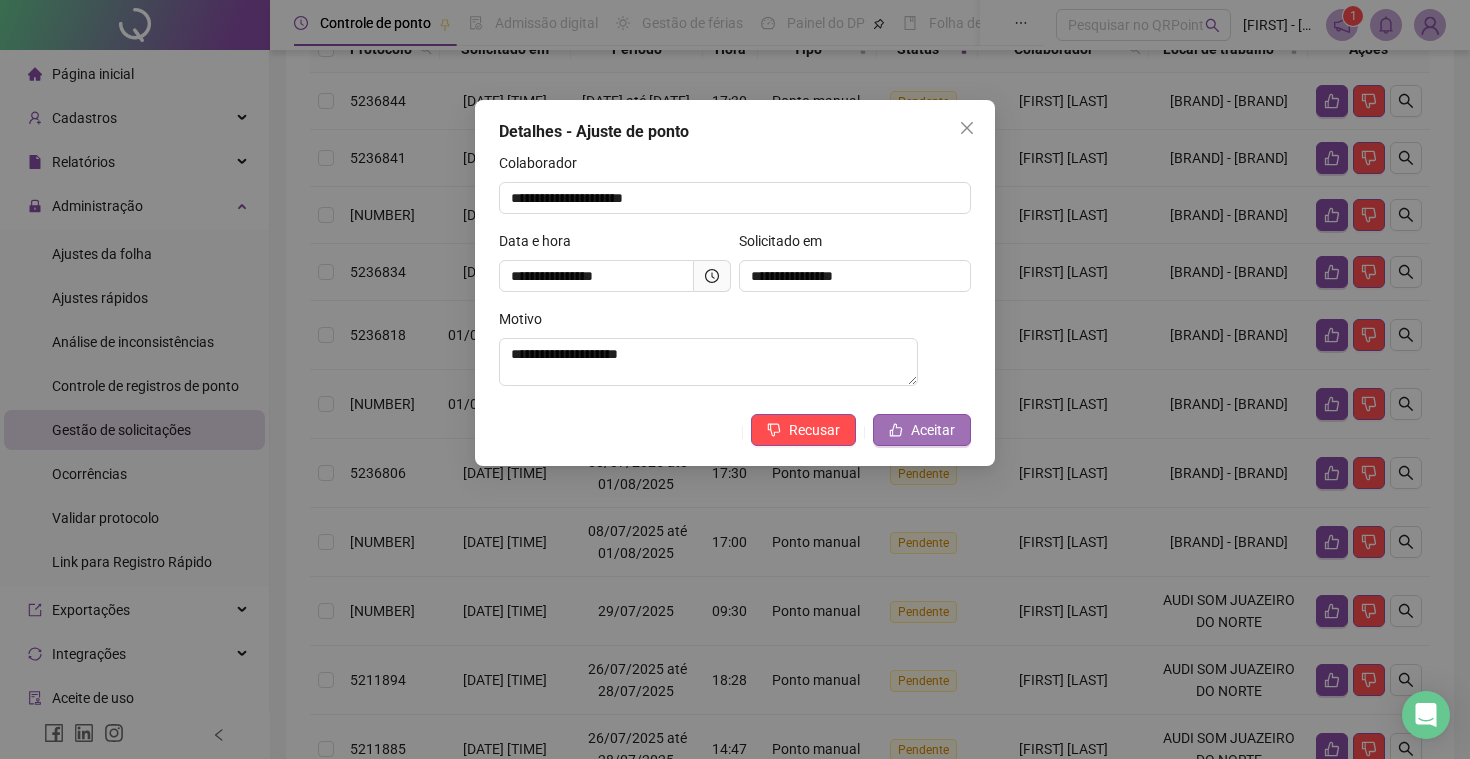 click on "Aceitar" at bounding box center [922, 430] 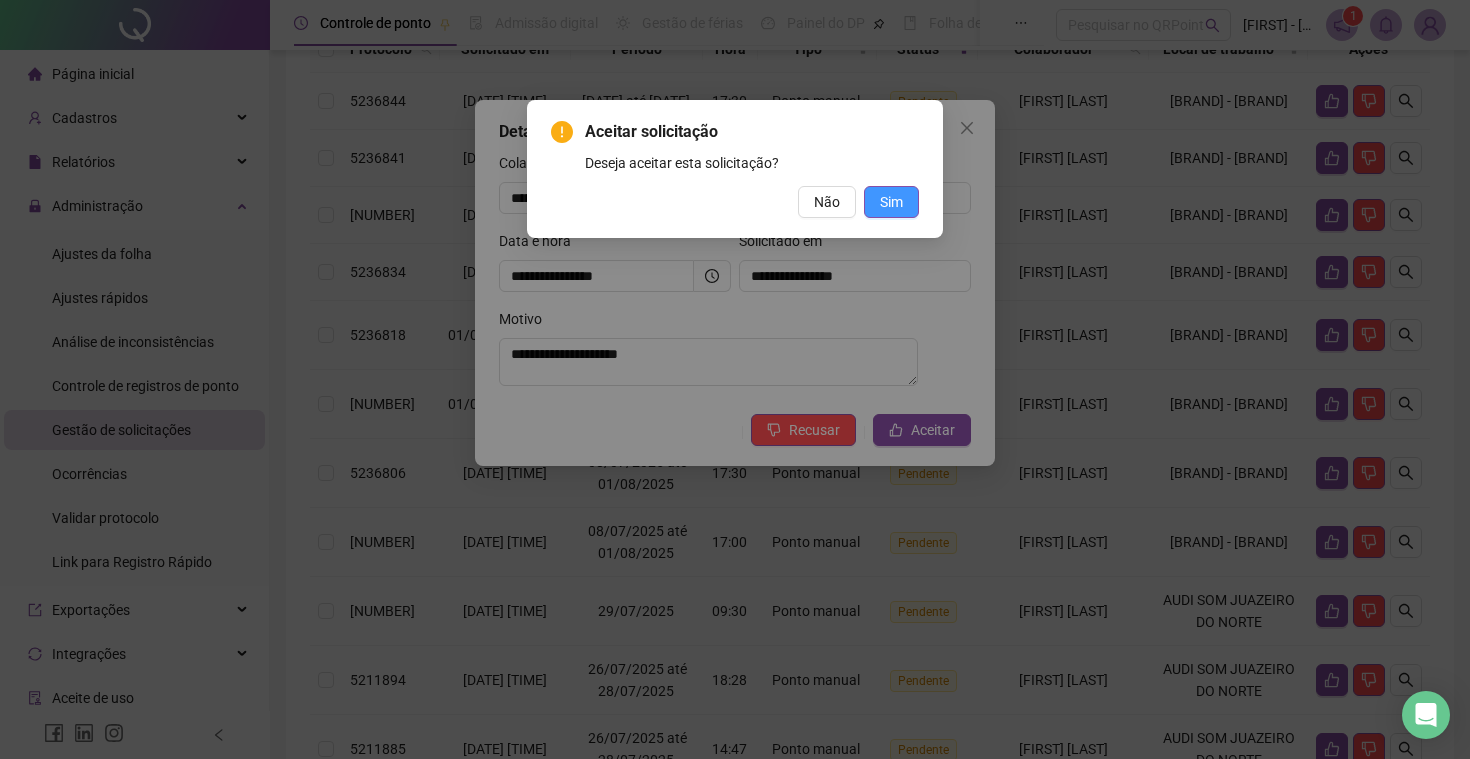 click on "Sim" at bounding box center [891, 202] 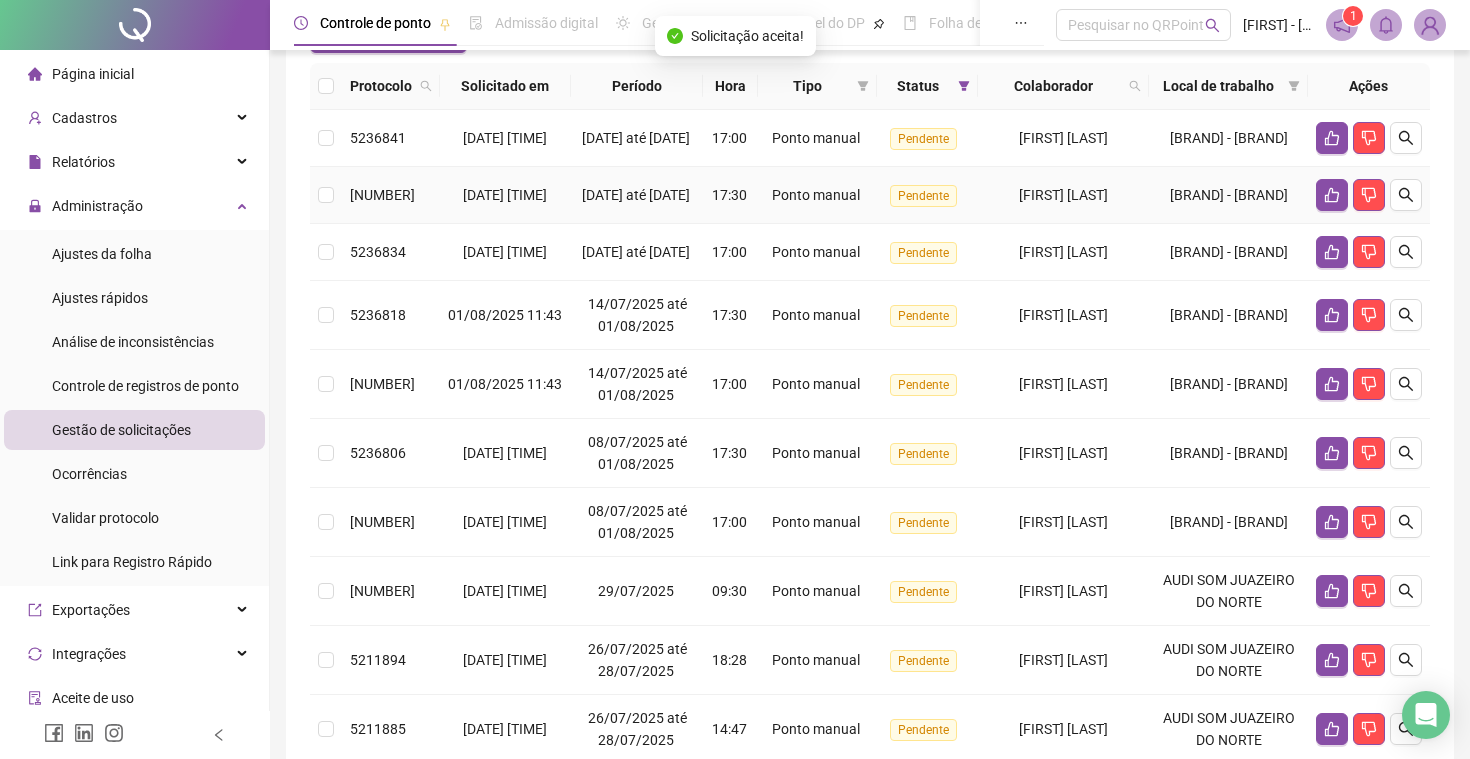 scroll, scrollTop: 207, scrollLeft: 0, axis: vertical 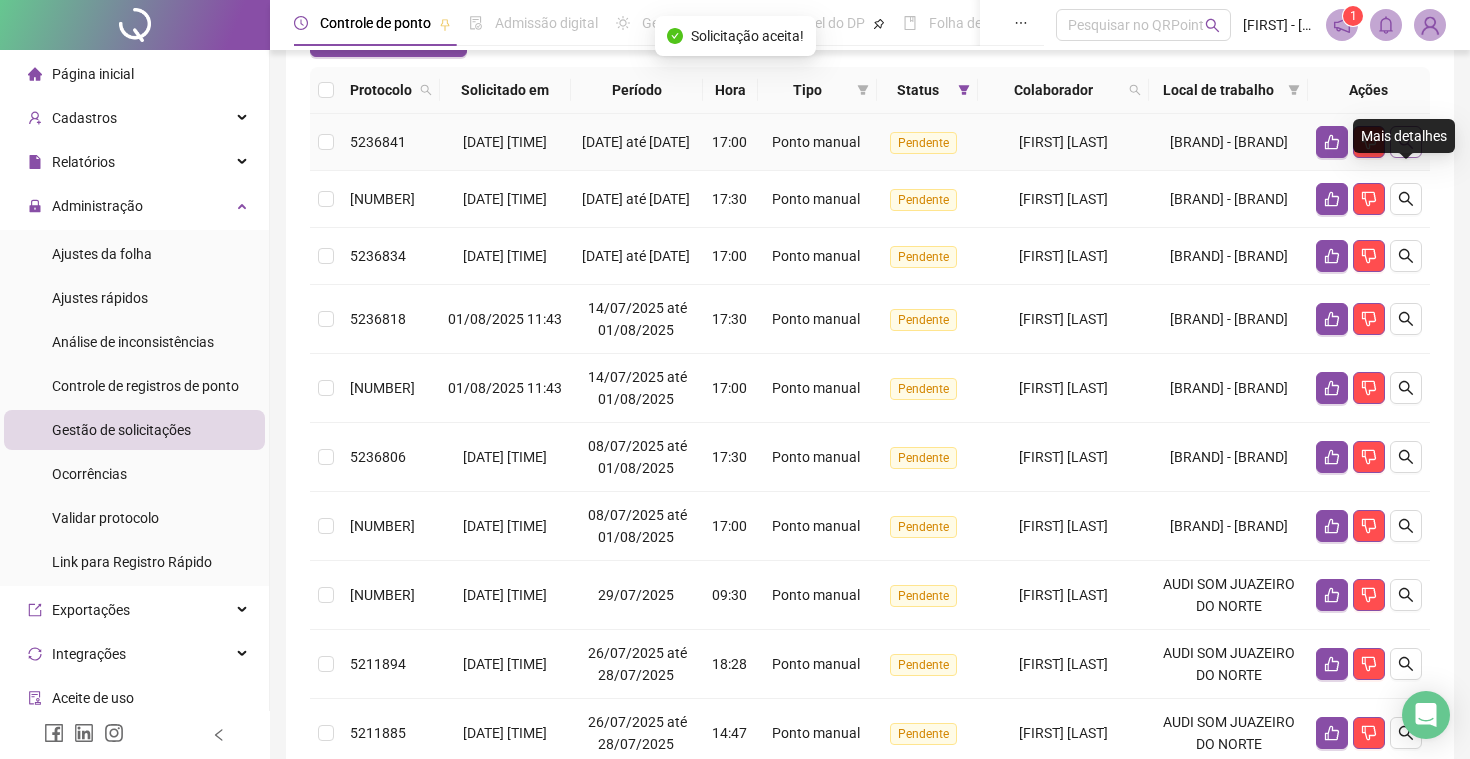 click 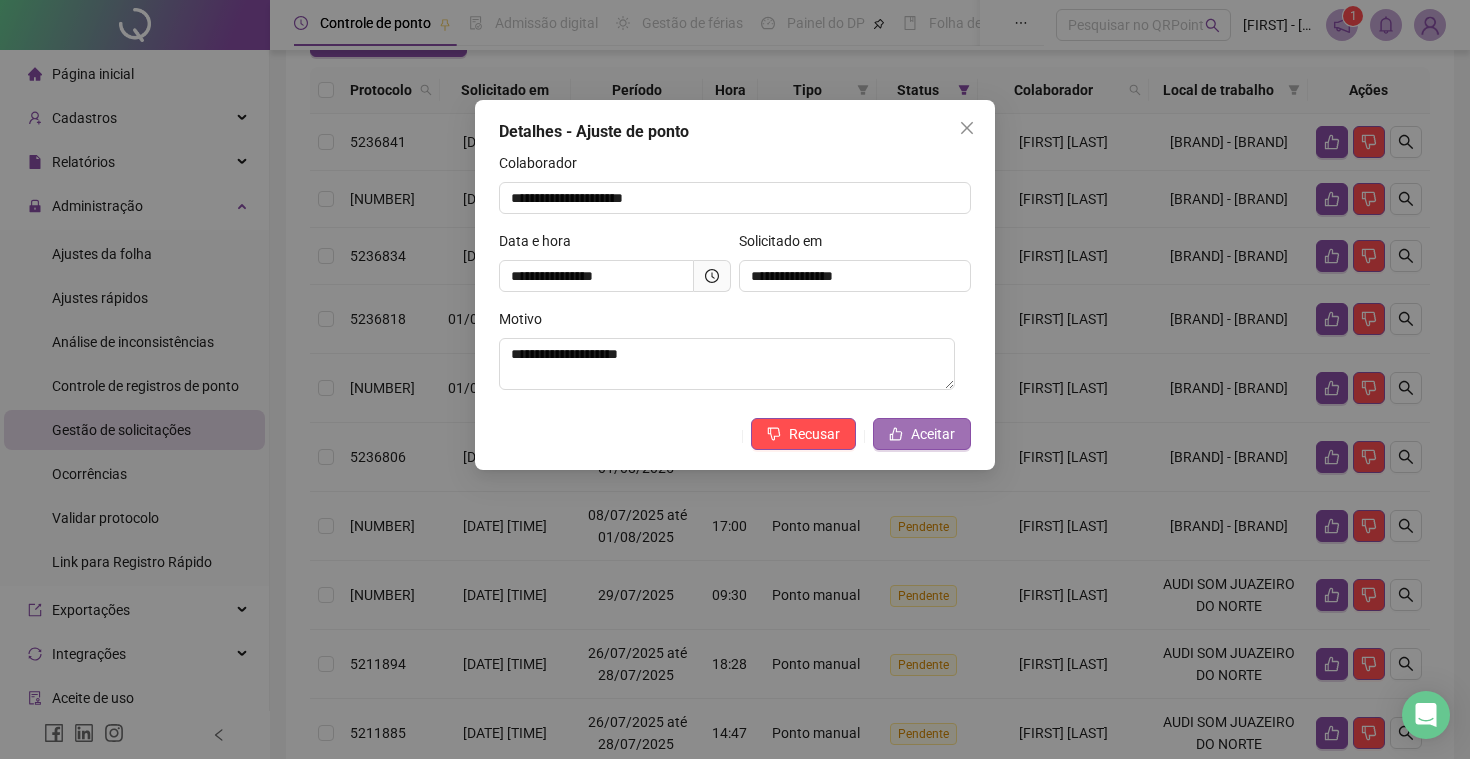 click on "Aceitar" at bounding box center (933, 434) 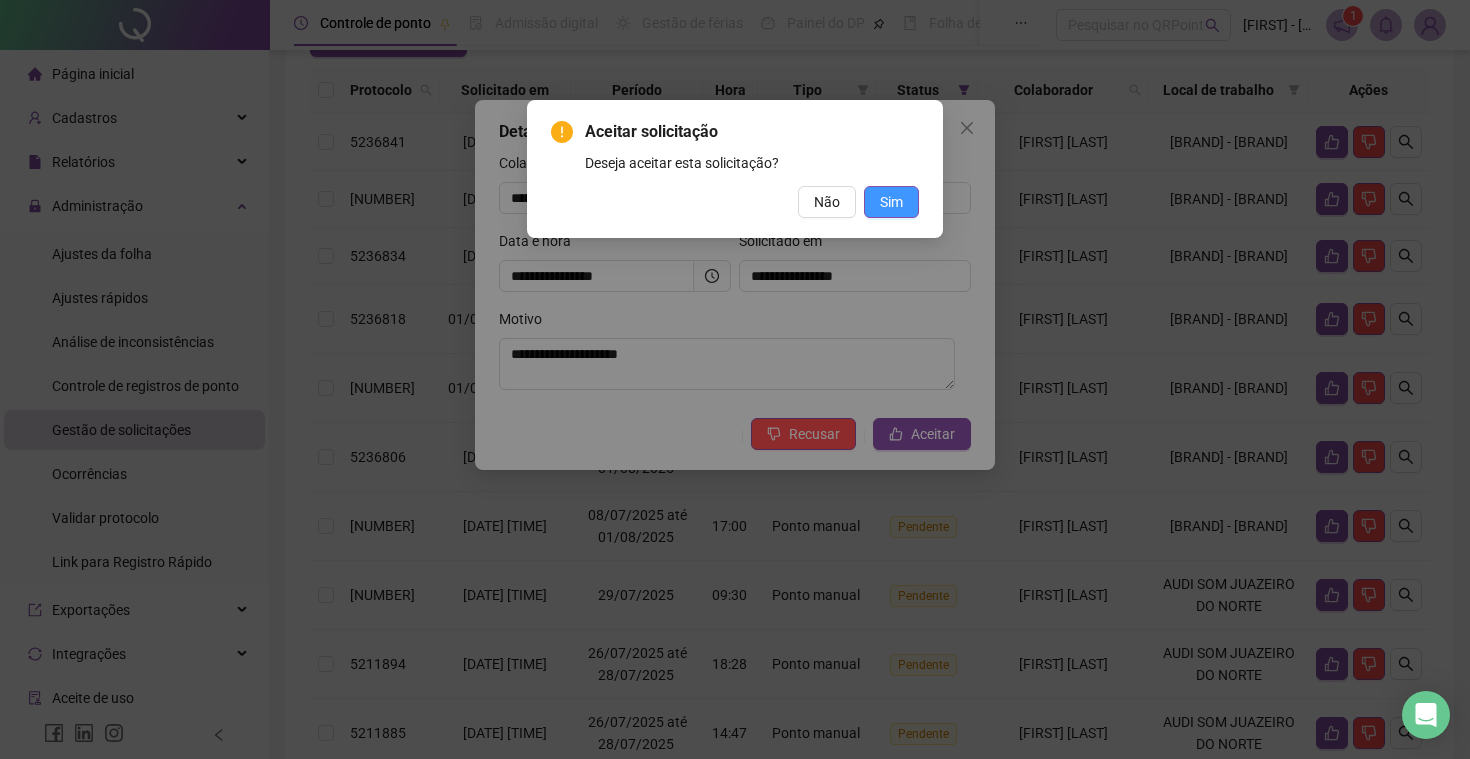 click on "Sim" at bounding box center (891, 202) 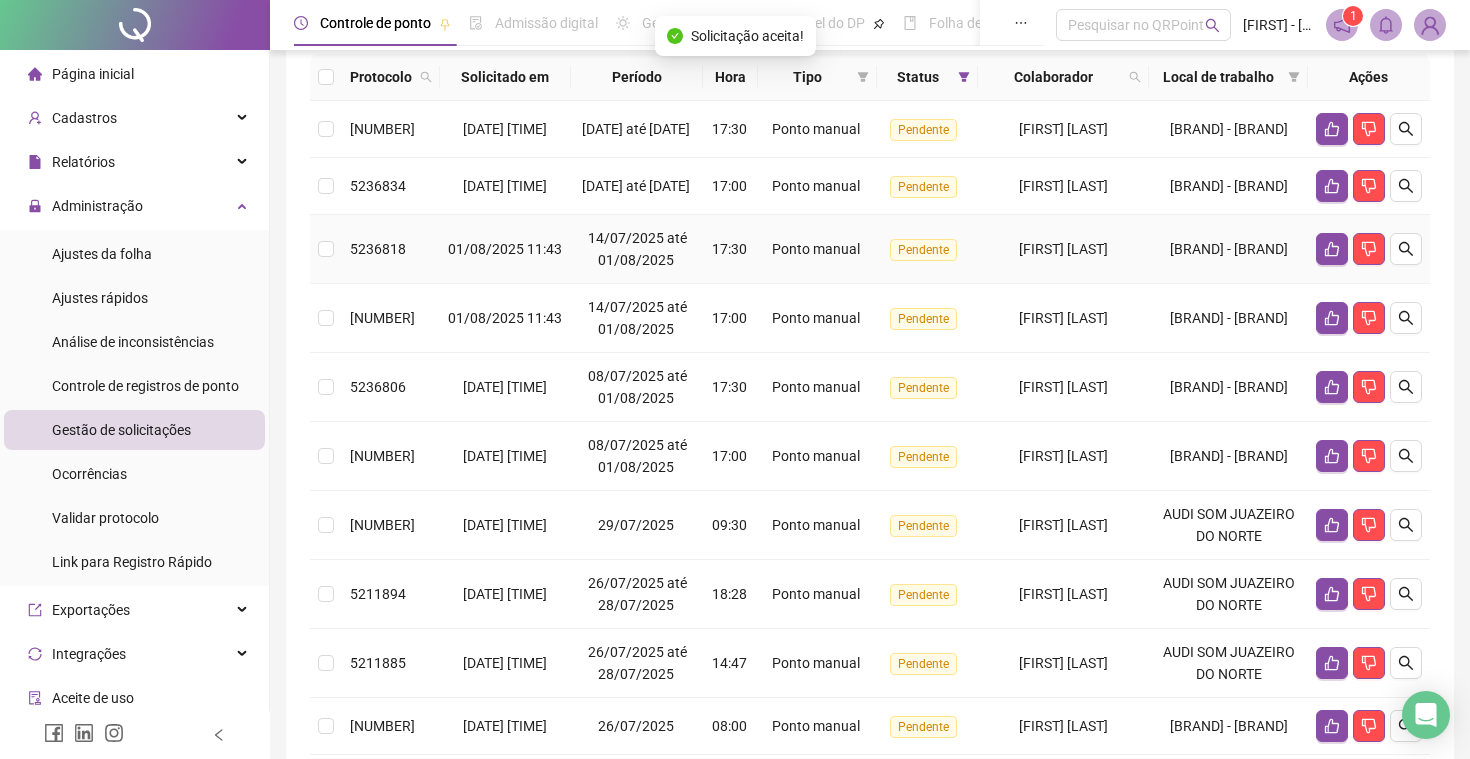 scroll, scrollTop: 216, scrollLeft: 0, axis: vertical 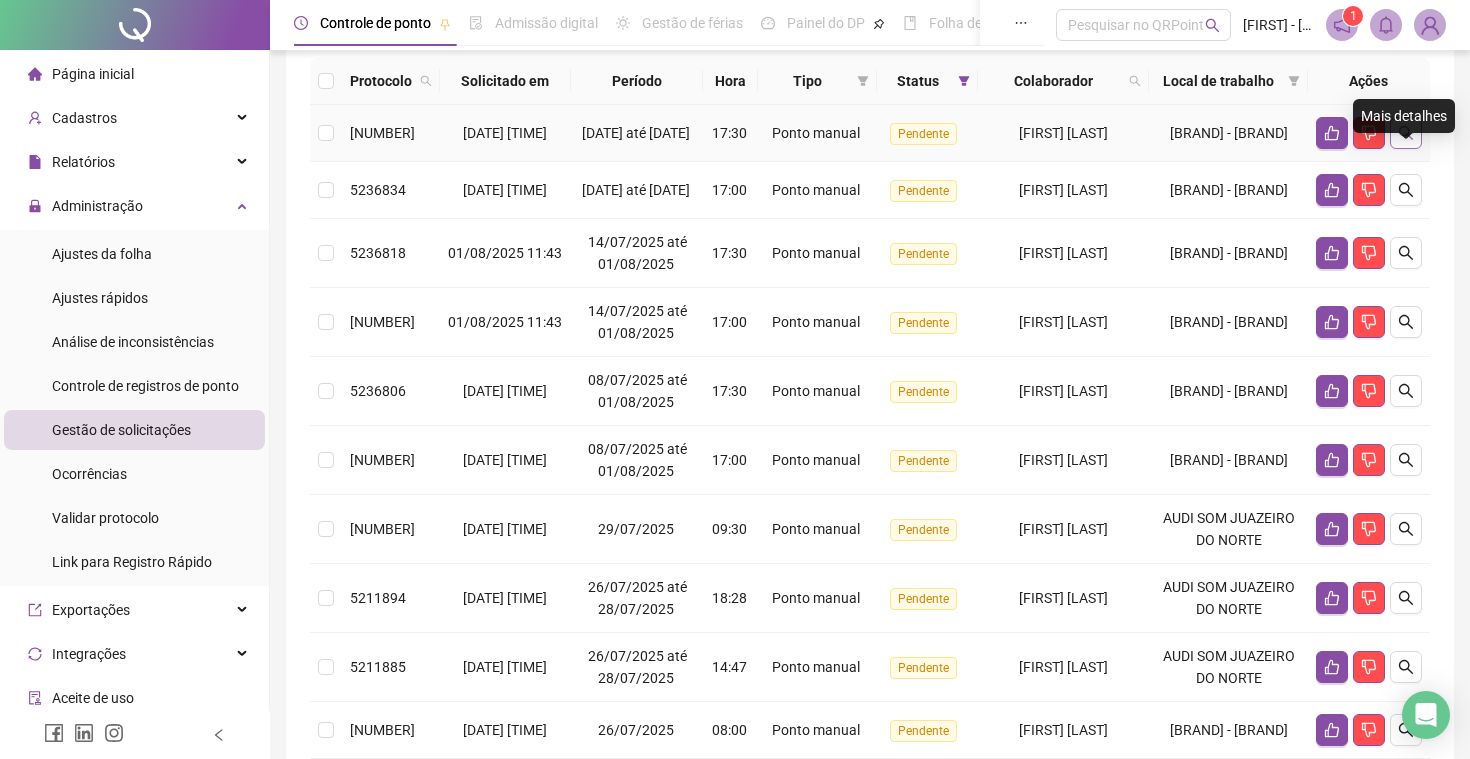 click 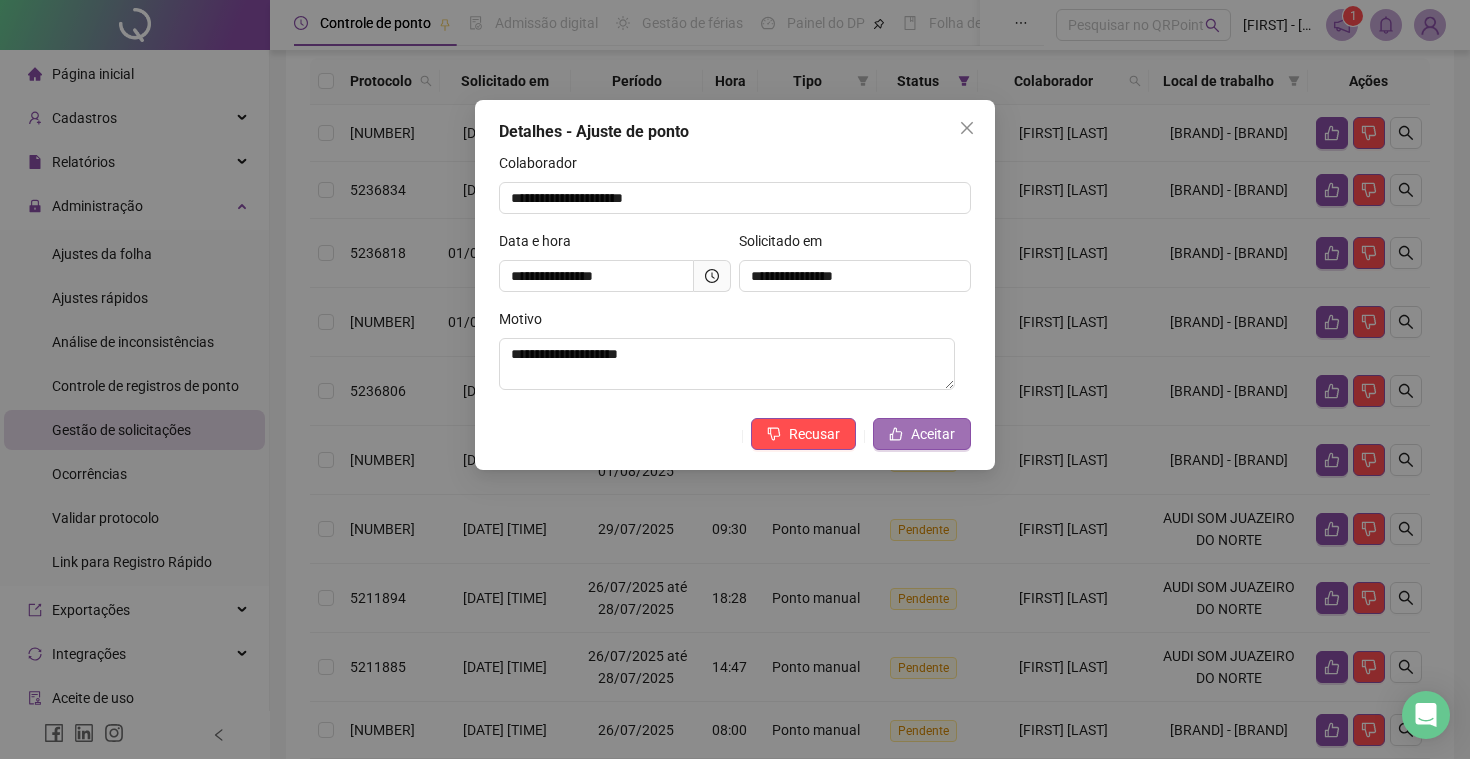 click on "Aceitar" at bounding box center [922, 434] 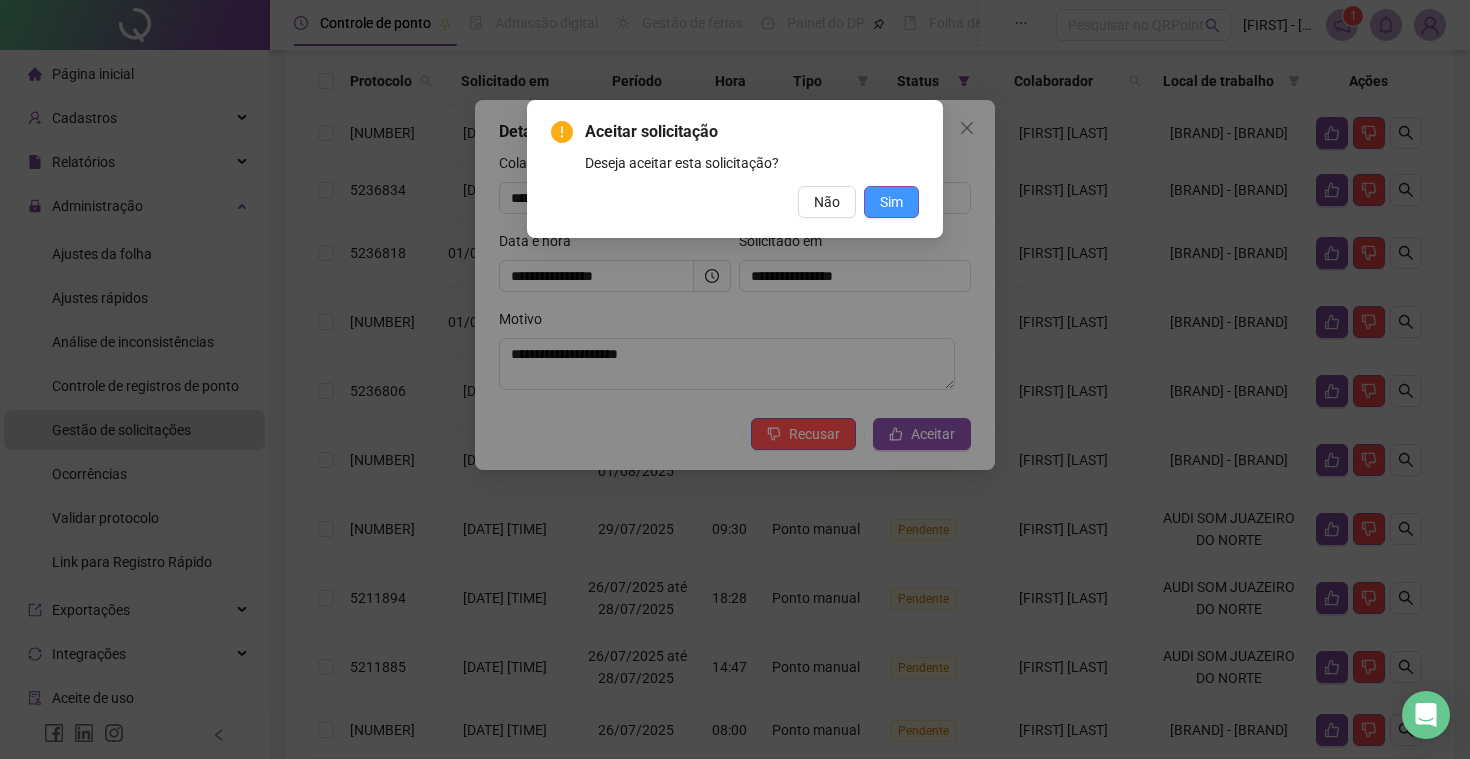 click on "Sim" at bounding box center [891, 202] 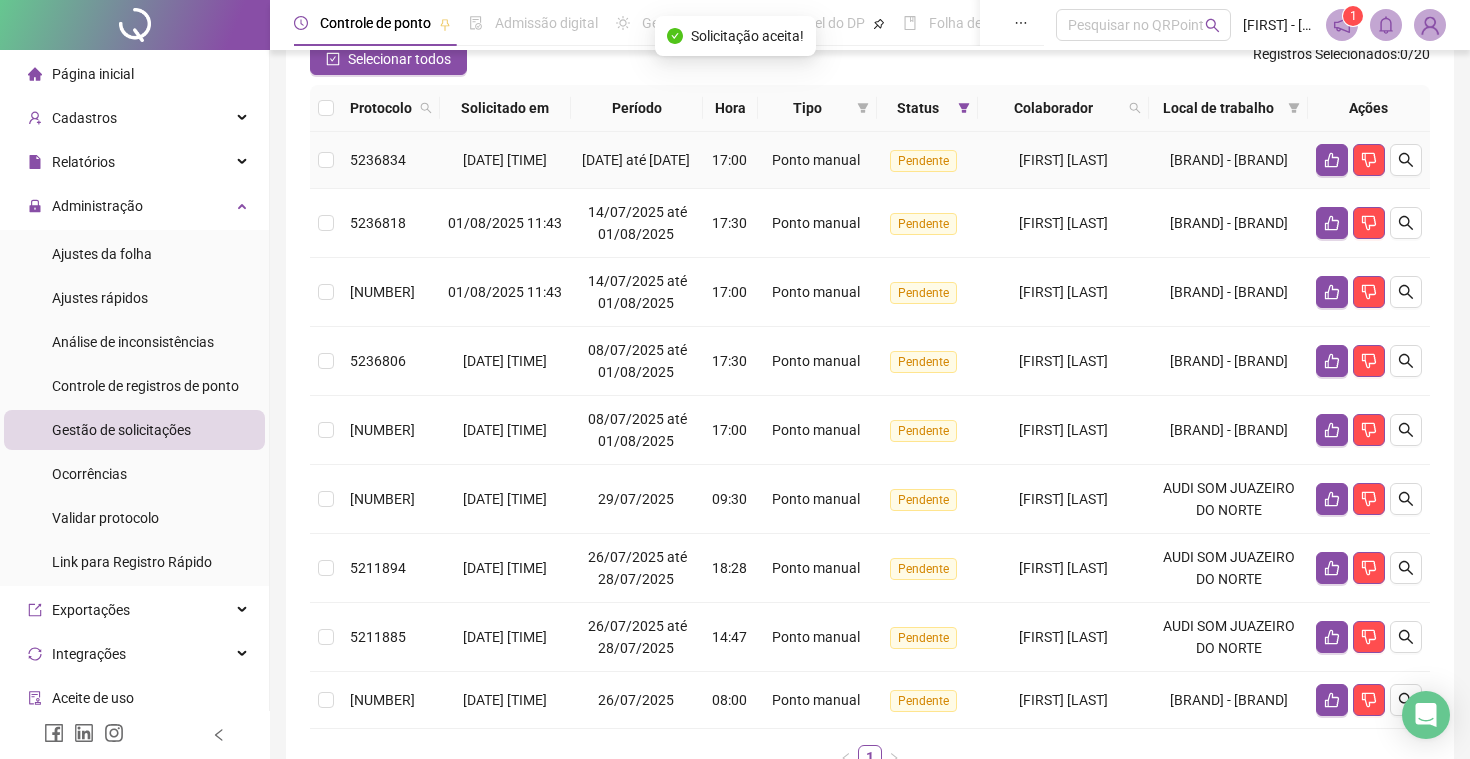 scroll, scrollTop: 187, scrollLeft: 0, axis: vertical 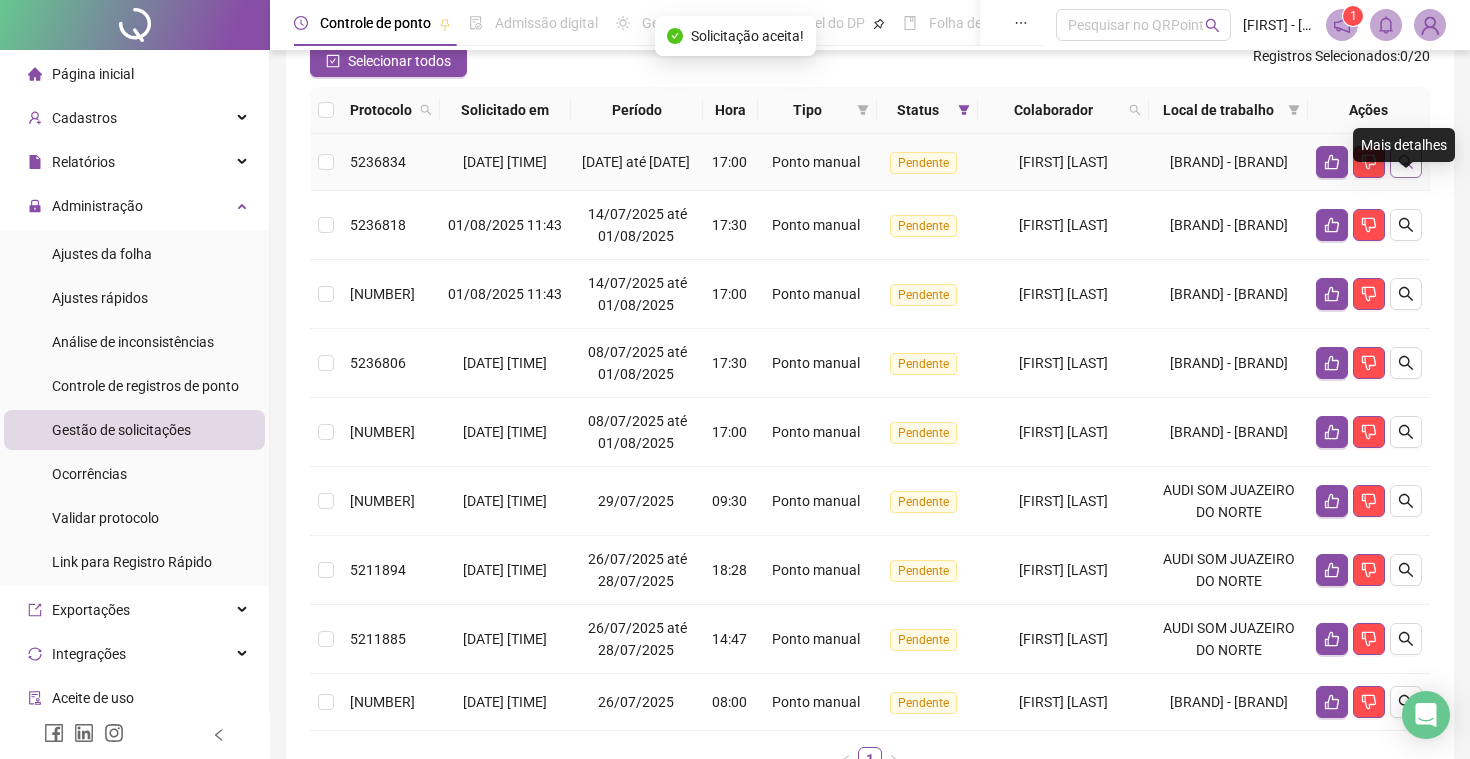 click 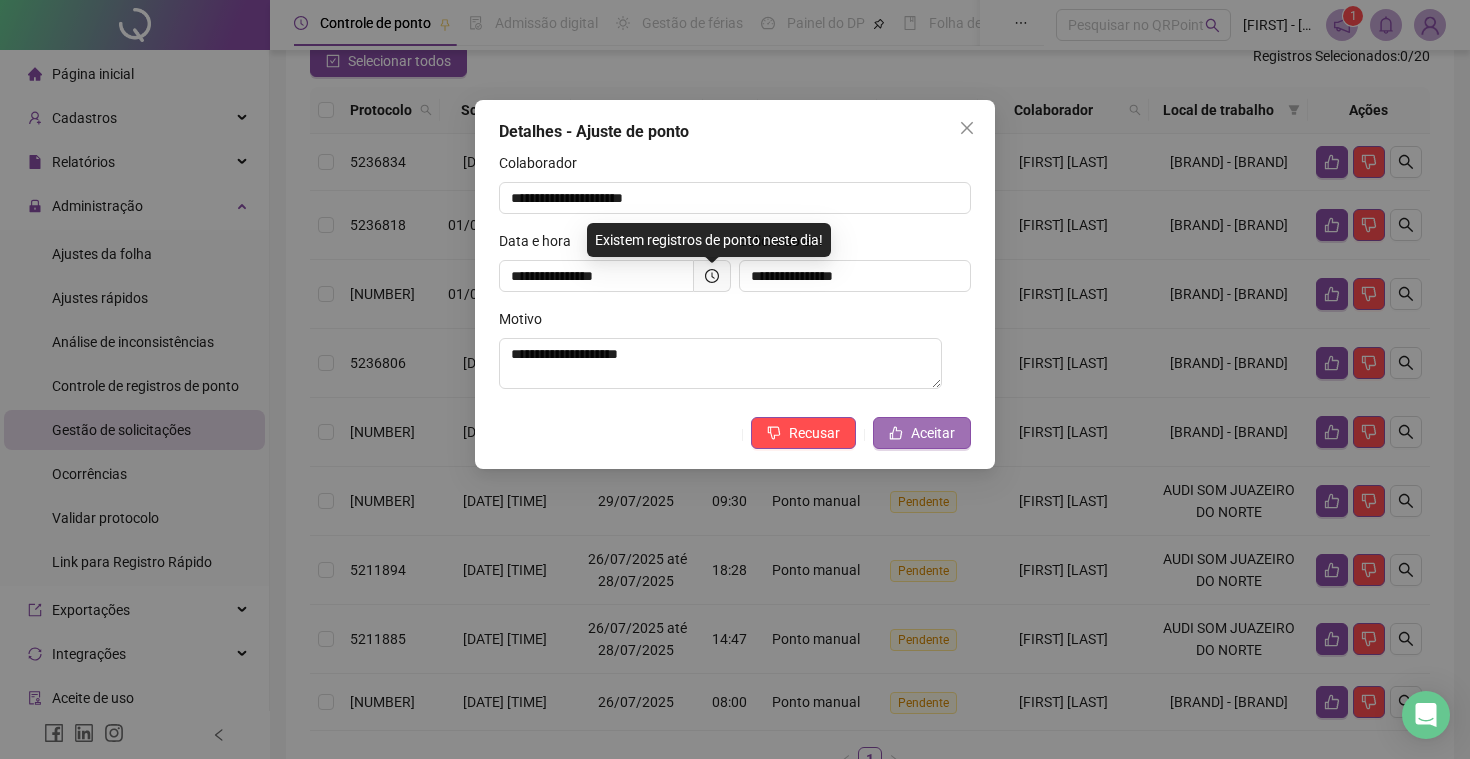 click on "Aceitar" at bounding box center (933, 433) 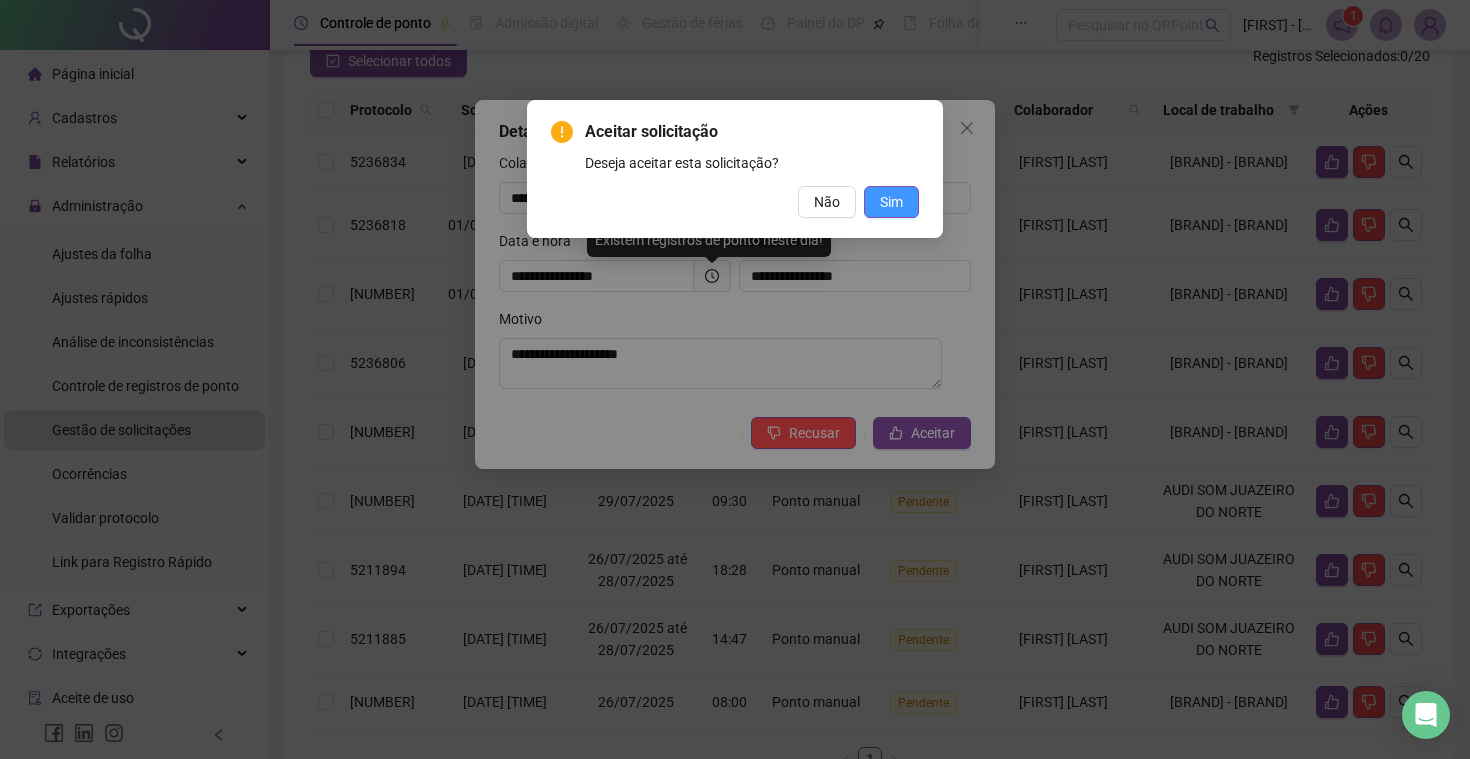 click on "Sim" at bounding box center [891, 202] 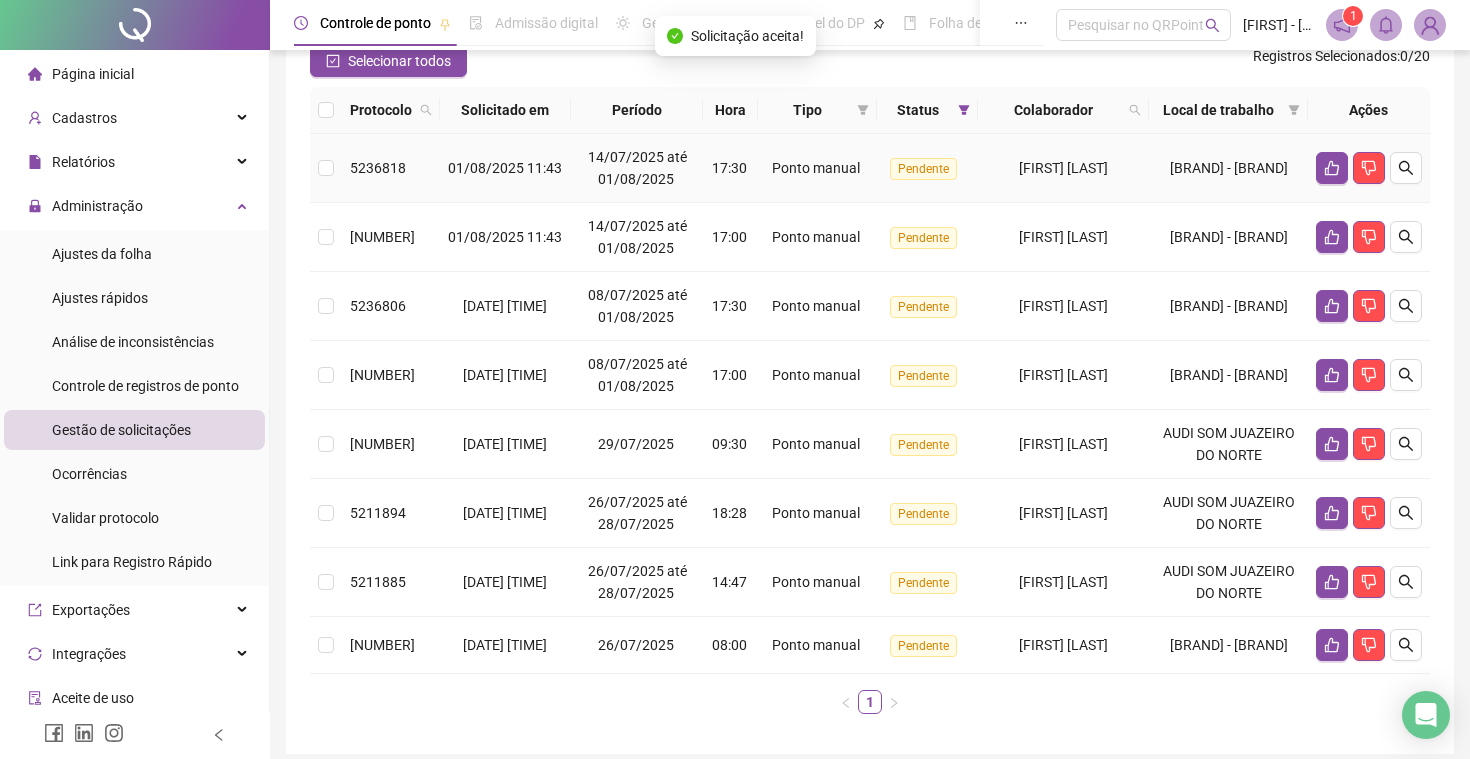 scroll, scrollTop: 167, scrollLeft: 0, axis: vertical 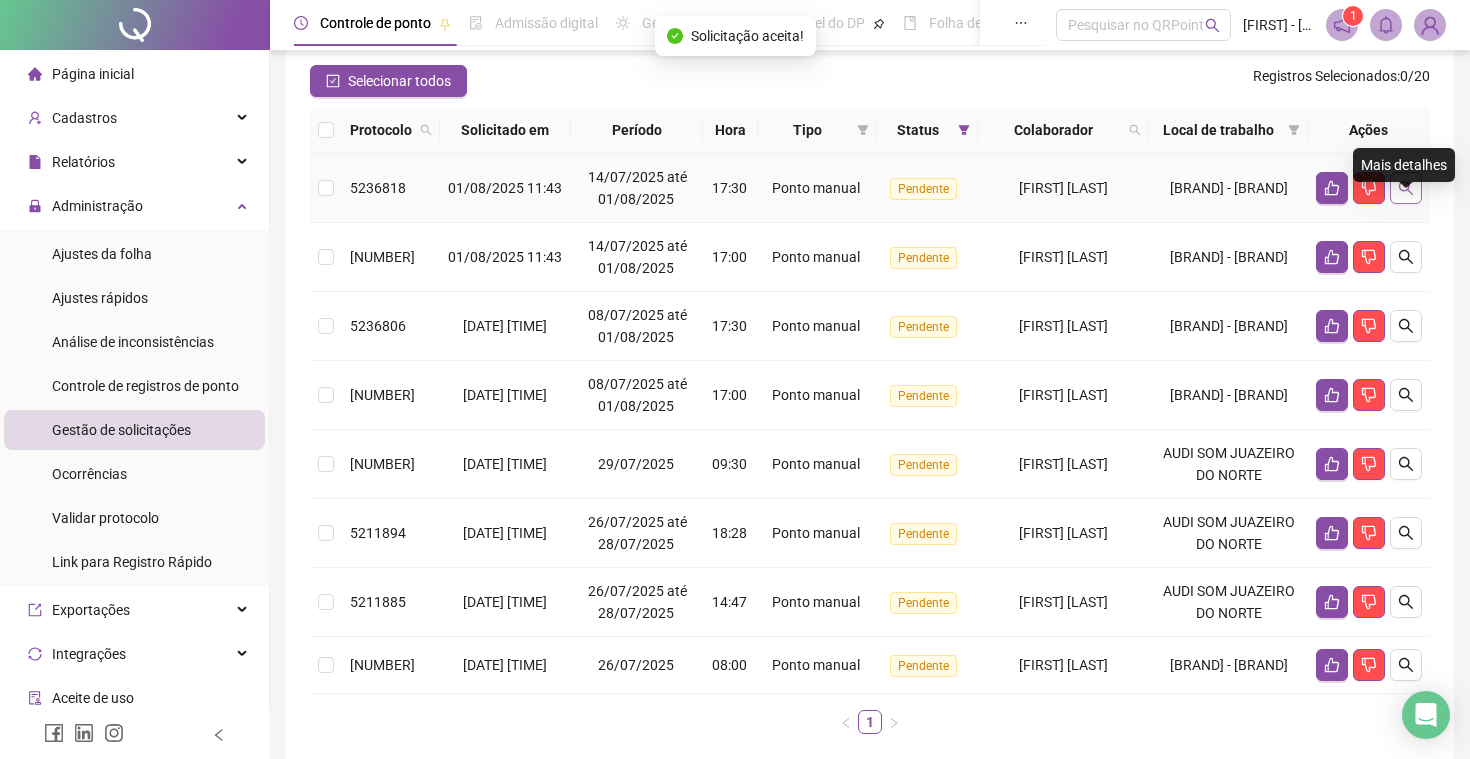 click at bounding box center (1406, 188) 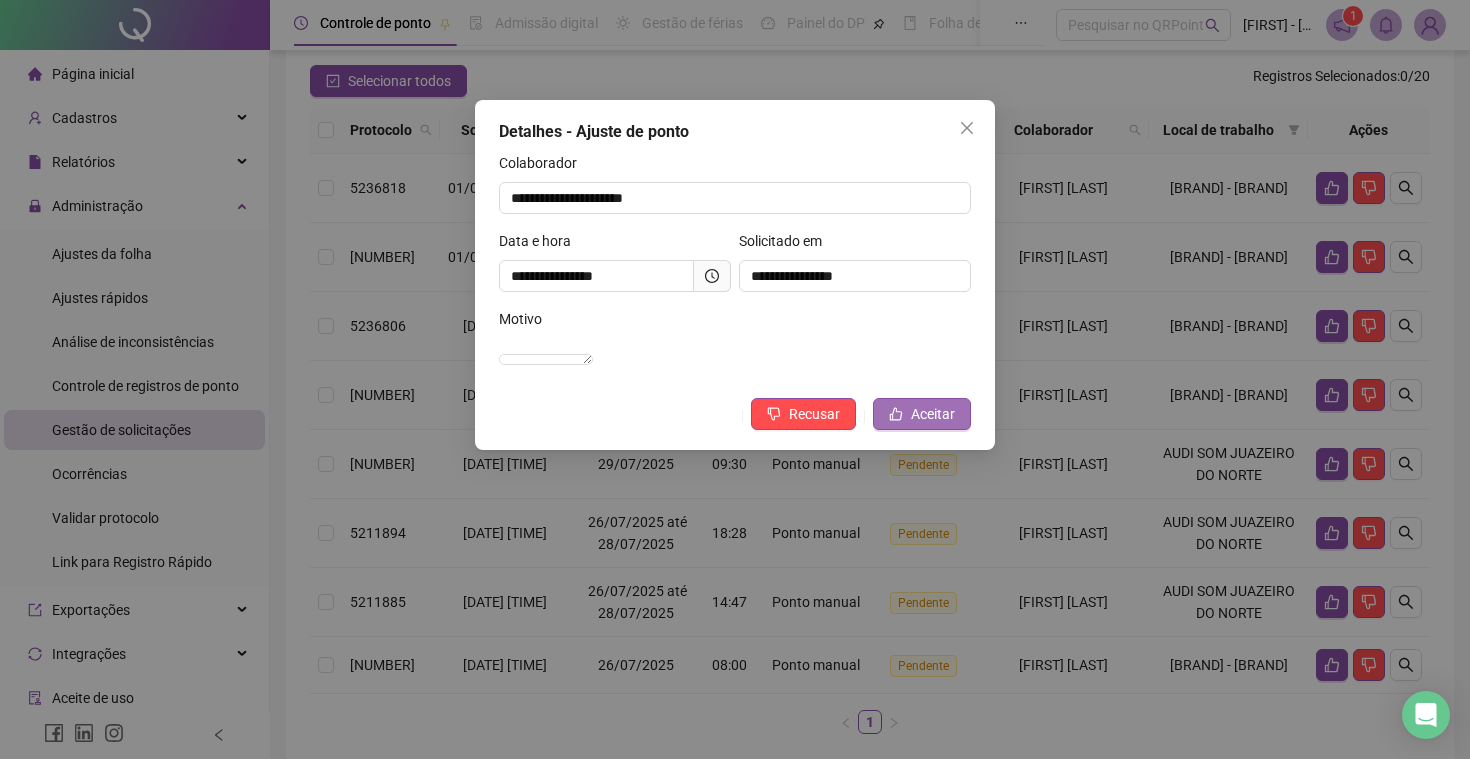 click on "Aceitar" at bounding box center (933, 414) 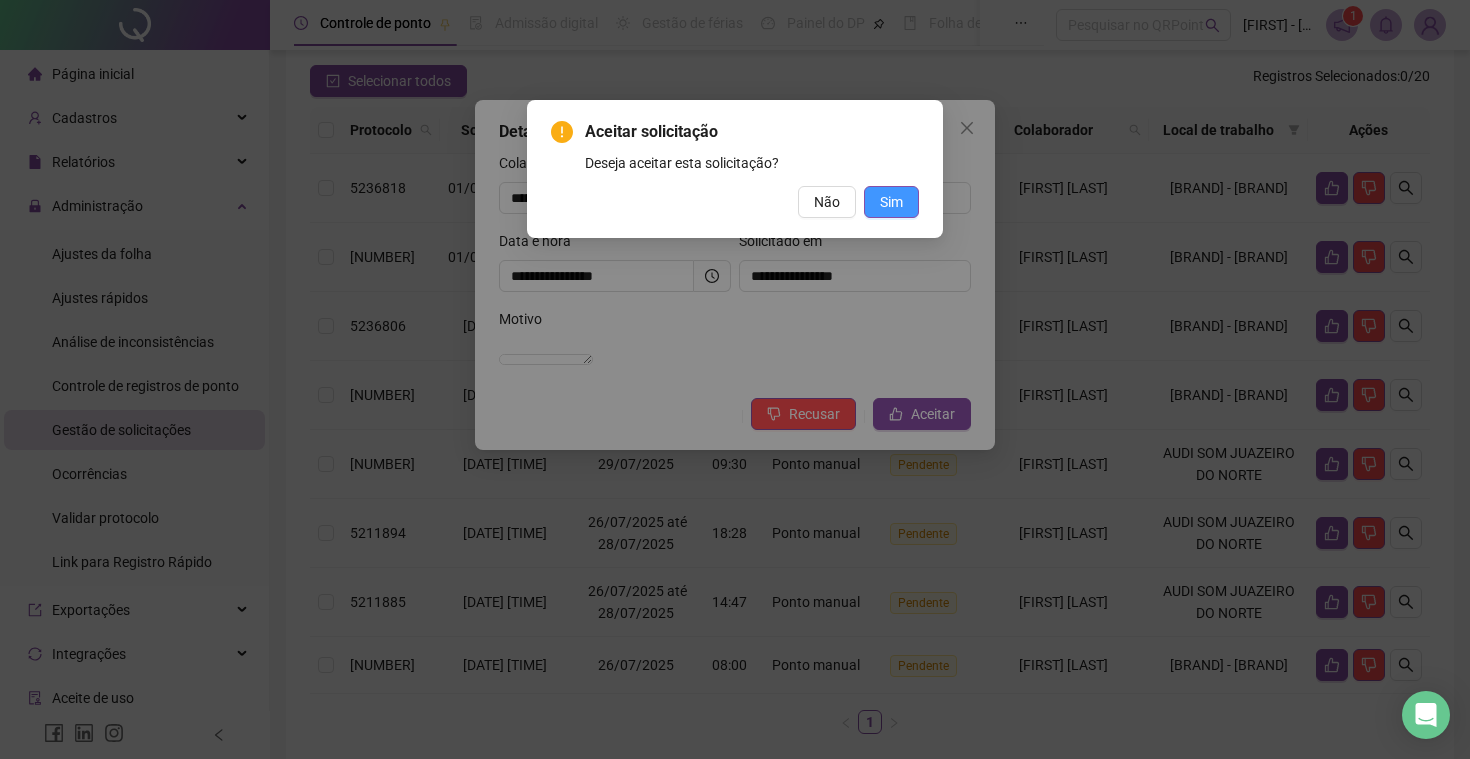 click on "Sim" at bounding box center [891, 202] 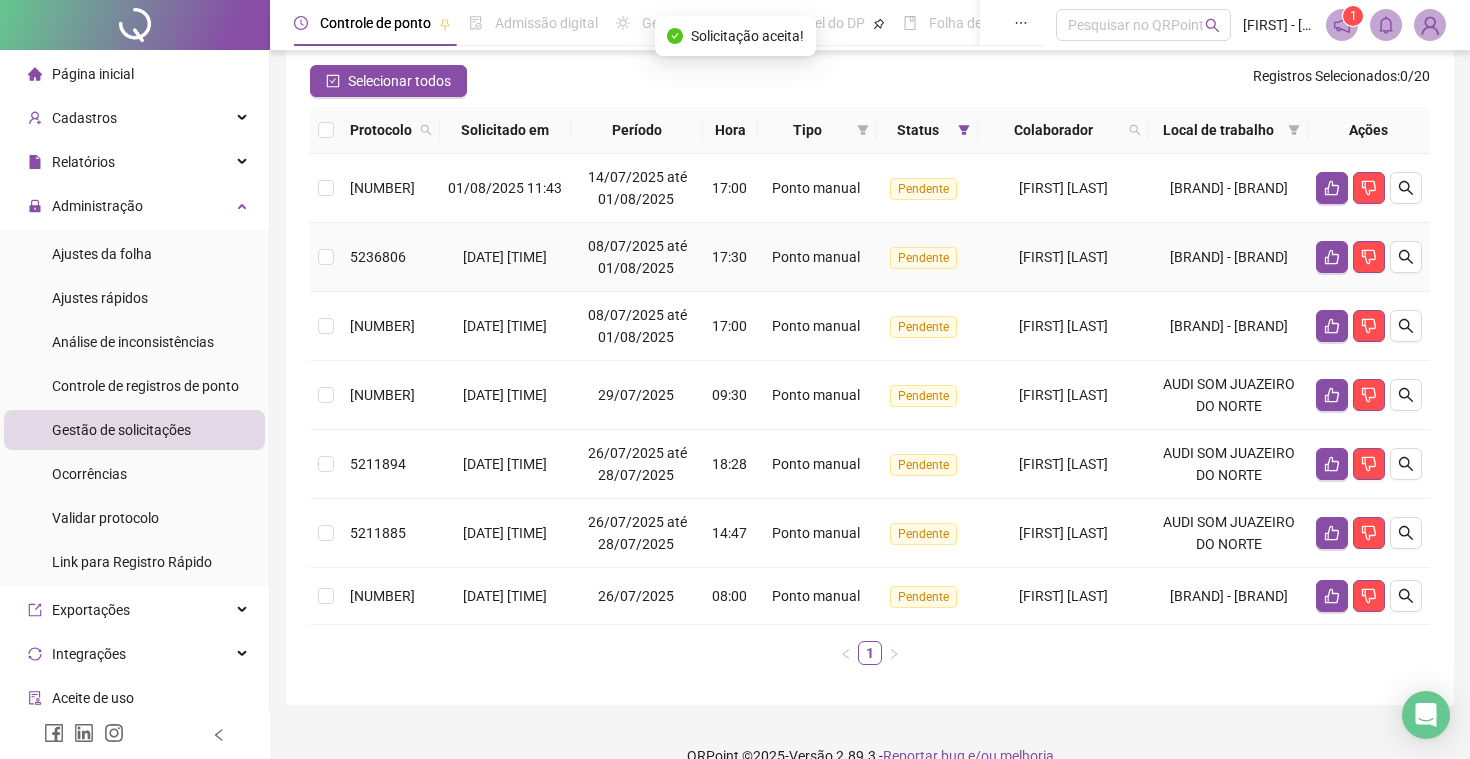 scroll, scrollTop: 146, scrollLeft: 0, axis: vertical 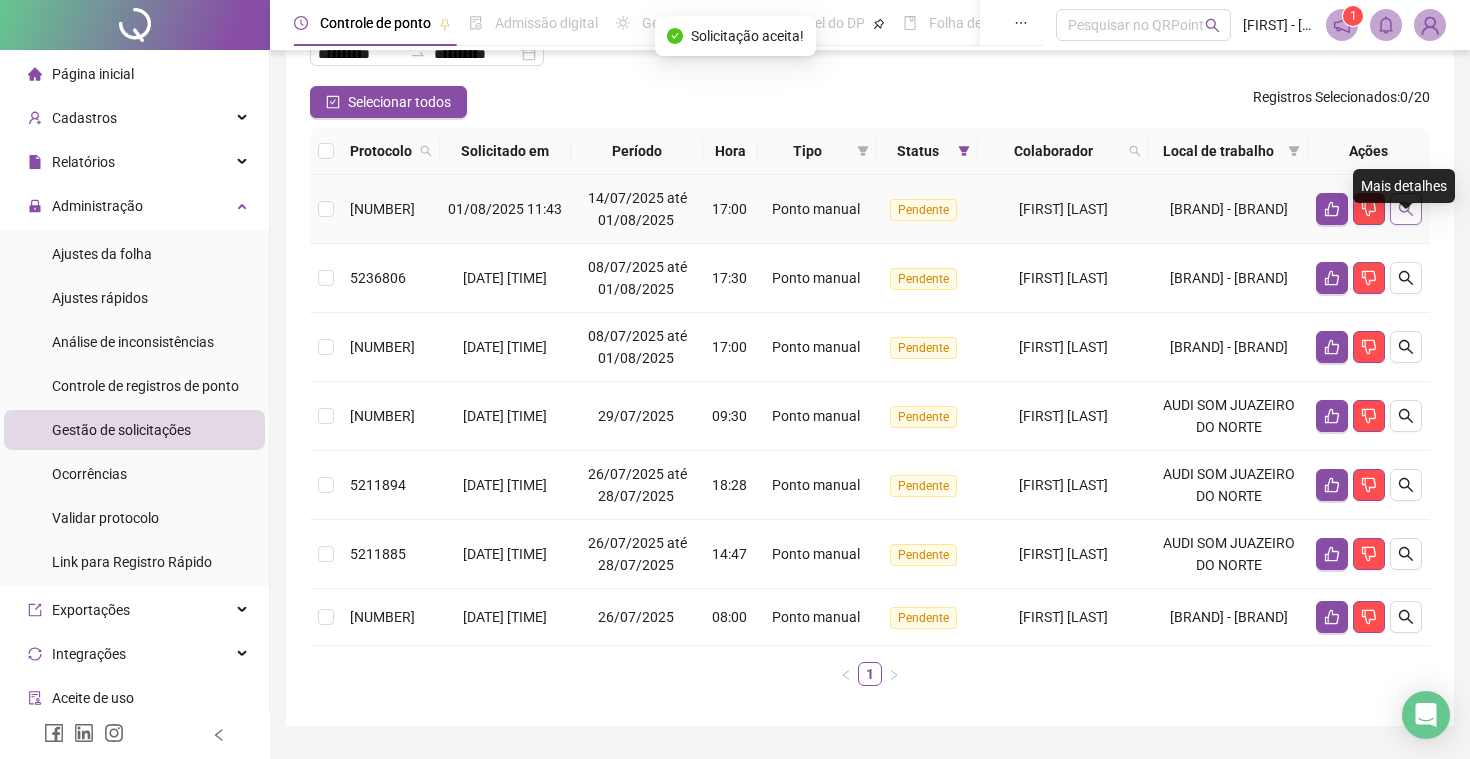 click 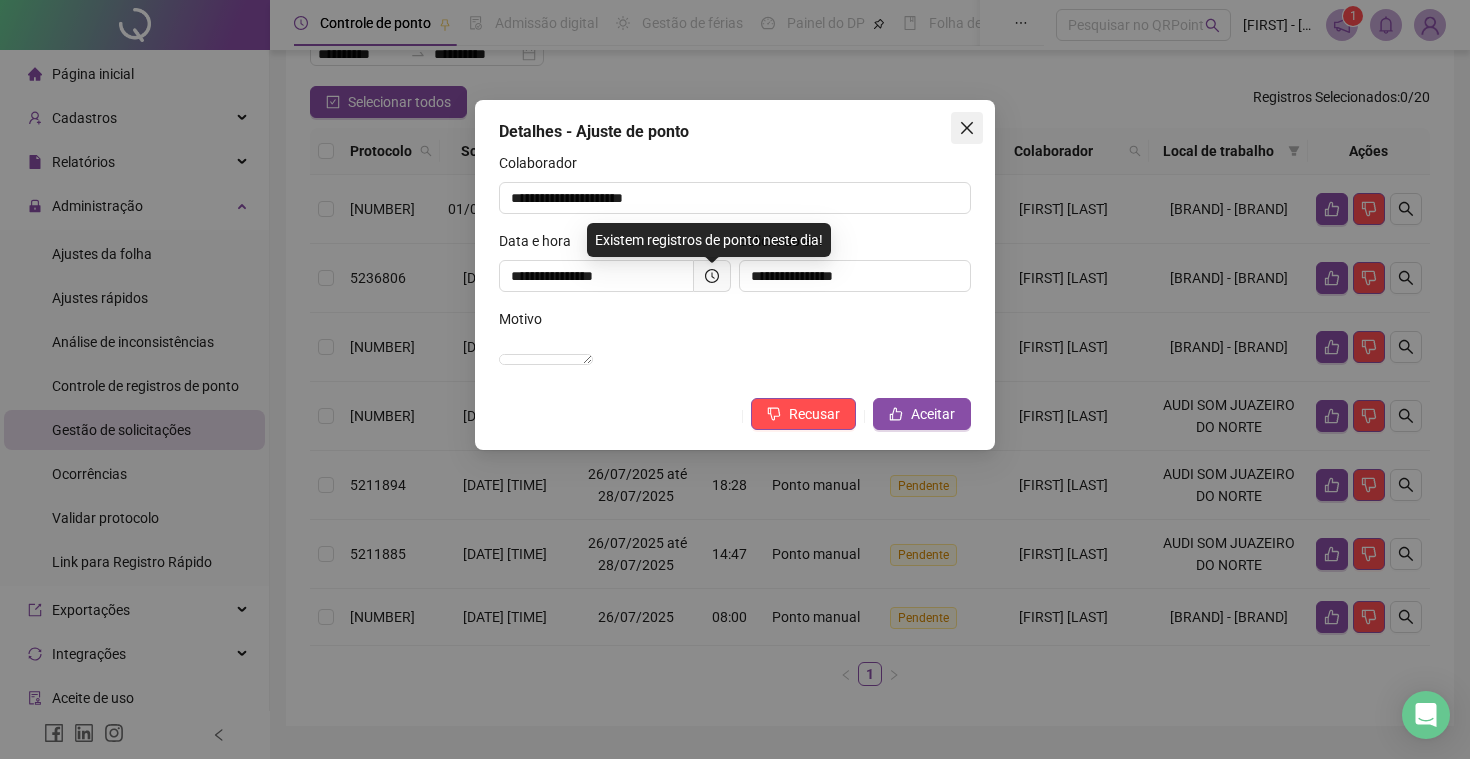 click 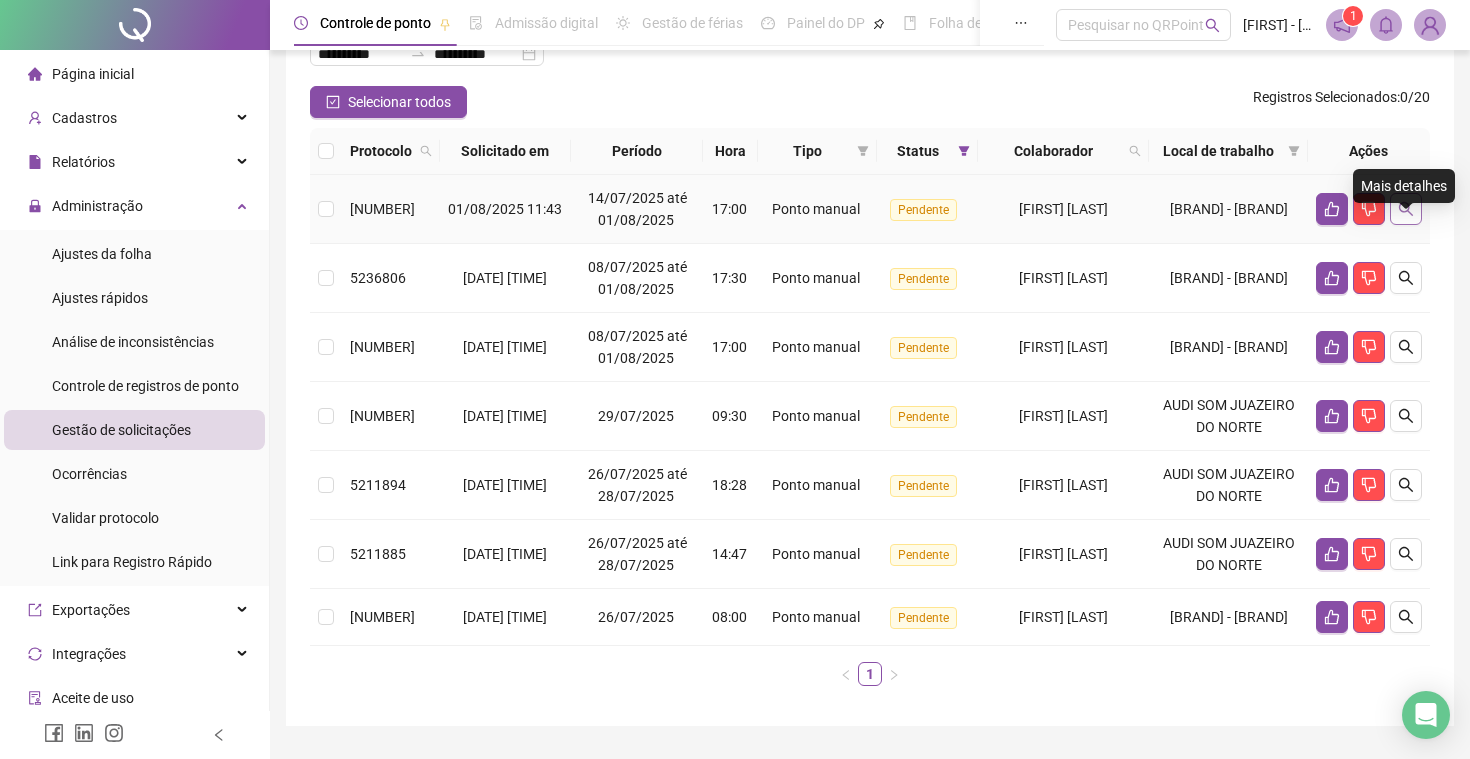 click at bounding box center (1406, 209) 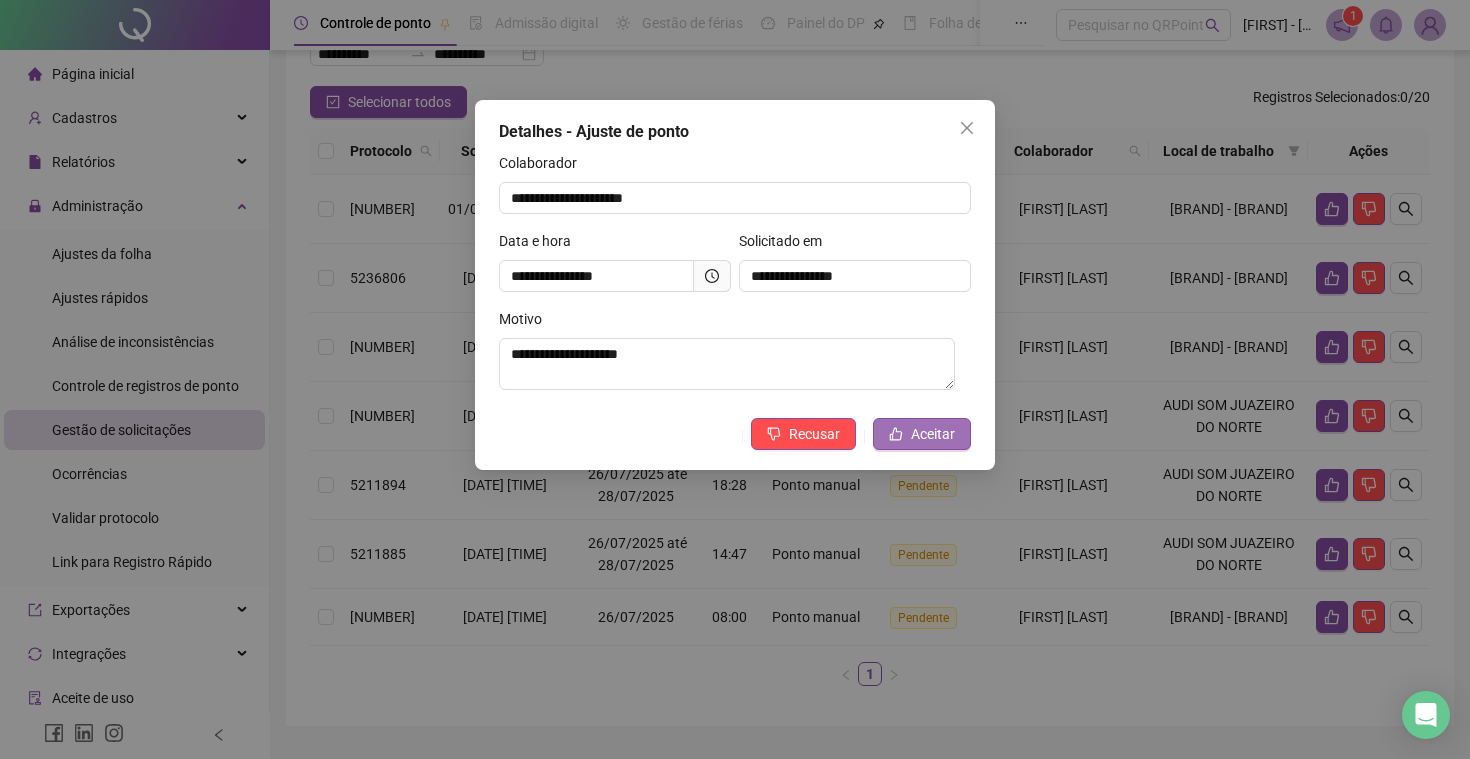 click on "Aceitar" at bounding box center [933, 434] 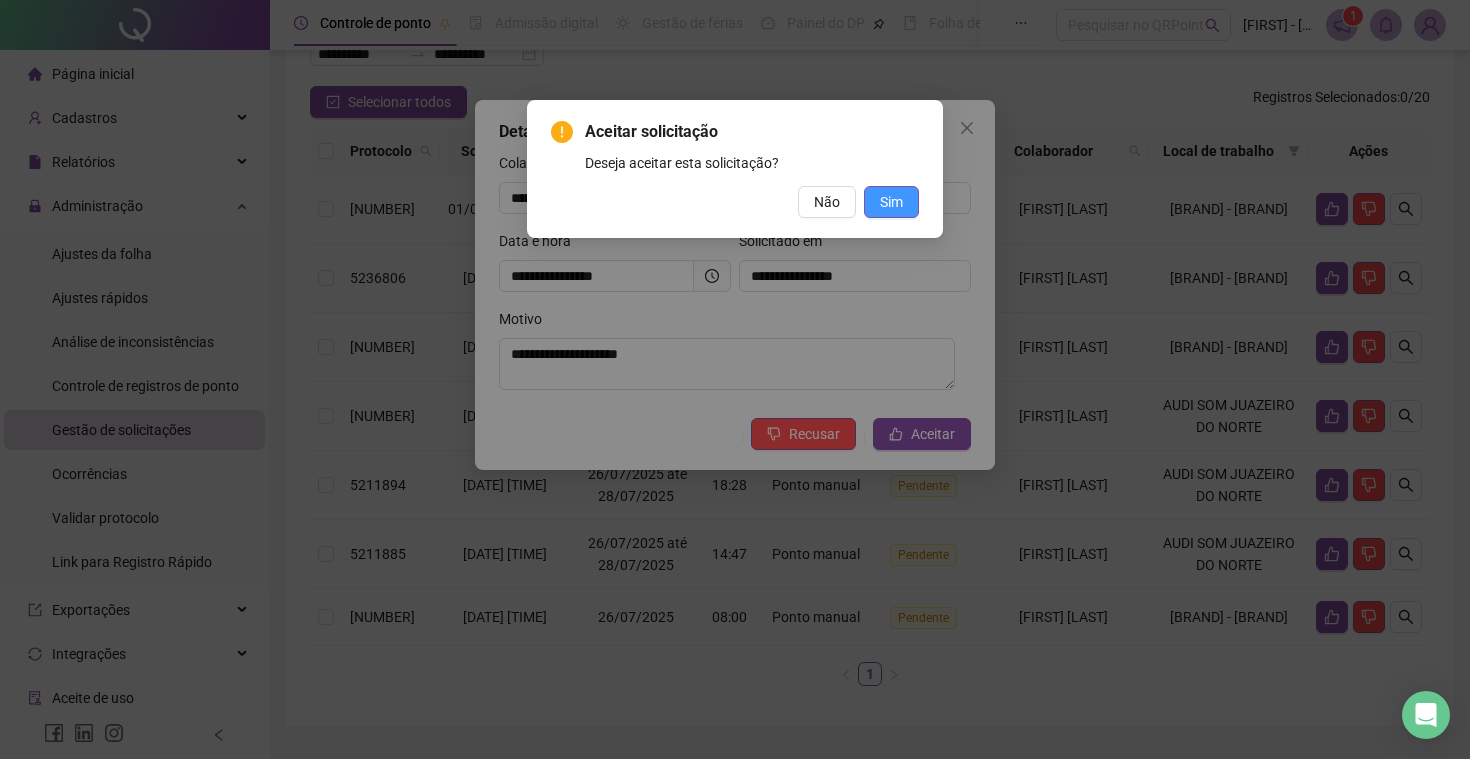 click on "Sim" at bounding box center (891, 202) 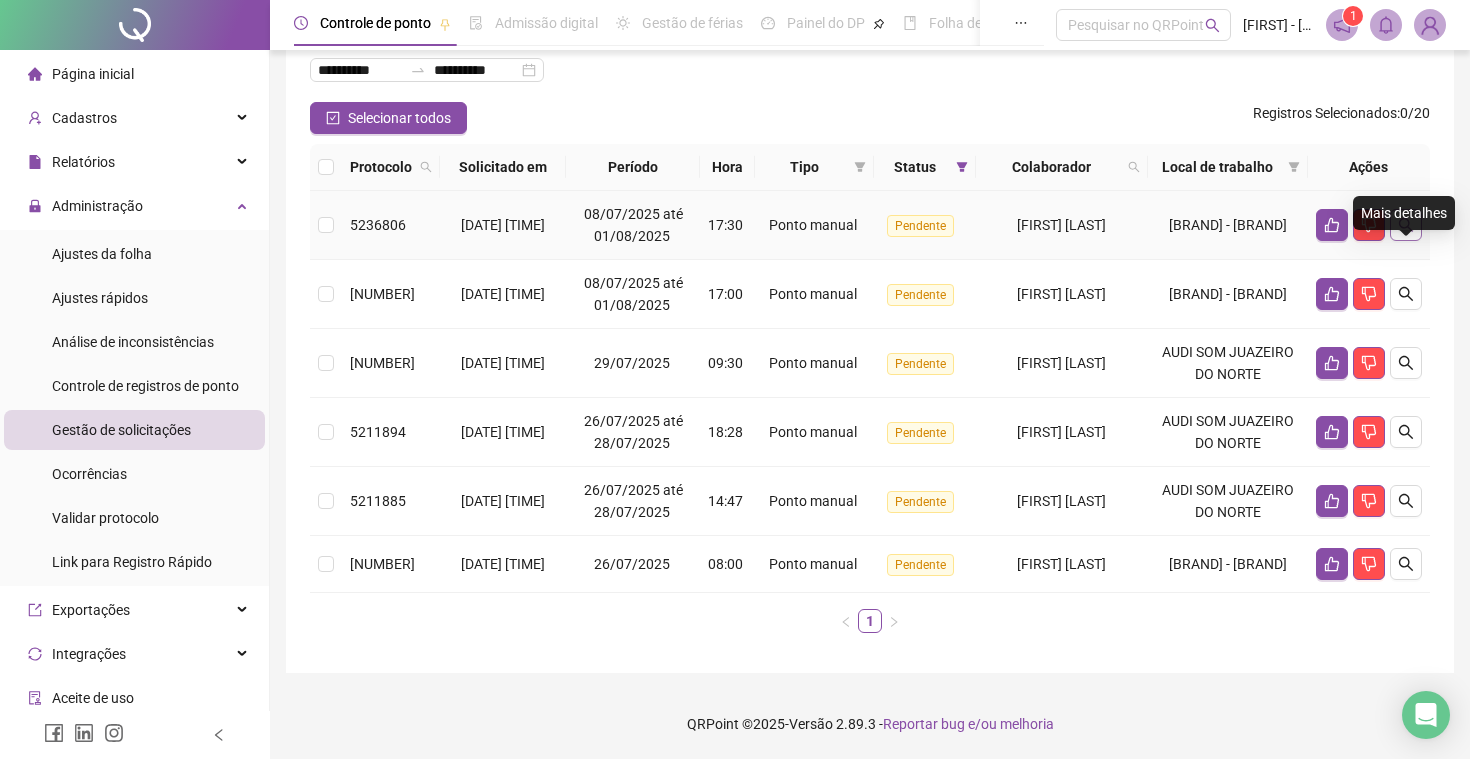 click at bounding box center [1406, 225] 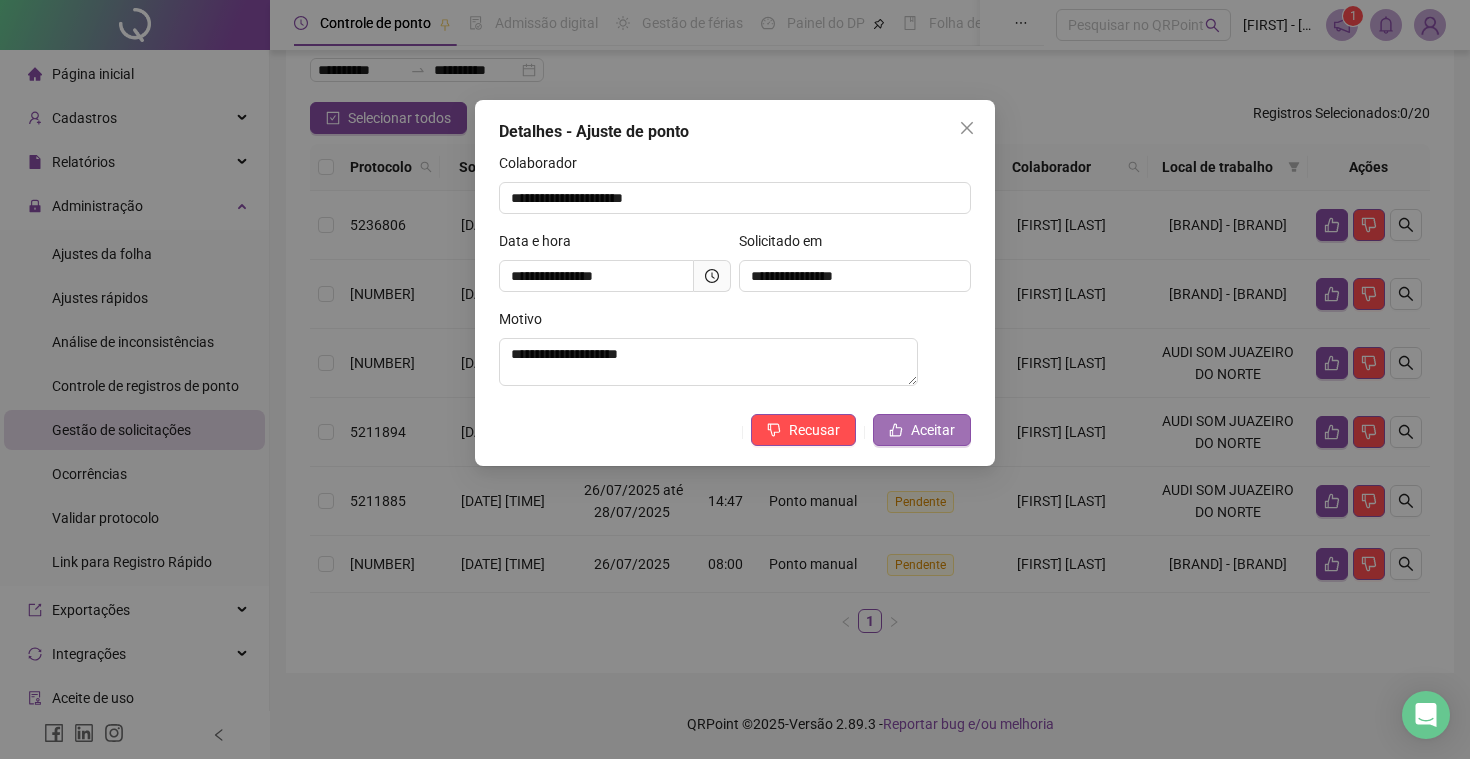 click on "Aceitar" at bounding box center [933, 430] 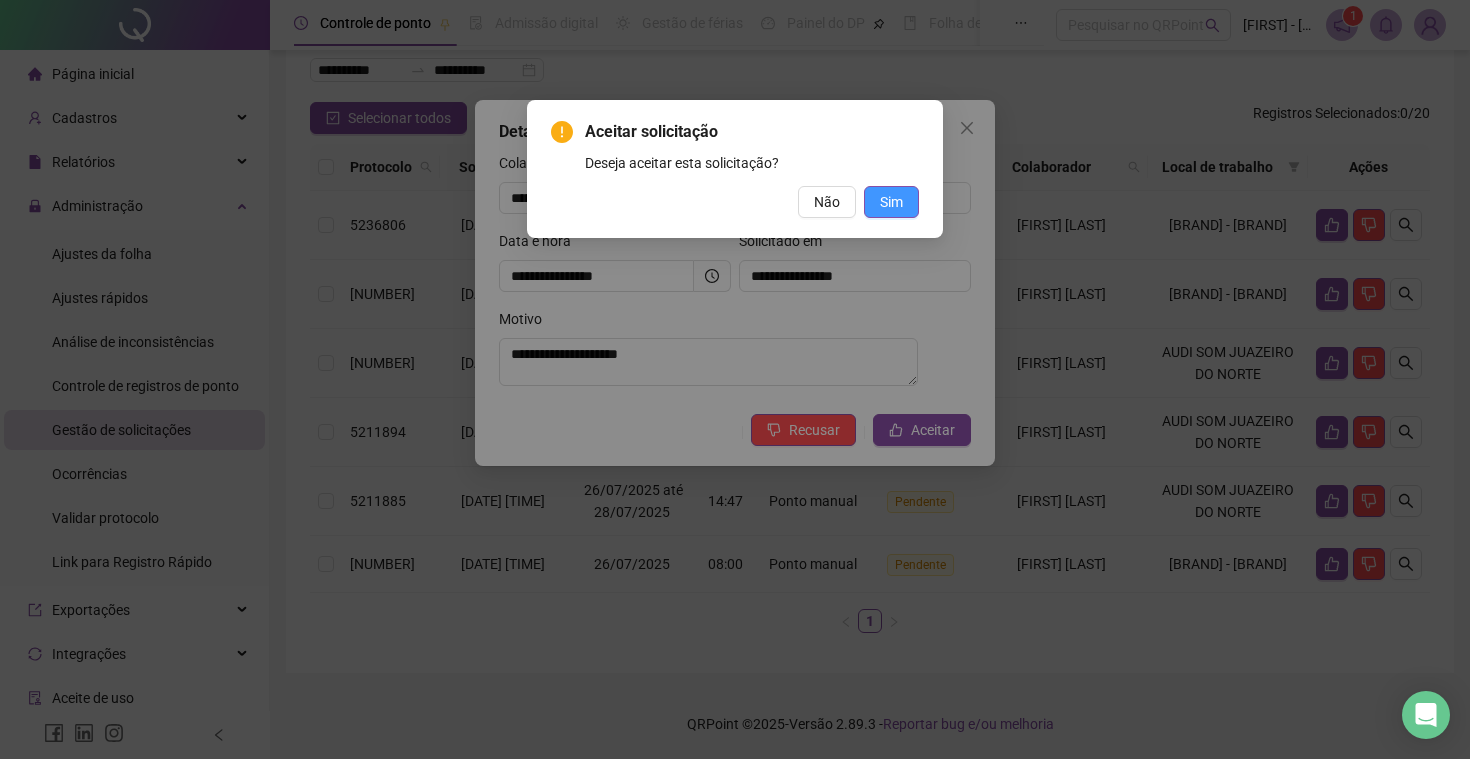 click on "Sim" at bounding box center (891, 202) 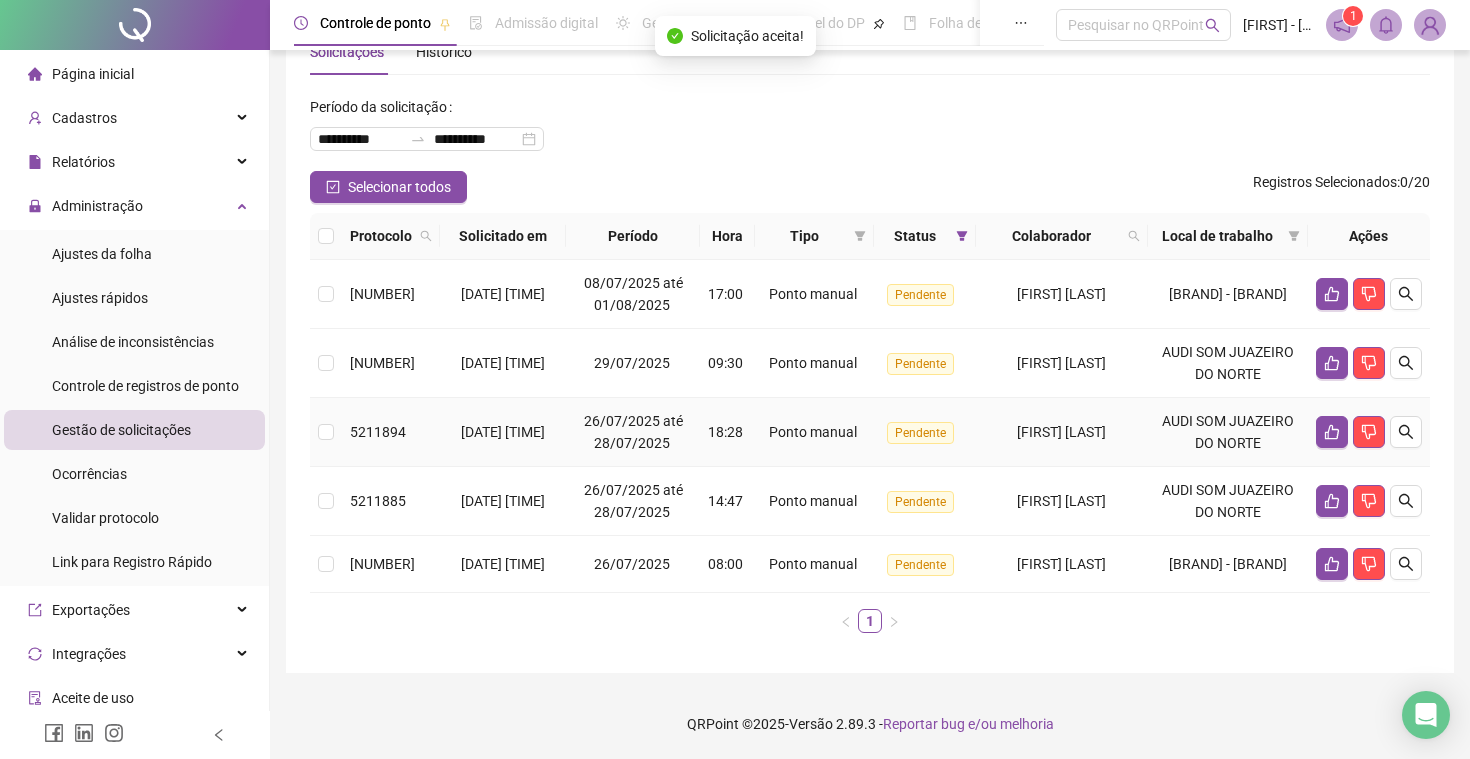 scroll, scrollTop: 183, scrollLeft: 0, axis: vertical 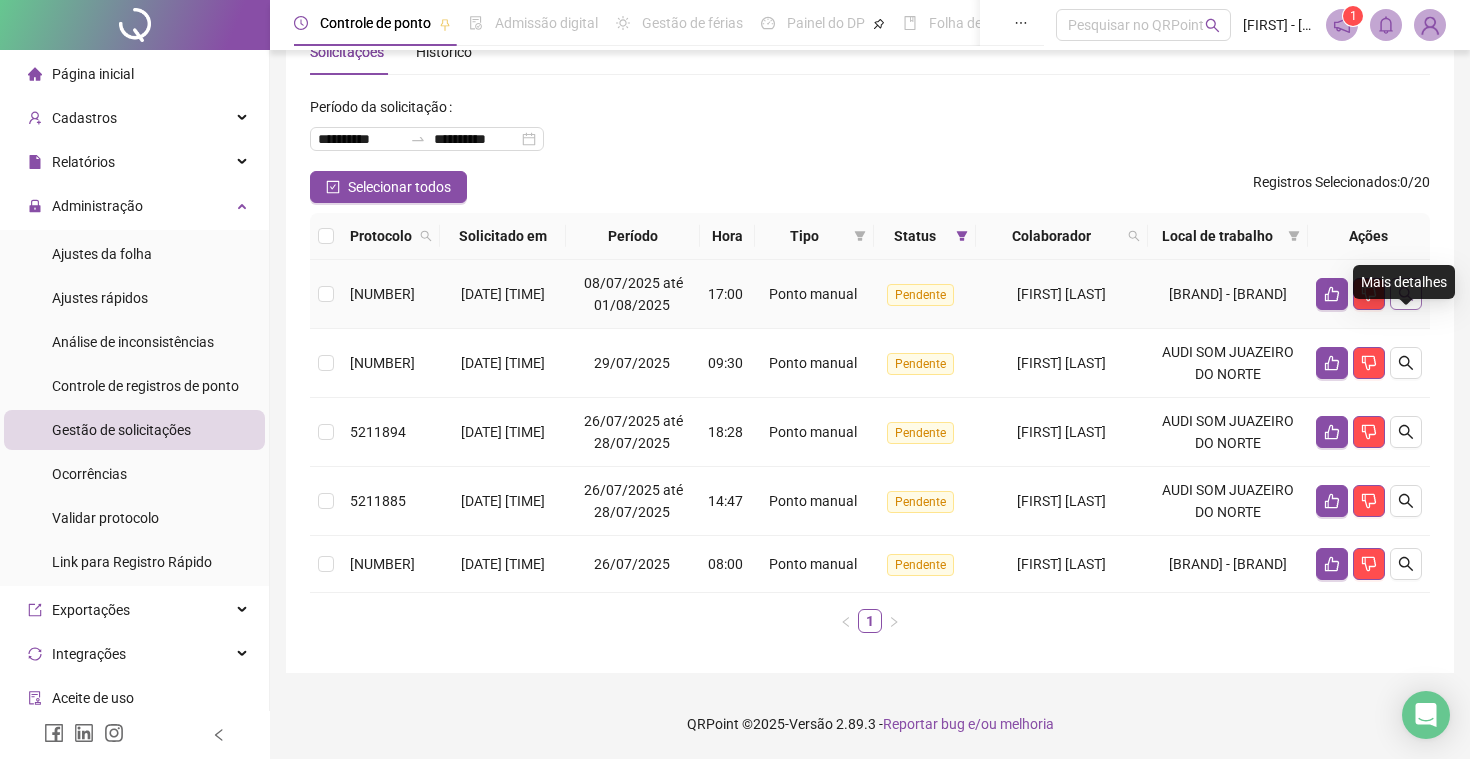 click 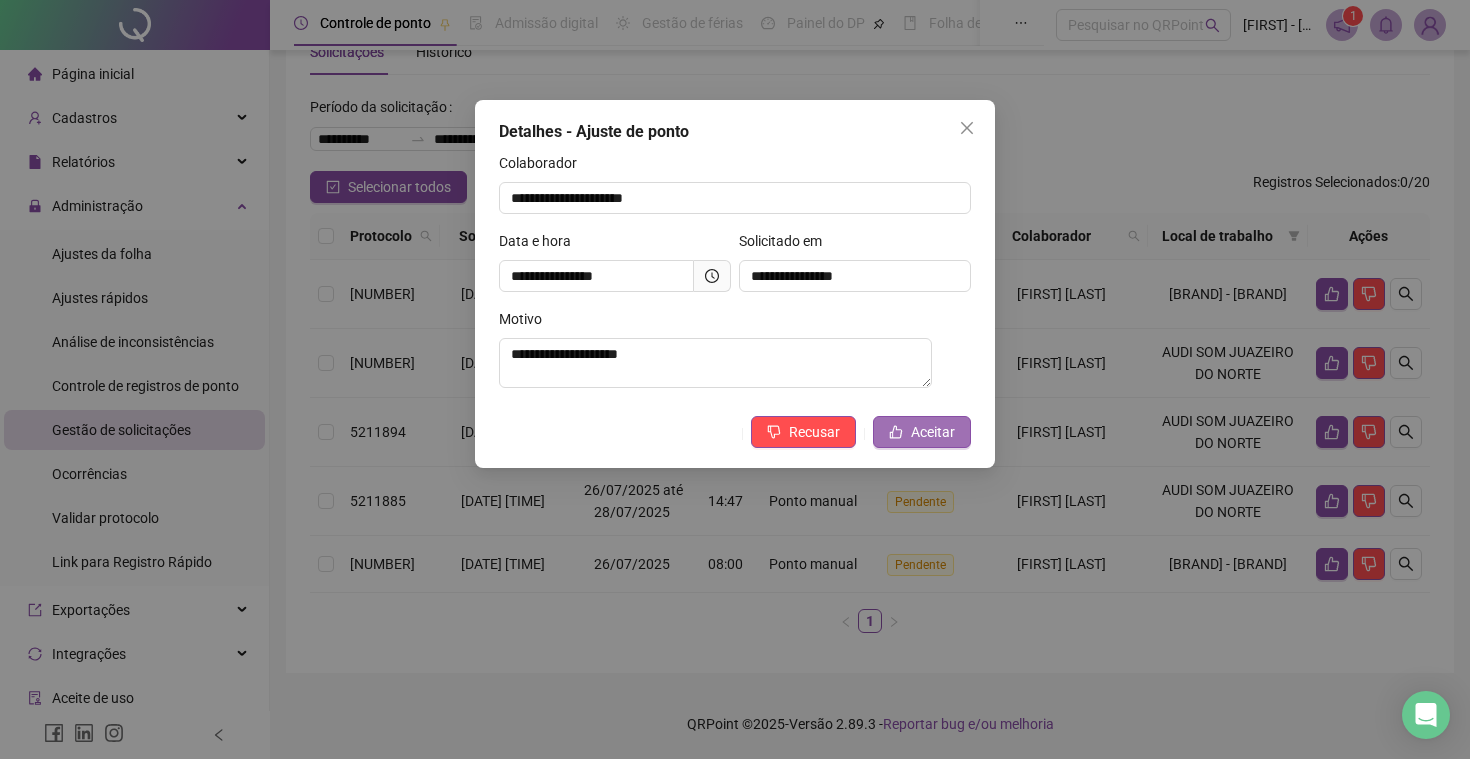 click on "Aceitar" at bounding box center [933, 432] 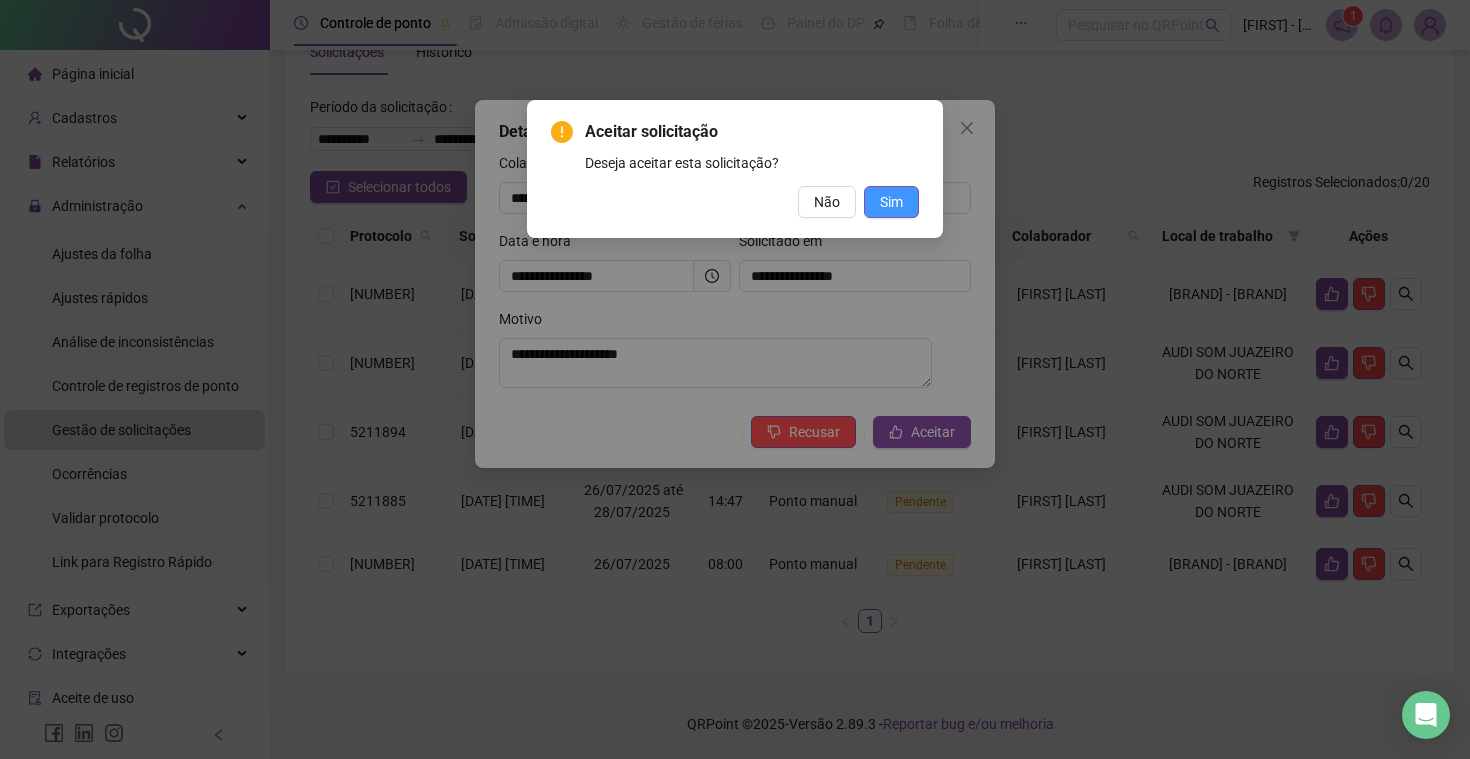 click on "Sim" at bounding box center (891, 202) 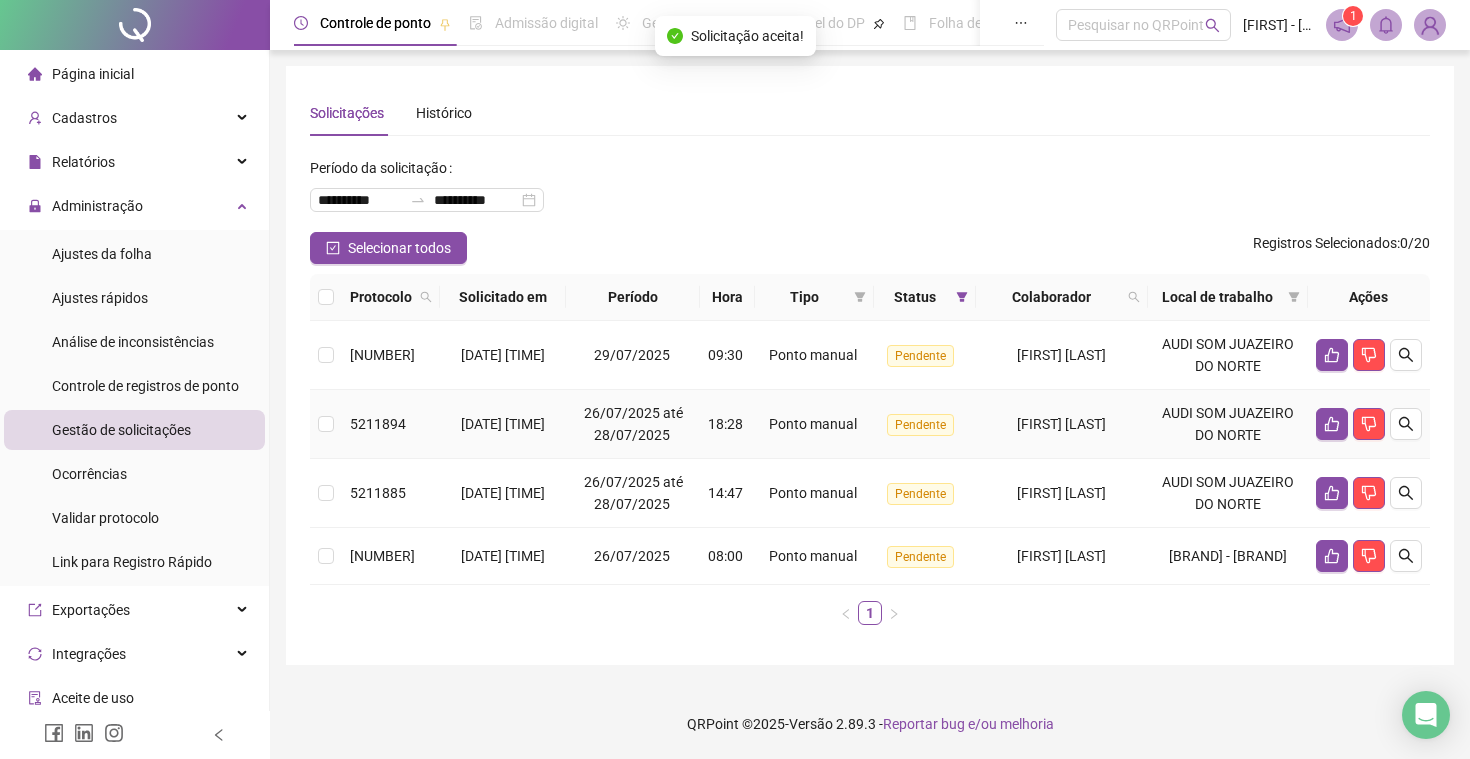 scroll, scrollTop: 92, scrollLeft: 0, axis: vertical 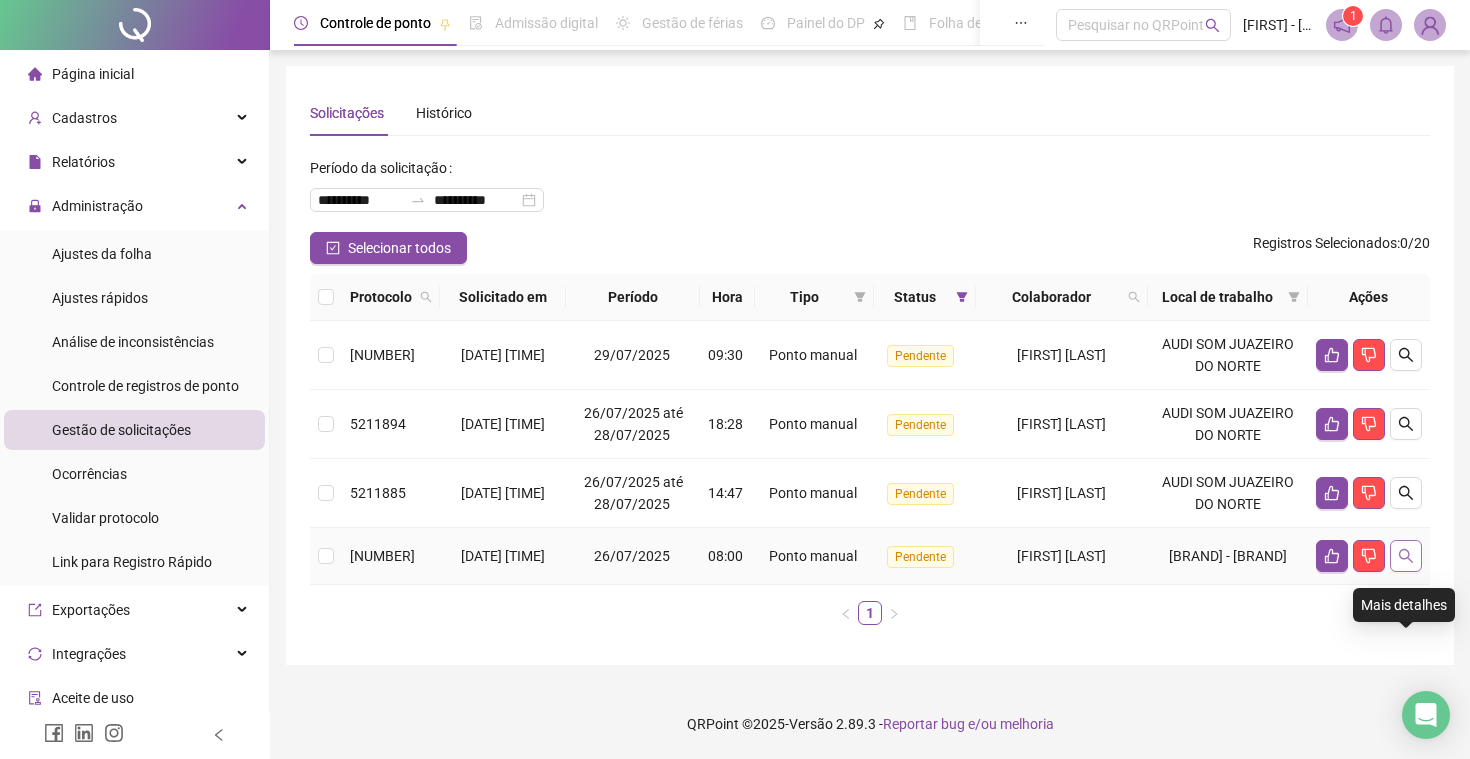 click 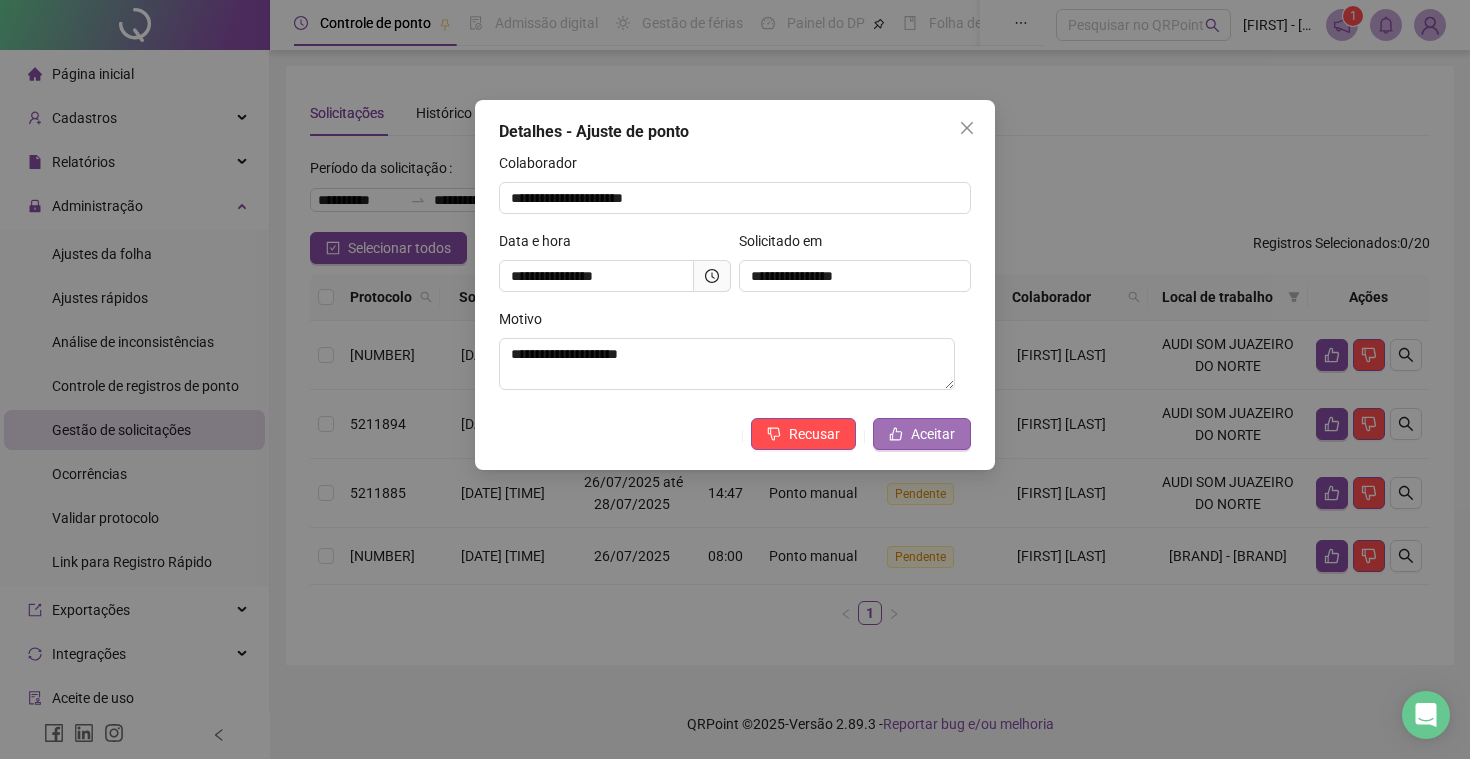 click on "Aceitar" at bounding box center (922, 434) 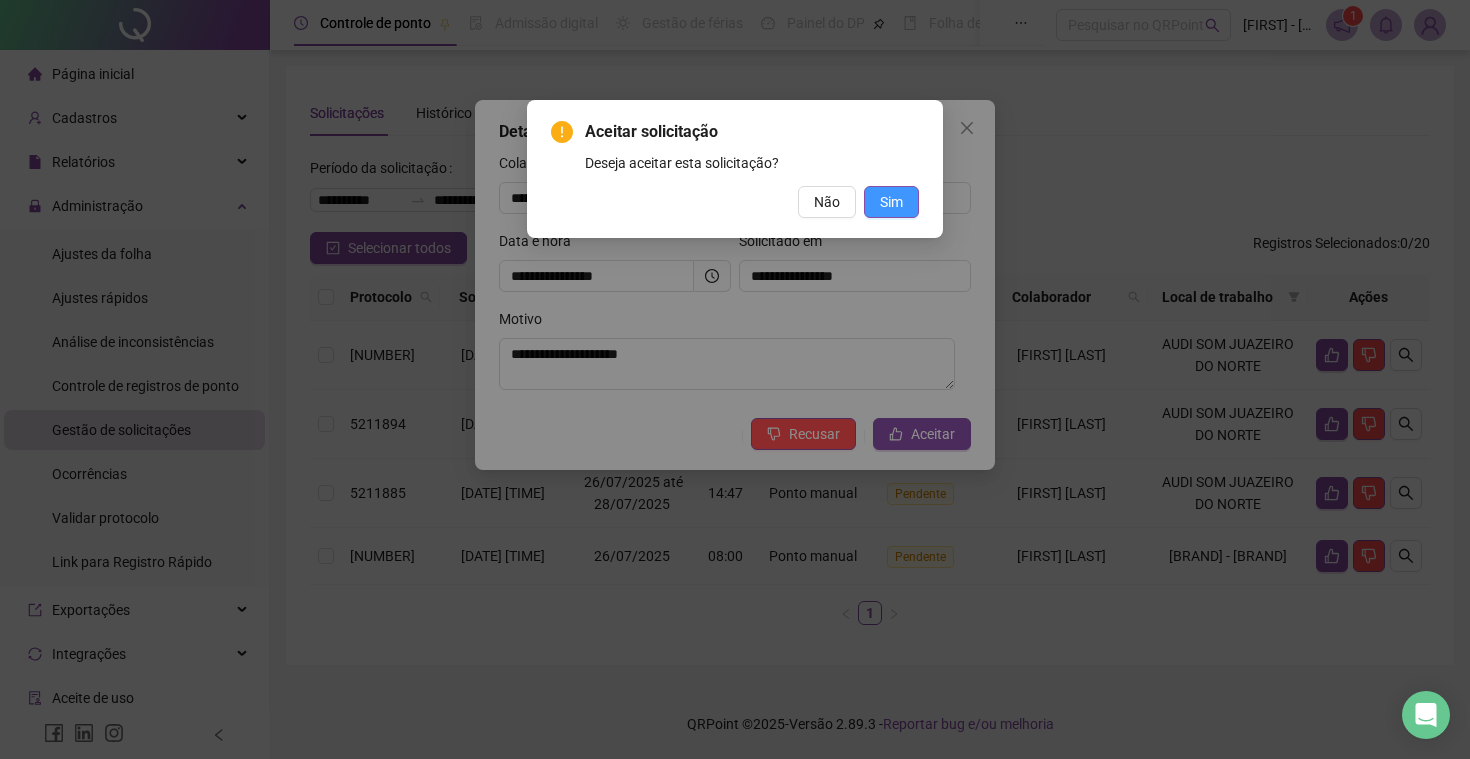 click on "Sim" at bounding box center [891, 202] 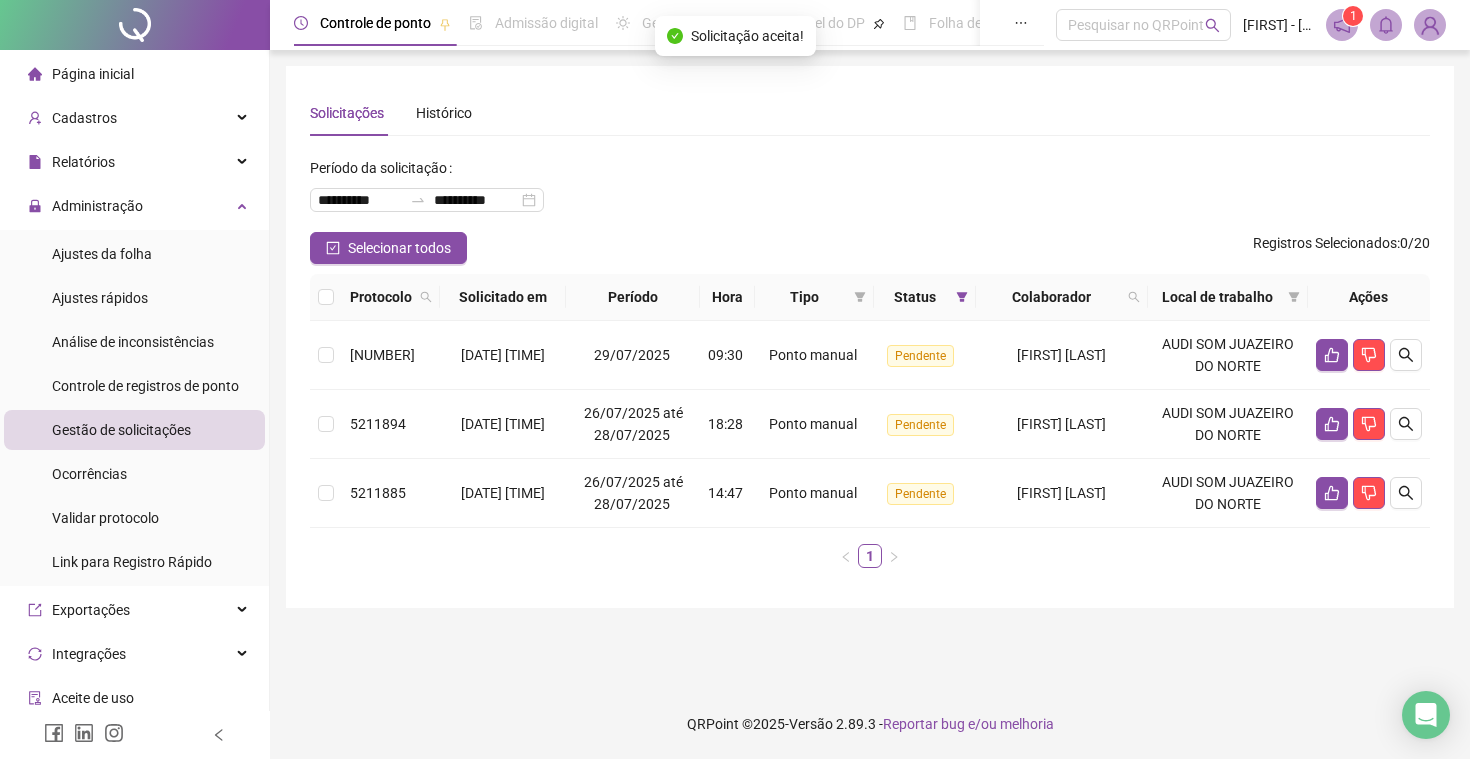 scroll, scrollTop: 23, scrollLeft: 0, axis: vertical 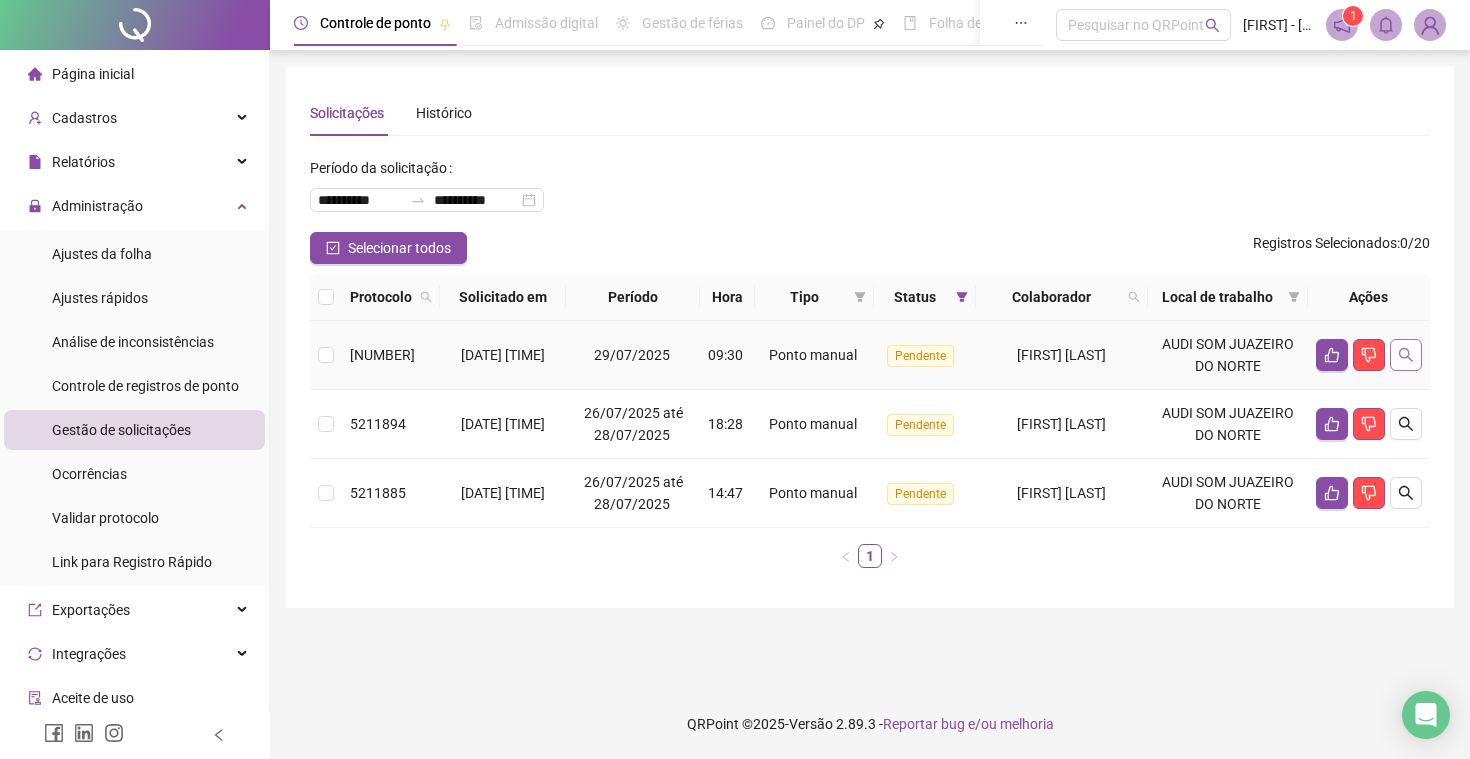 click 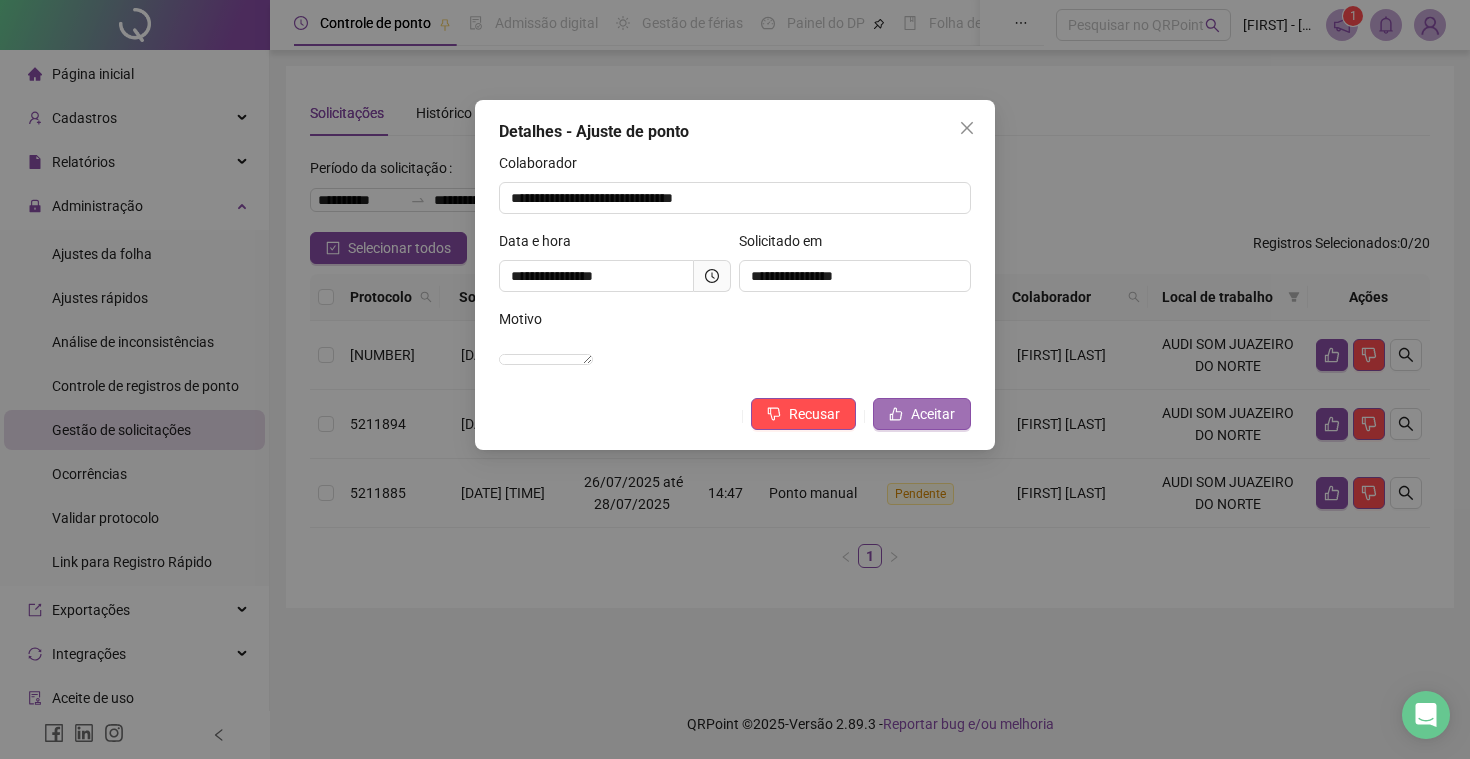 click on "Aceitar" at bounding box center [933, 414] 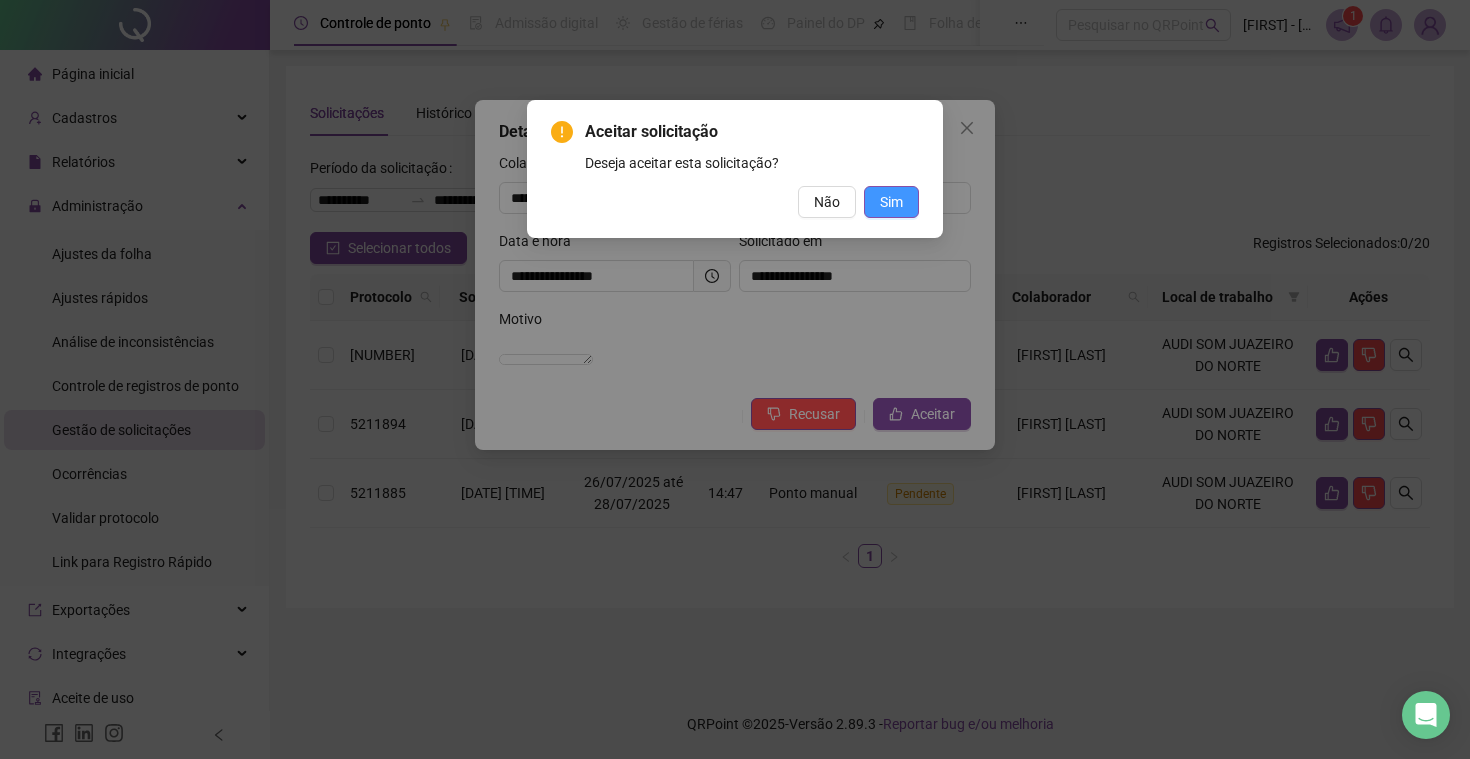 click on "Sim" at bounding box center (891, 202) 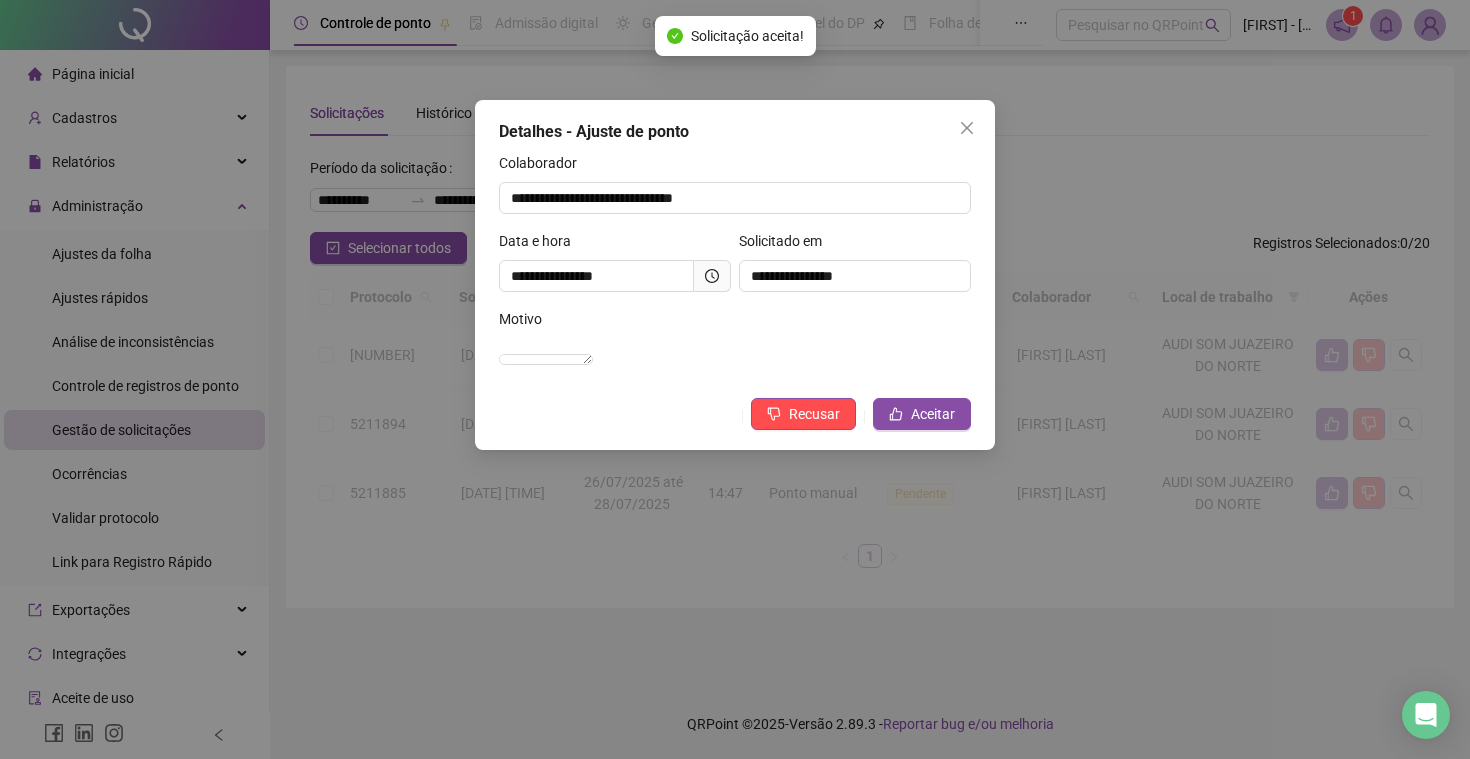 scroll, scrollTop: 0, scrollLeft: 0, axis: both 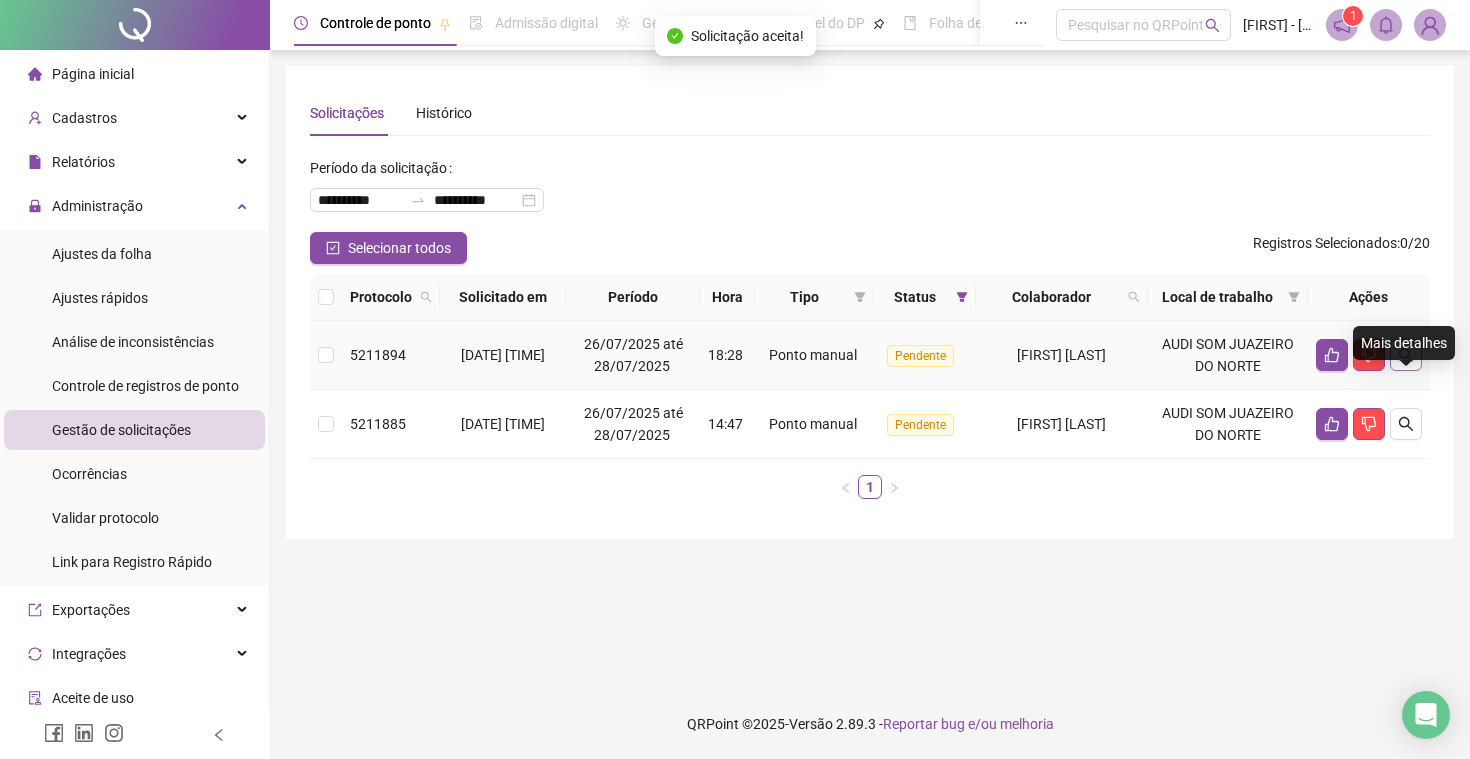 click 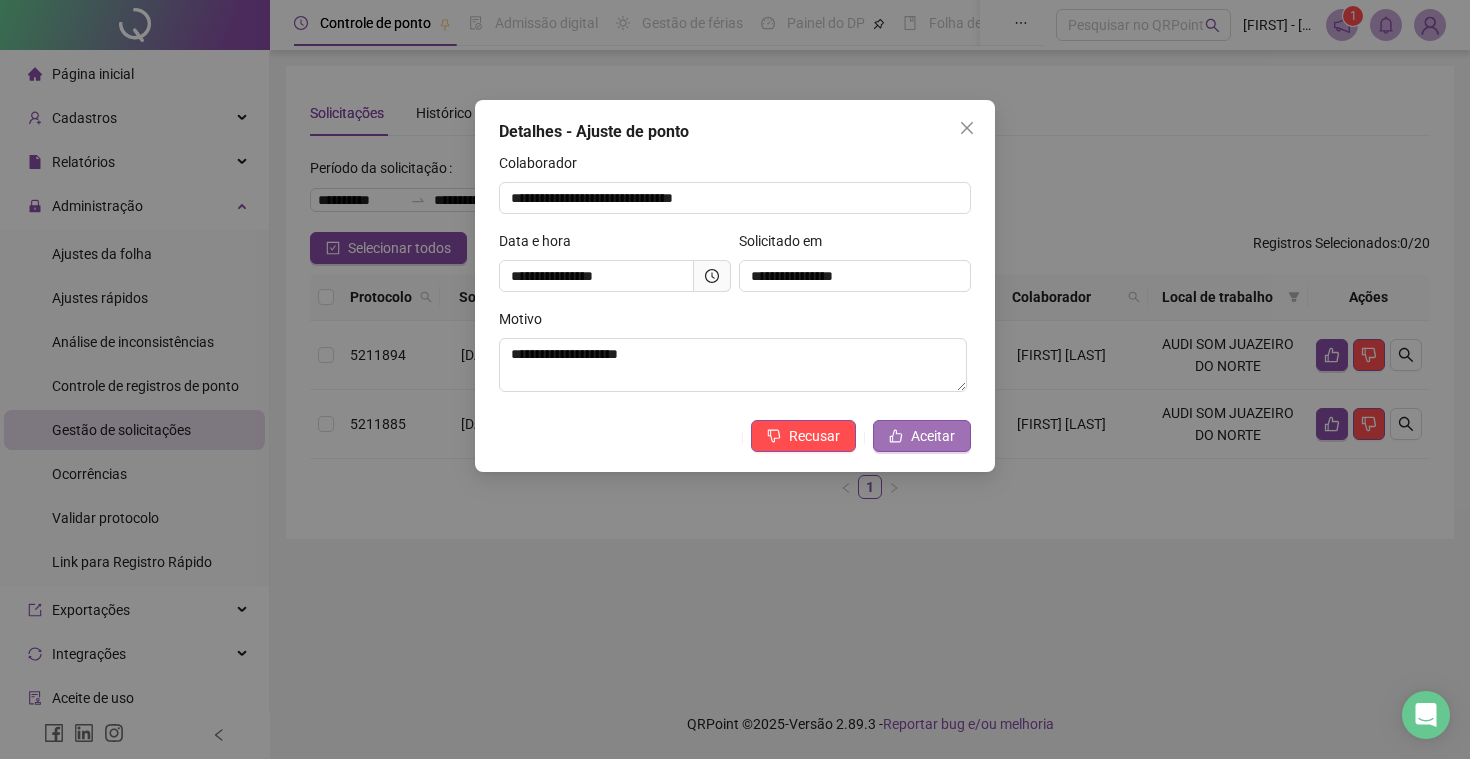 click on "Aceitar" at bounding box center (933, 436) 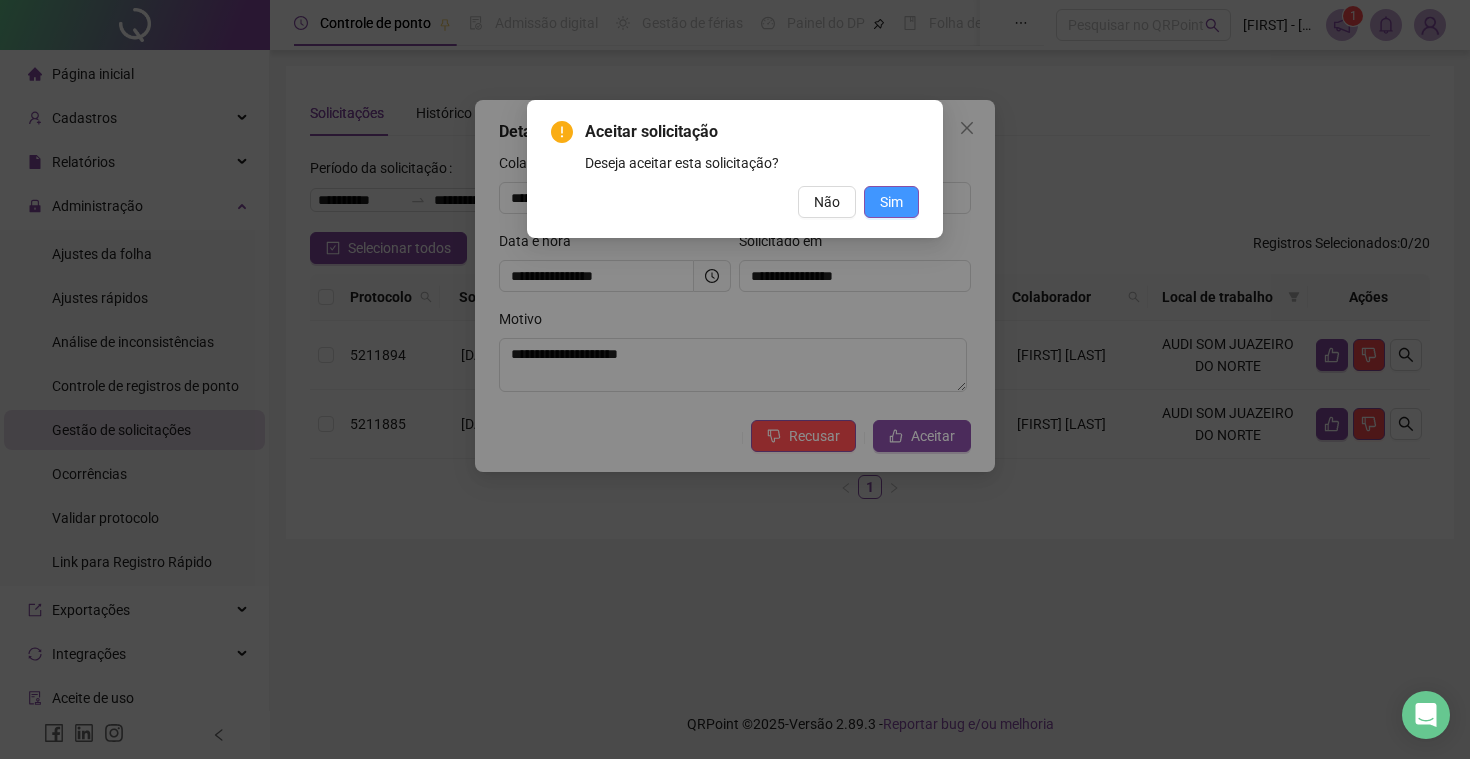 click on "Sim" at bounding box center (891, 202) 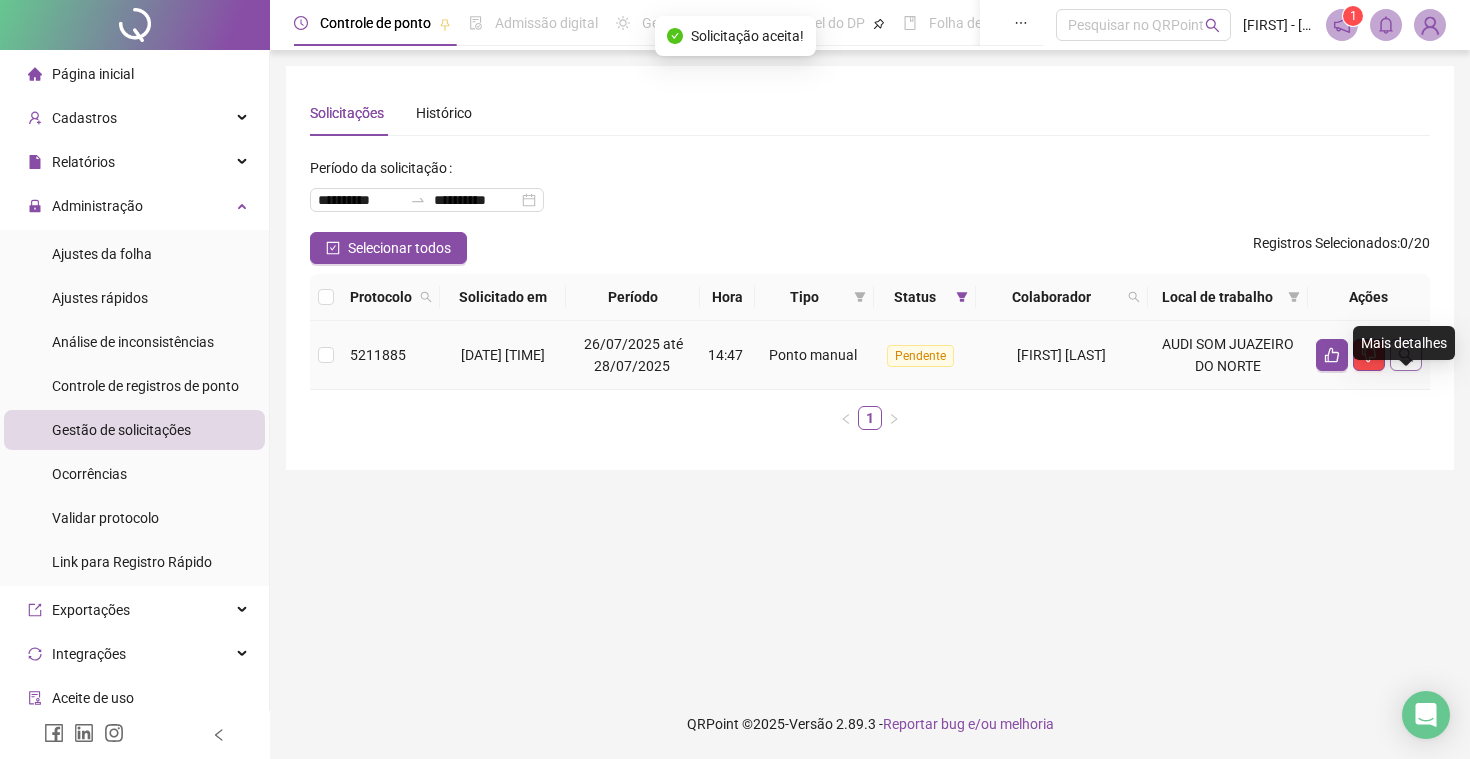 click 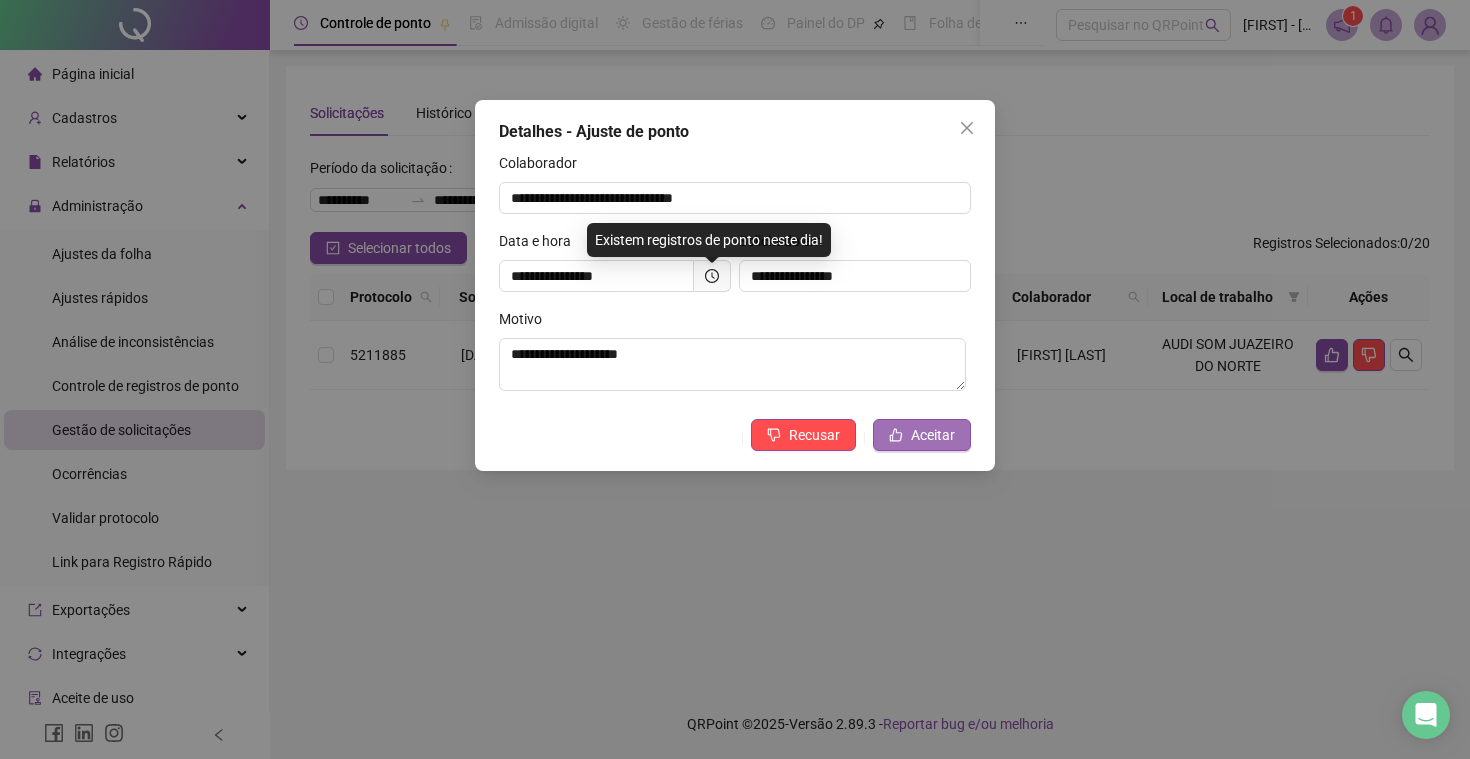 click on "Aceitar" at bounding box center [933, 435] 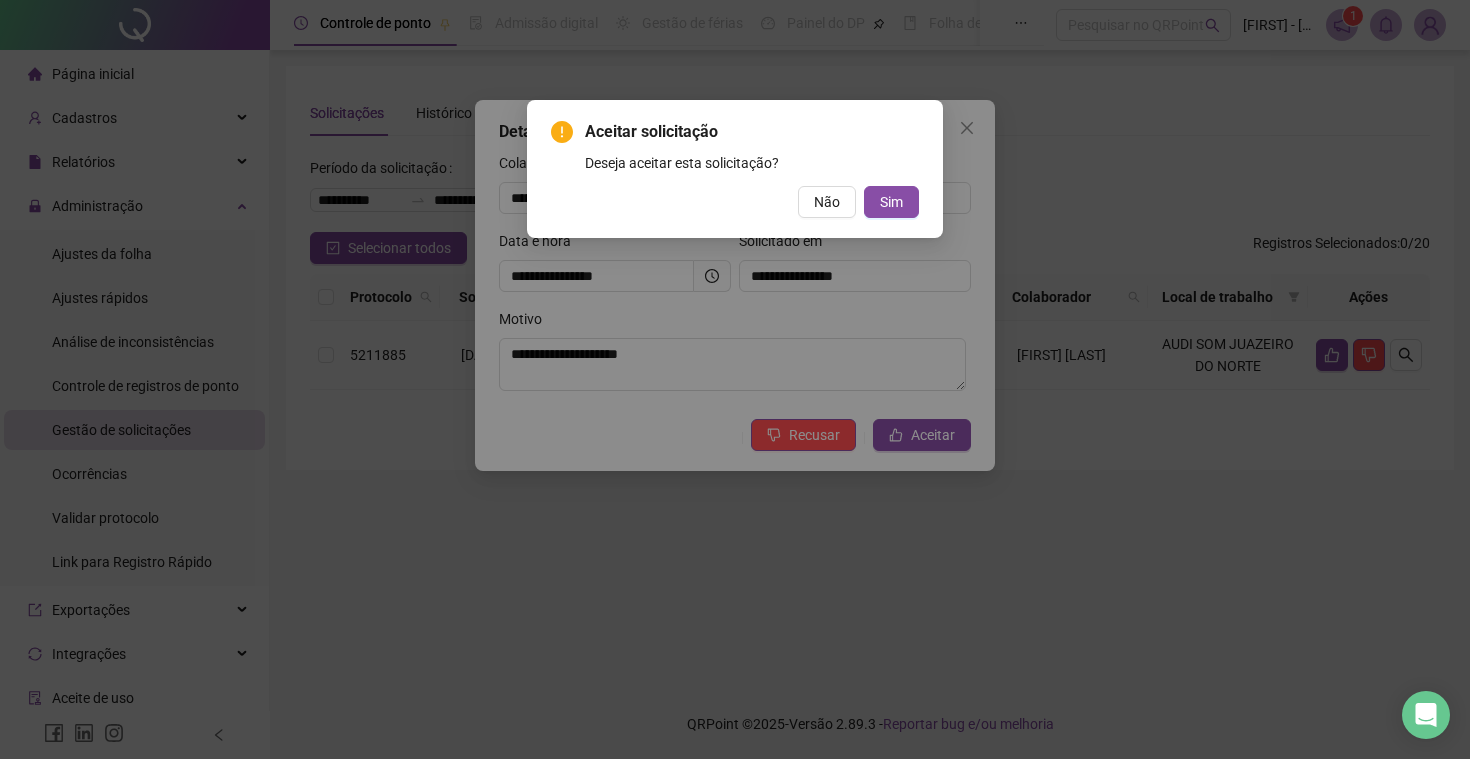 click on "Aceitar solicitação Deseja aceitar esta solicitação? Não Sim" at bounding box center [735, 169] 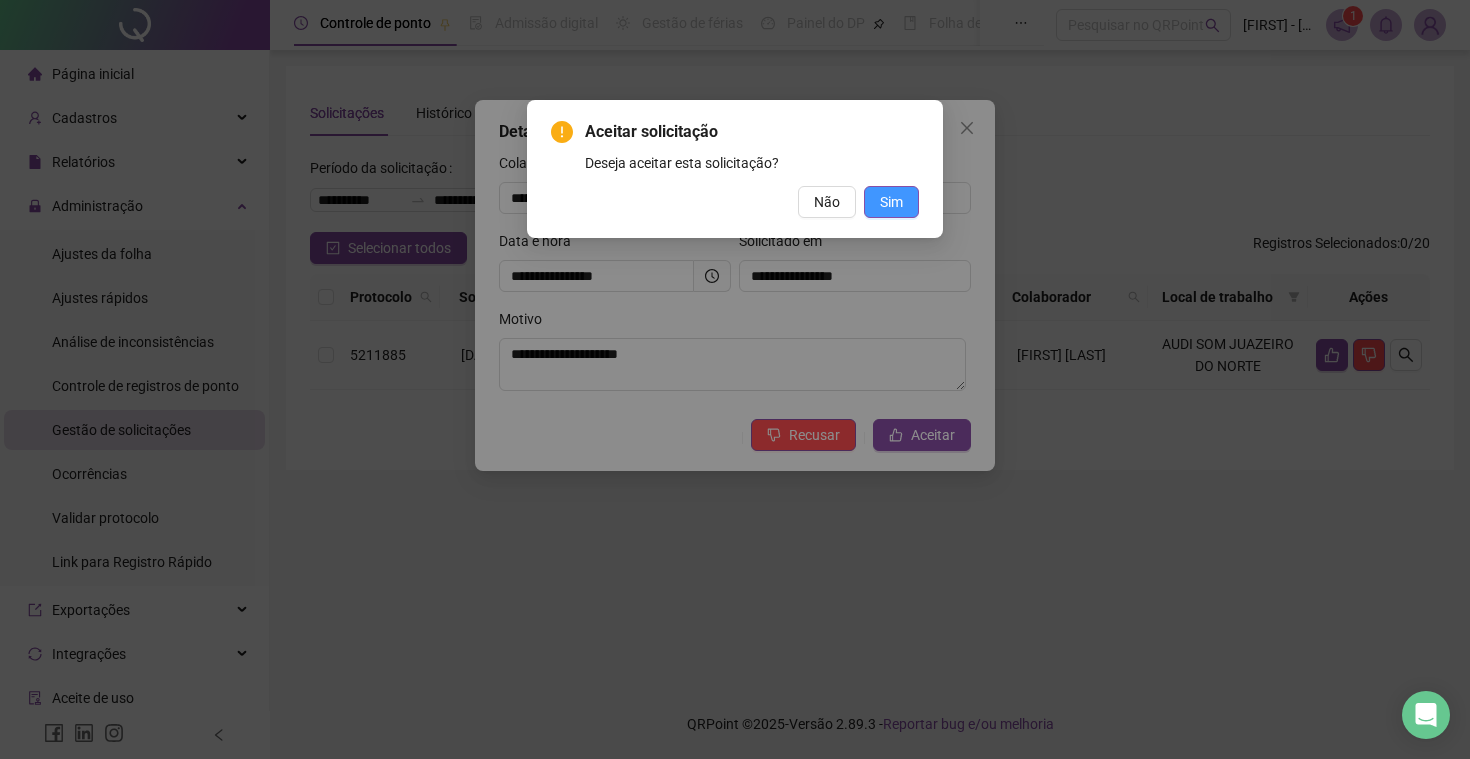 click on "Sim" at bounding box center [891, 202] 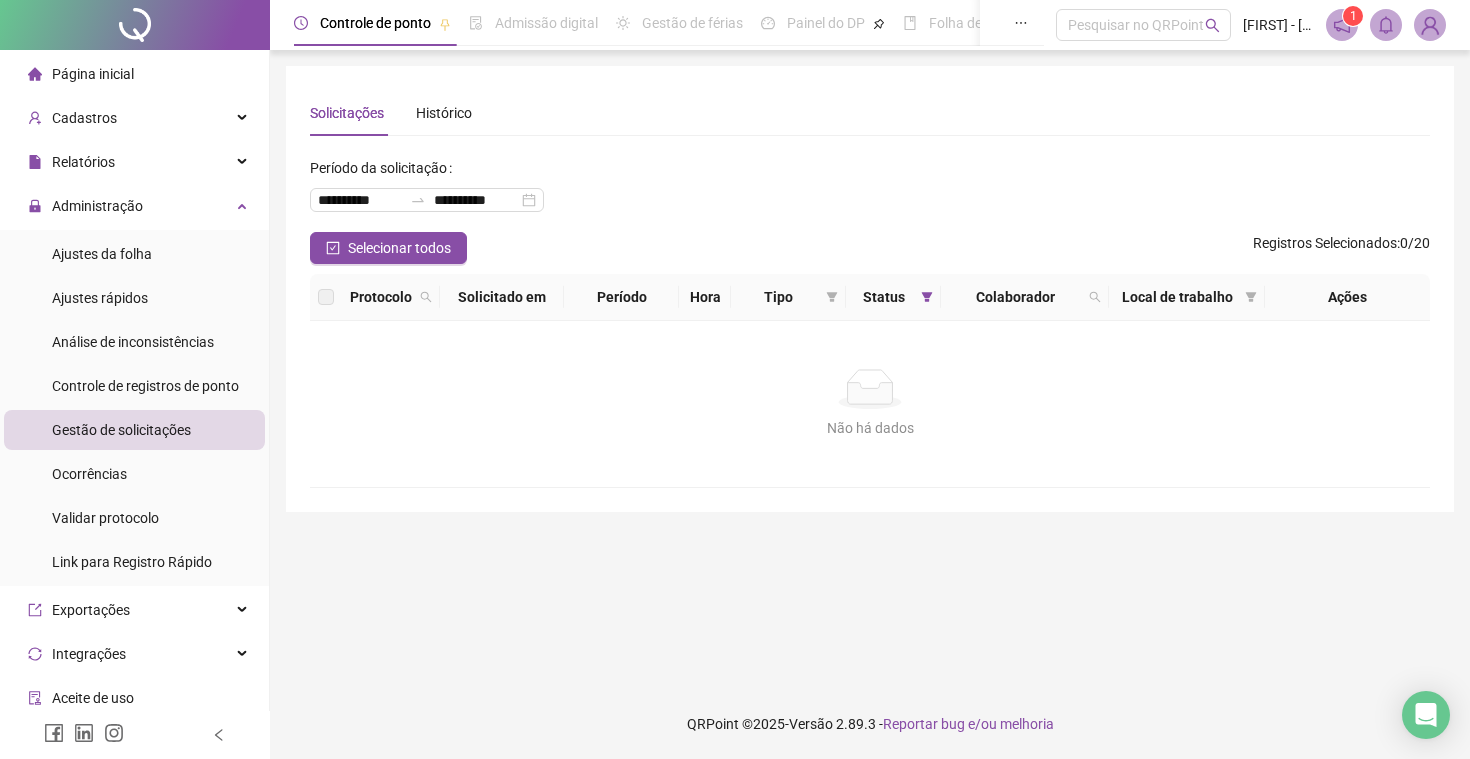 click on "Página inicial" at bounding box center (93, 74) 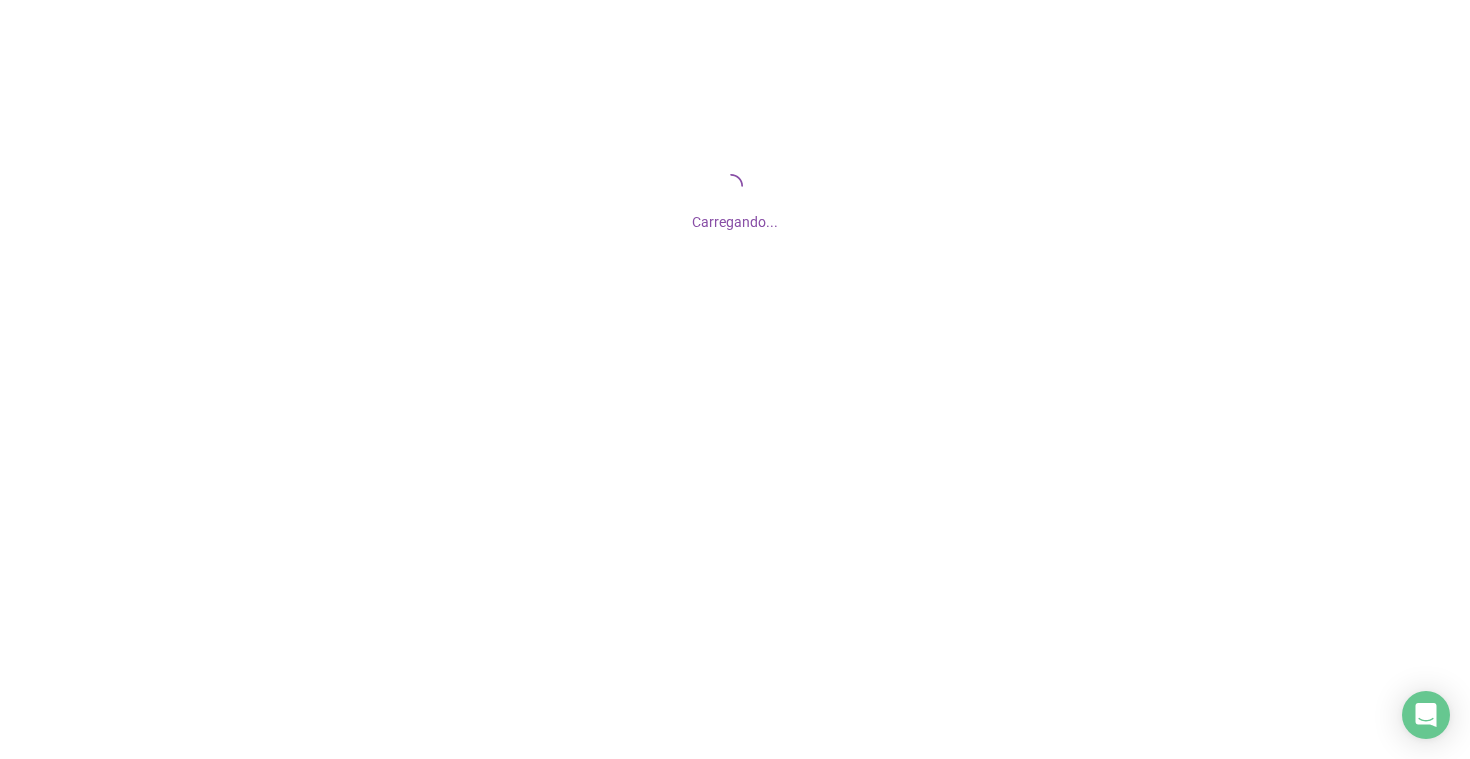 scroll, scrollTop: 0, scrollLeft: 0, axis: both 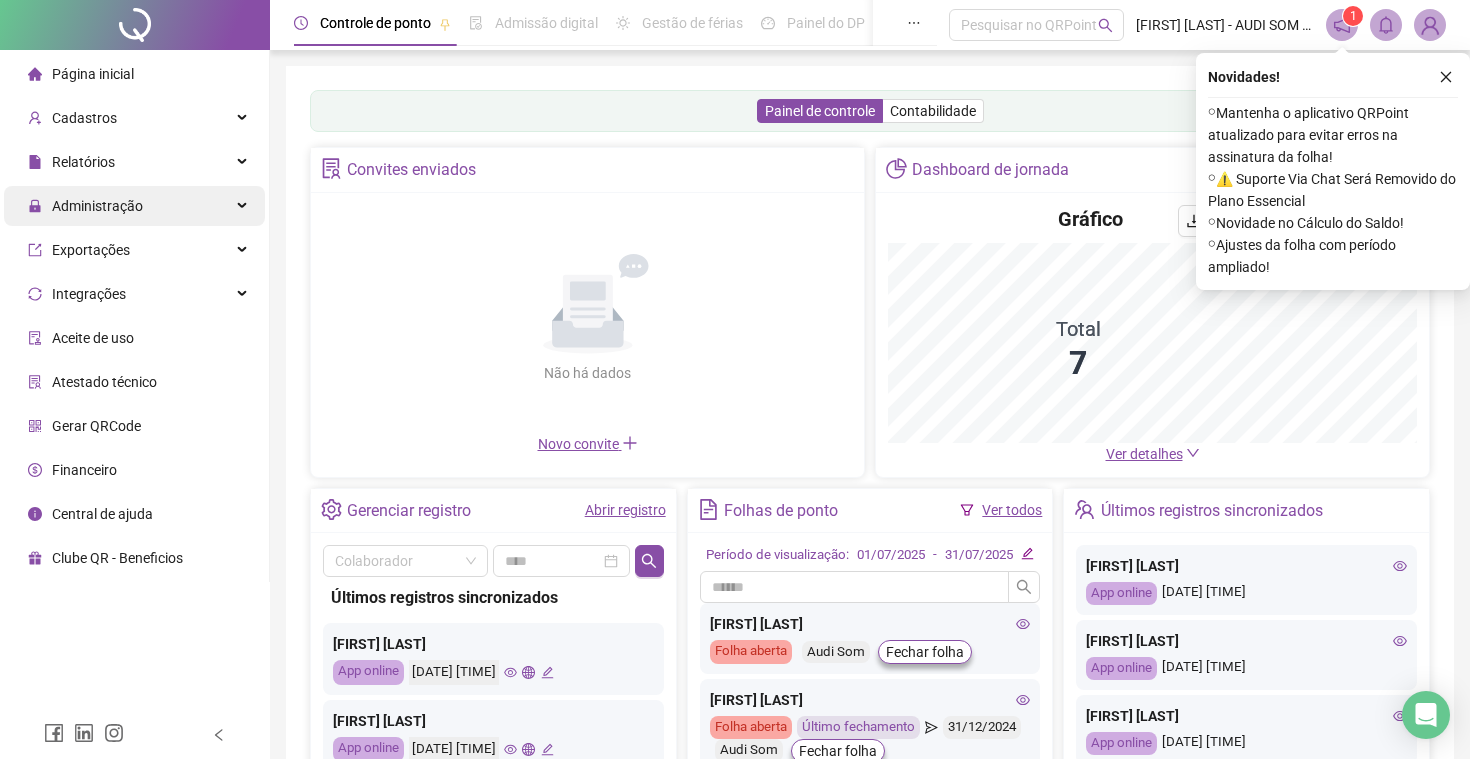 click on "Administração" at bounding box center (134, 206) 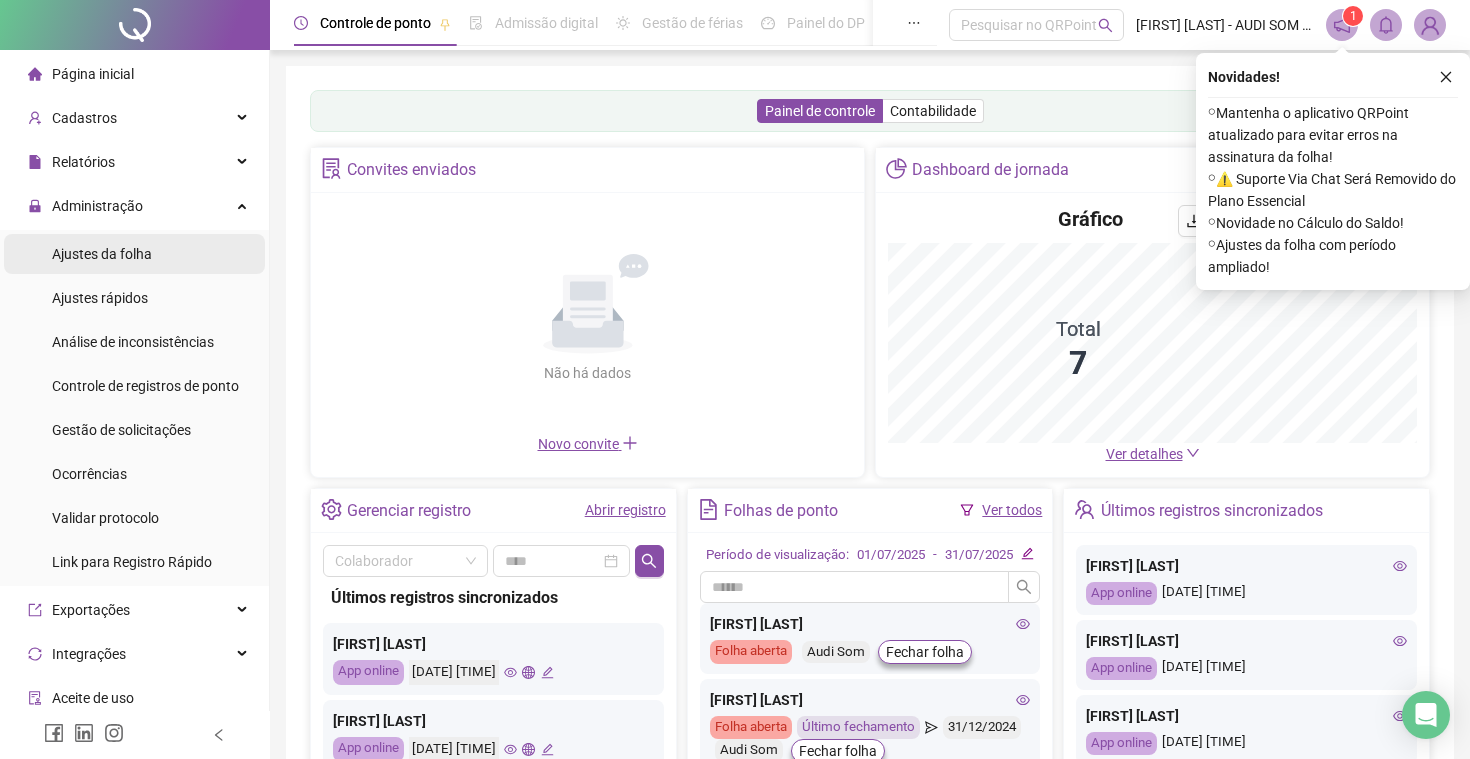 click on "Ajustes da folha" at bounding box center [134, 254] 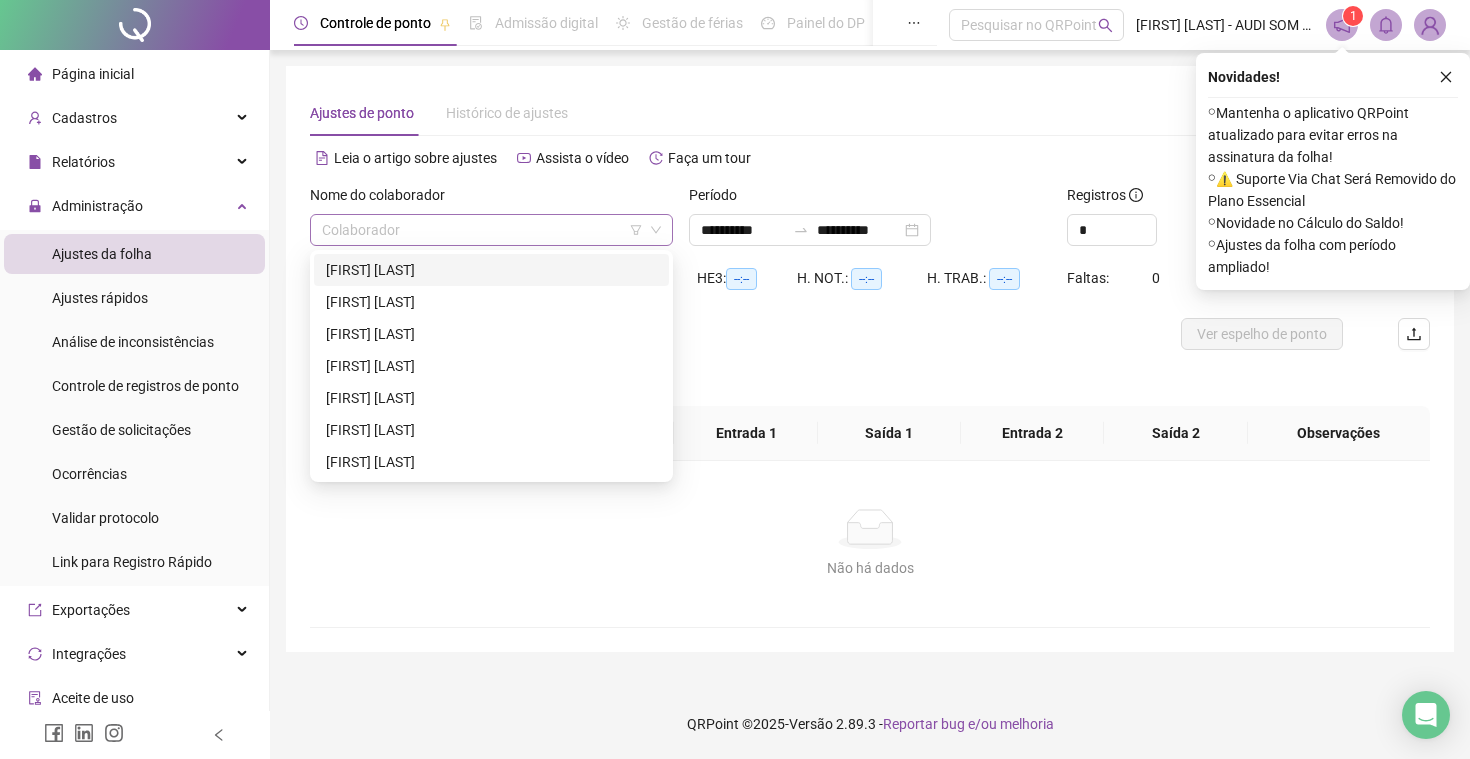click at bounding box center (491, 230) 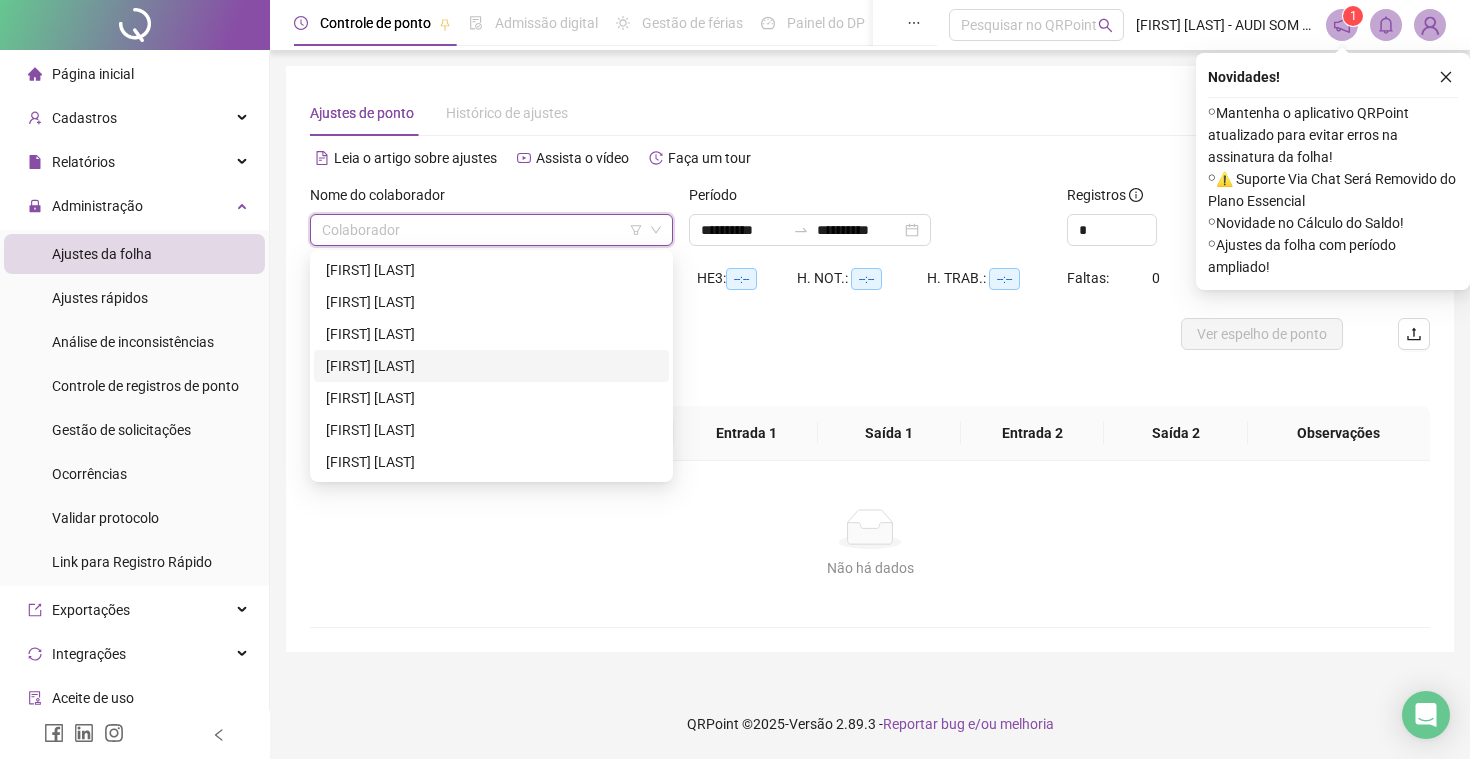 click on "[FIRST] [LAST]" at bounding box center [491, 366] 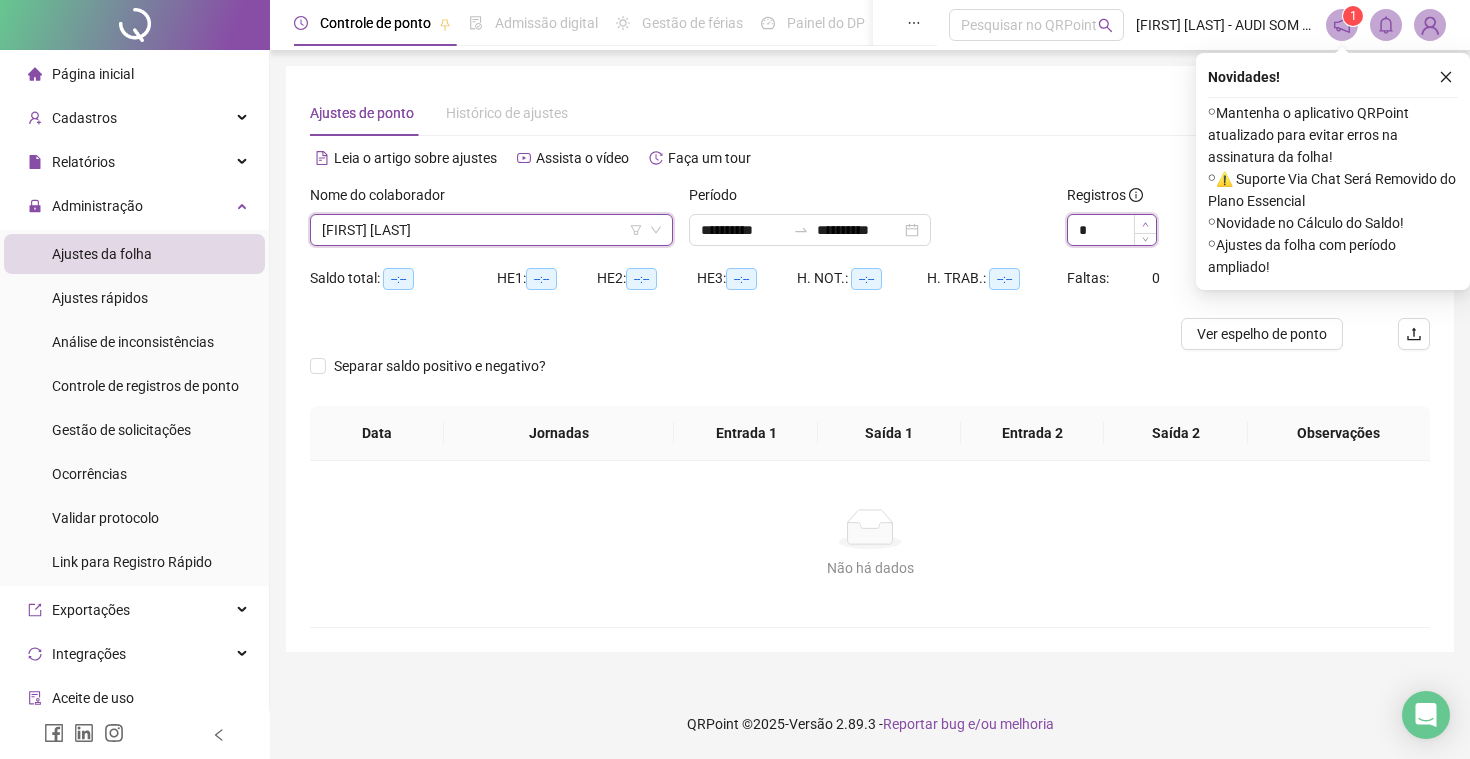 click 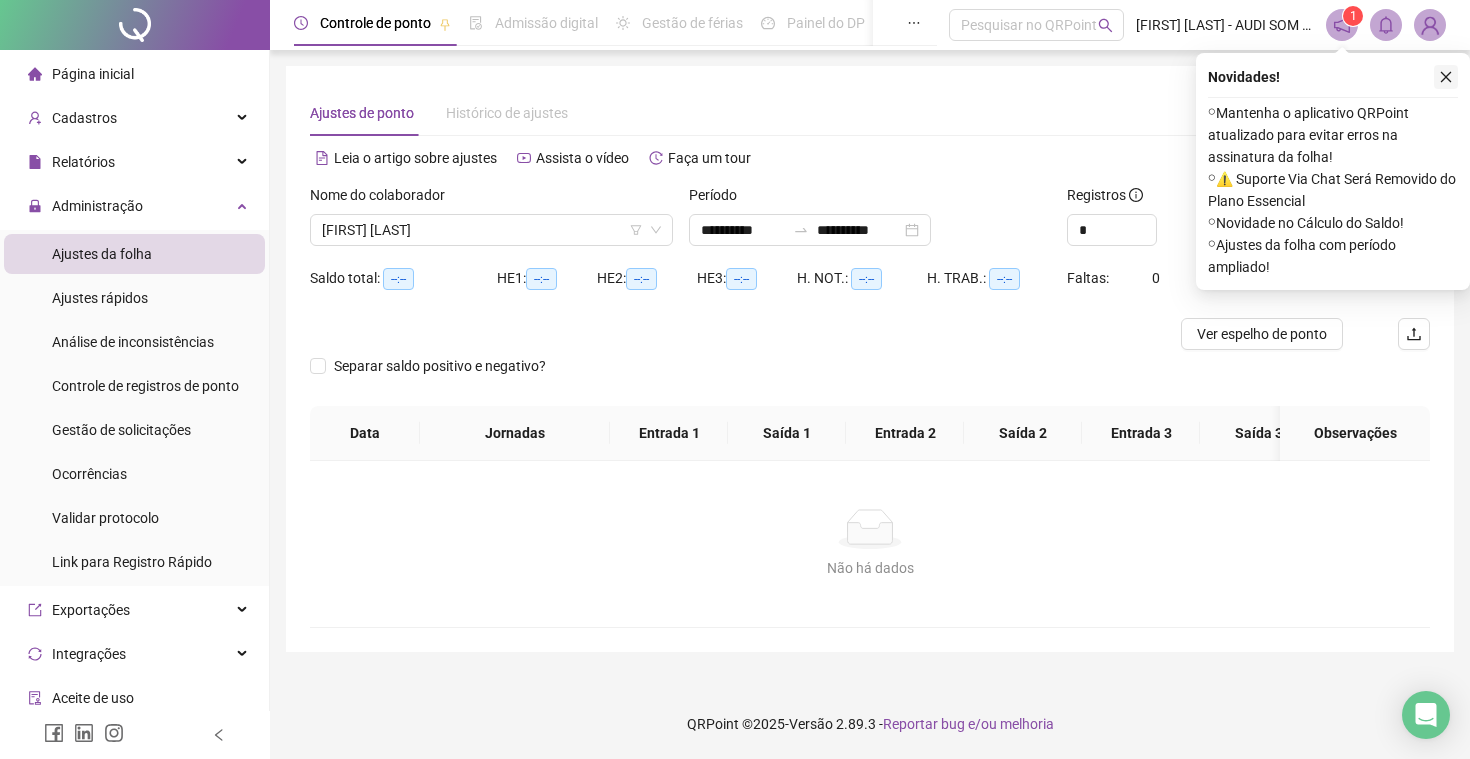 click 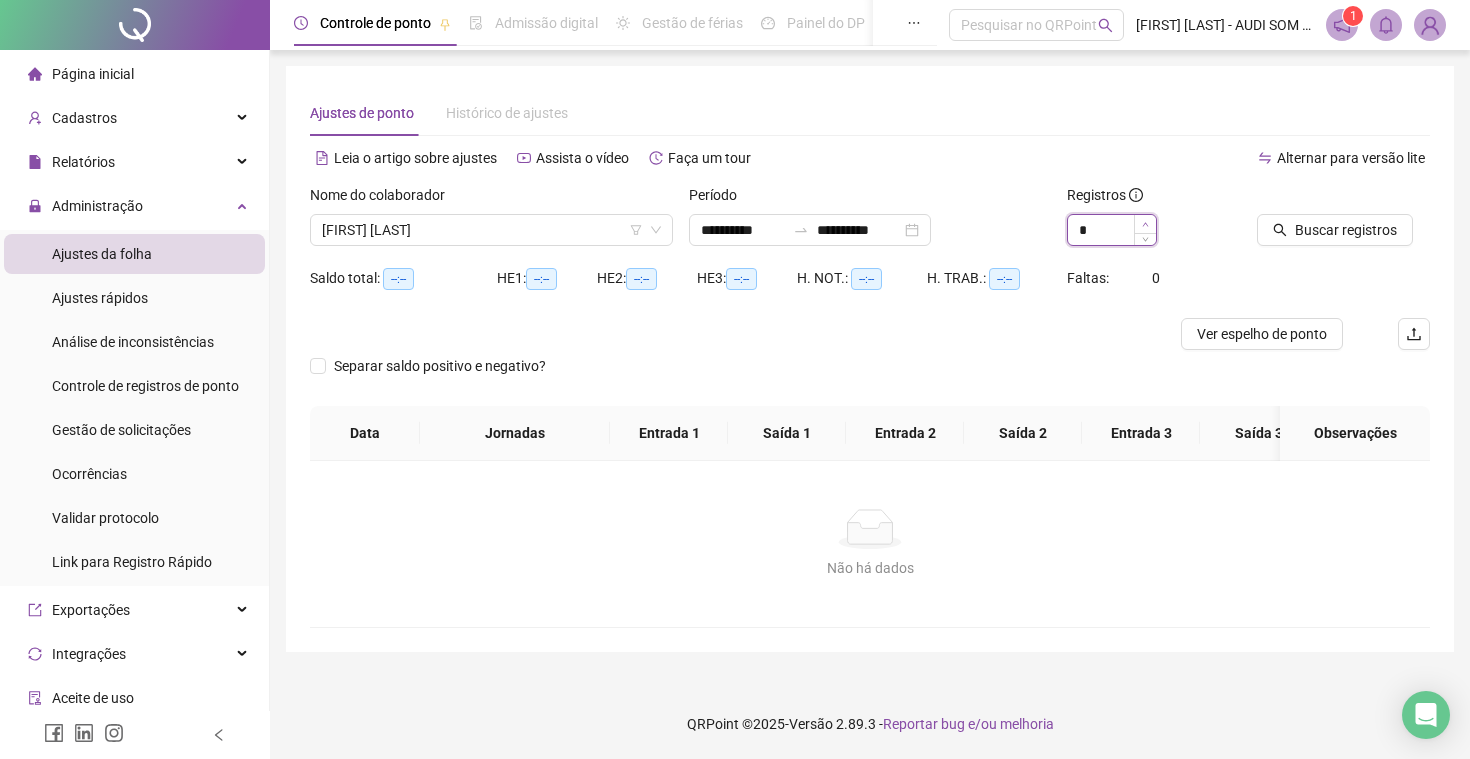 click 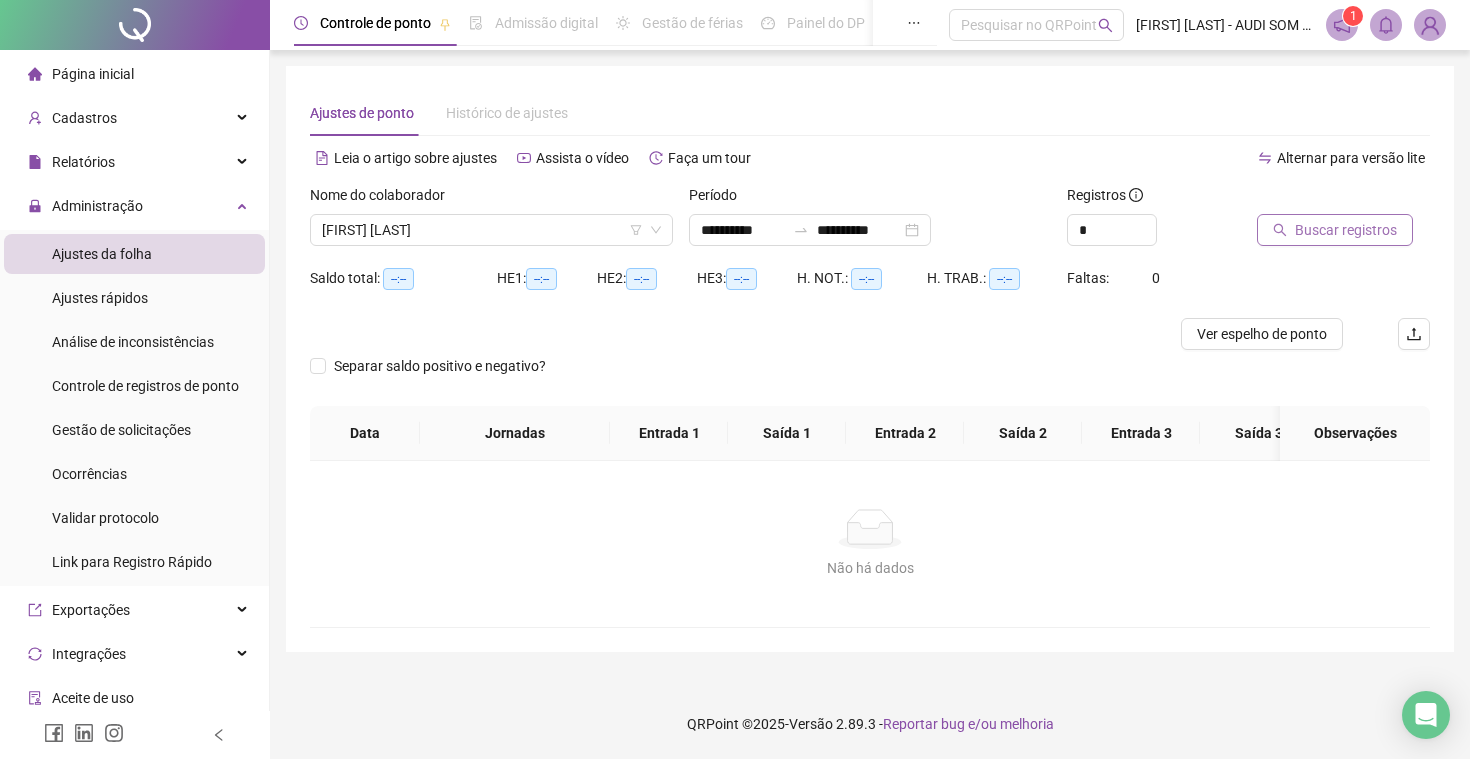 click on "Buscar registros" at bounding box center (1346, 230) 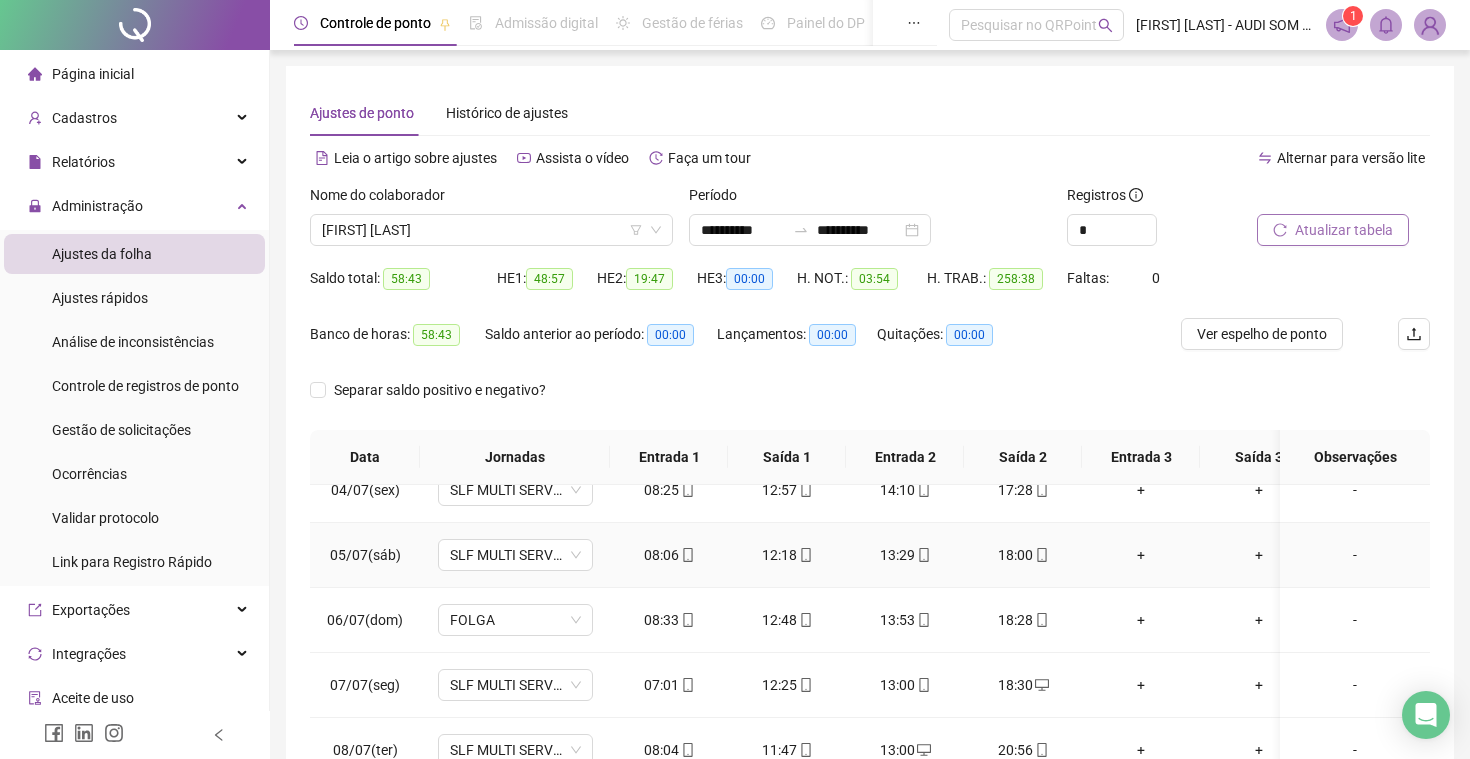 scroll, scrollTop: 228, scrollLeft: 1, axis: both 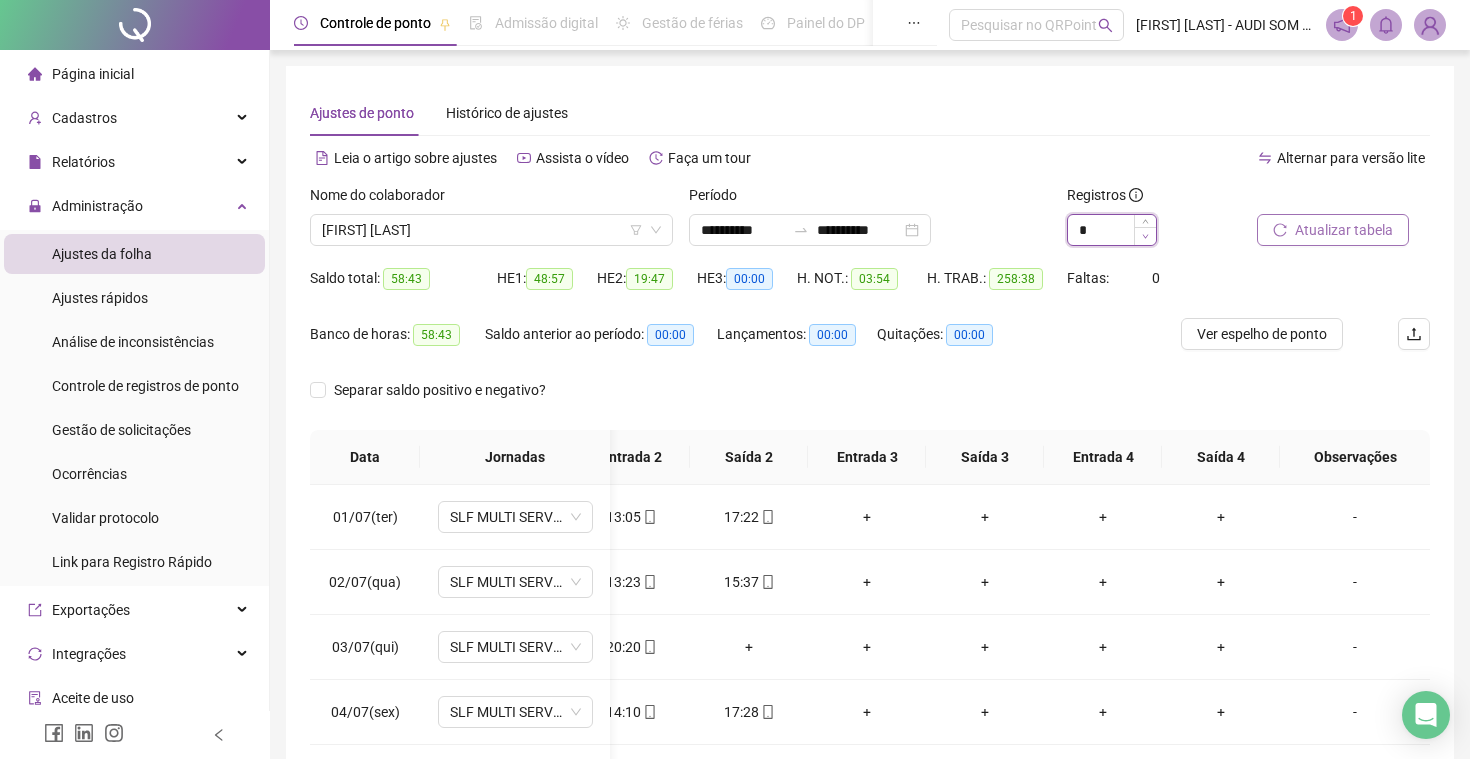 click at bounding box center [1145, 236] 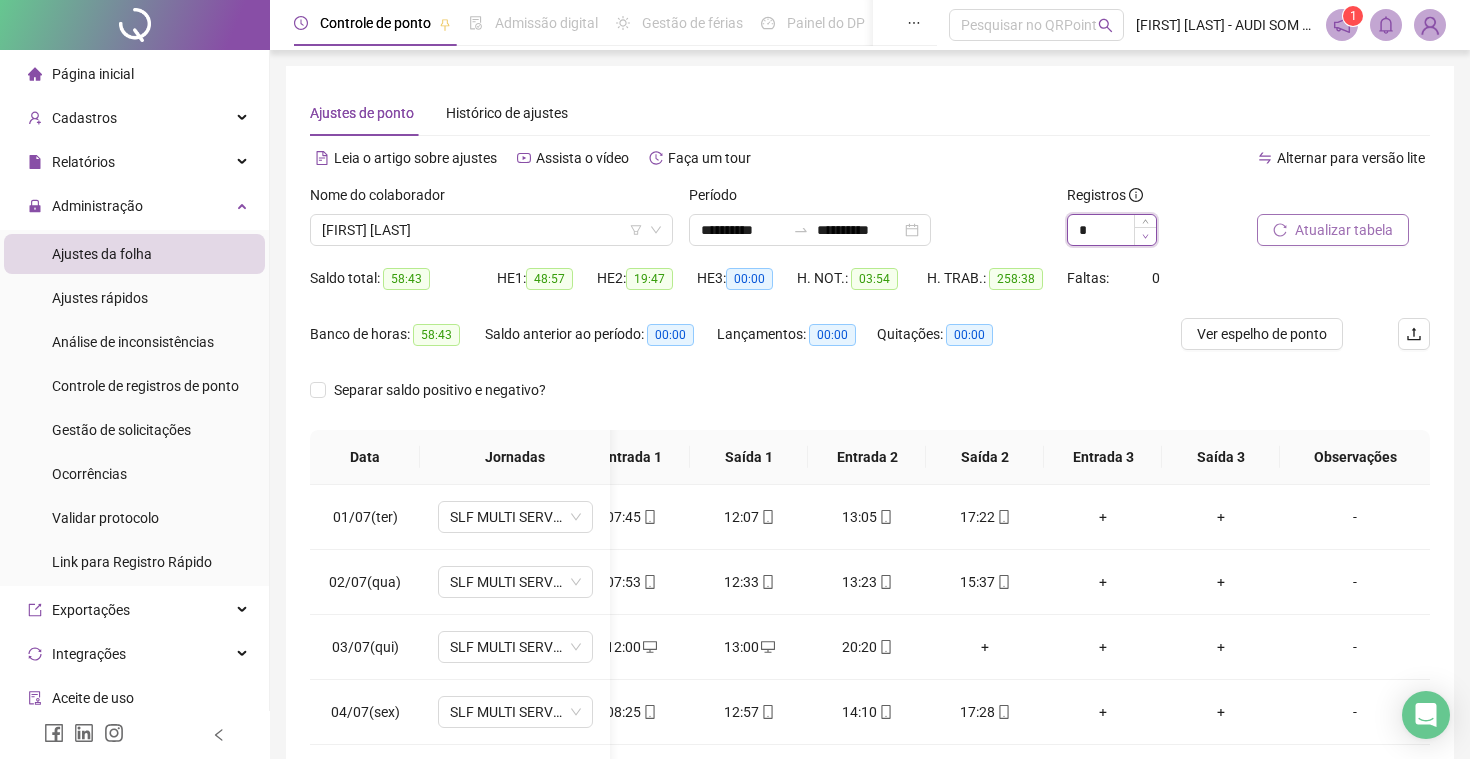scroll, scrollTop: 0, scrollLeft: 38, axis: horizontal 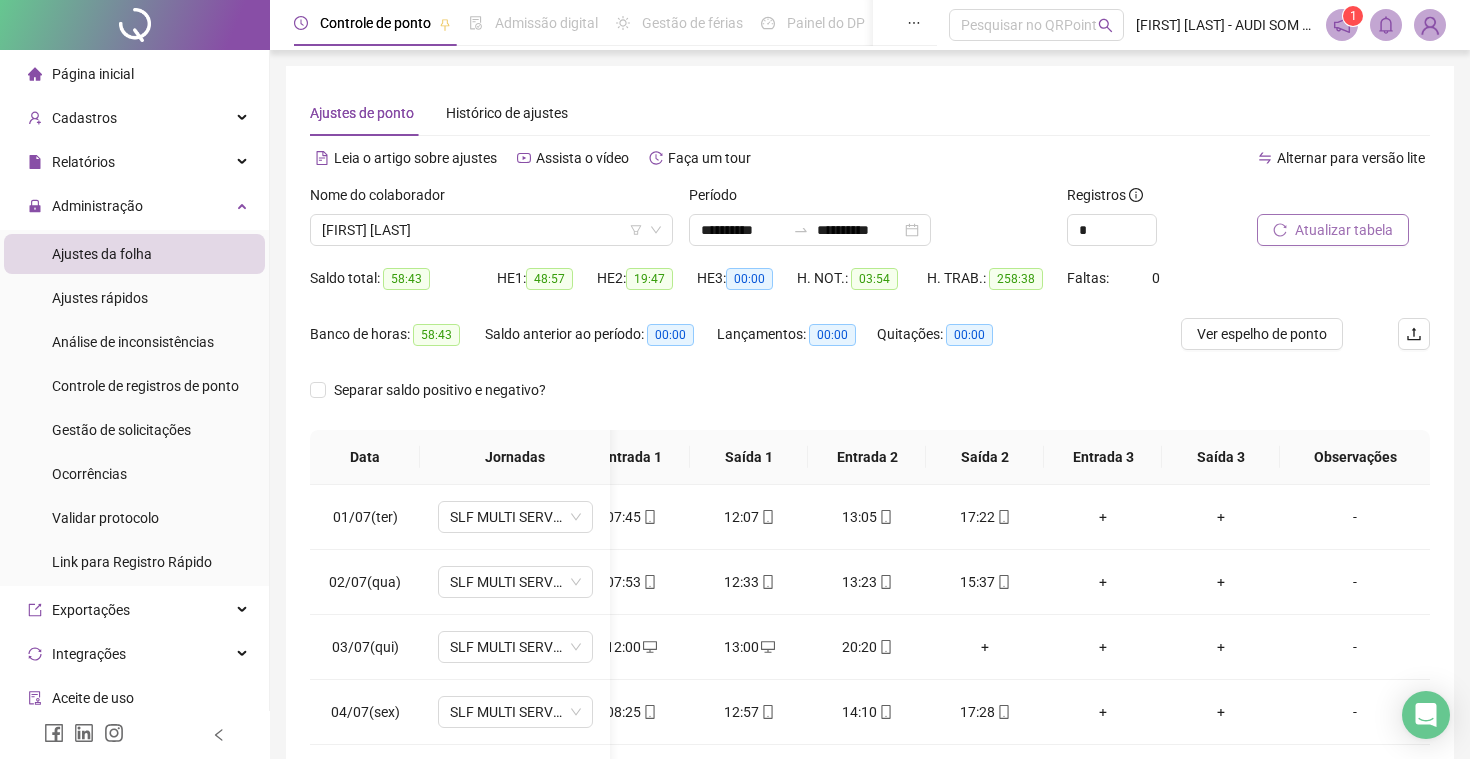 click on "Atualizar tabela" at bounding box center (1333, 230) 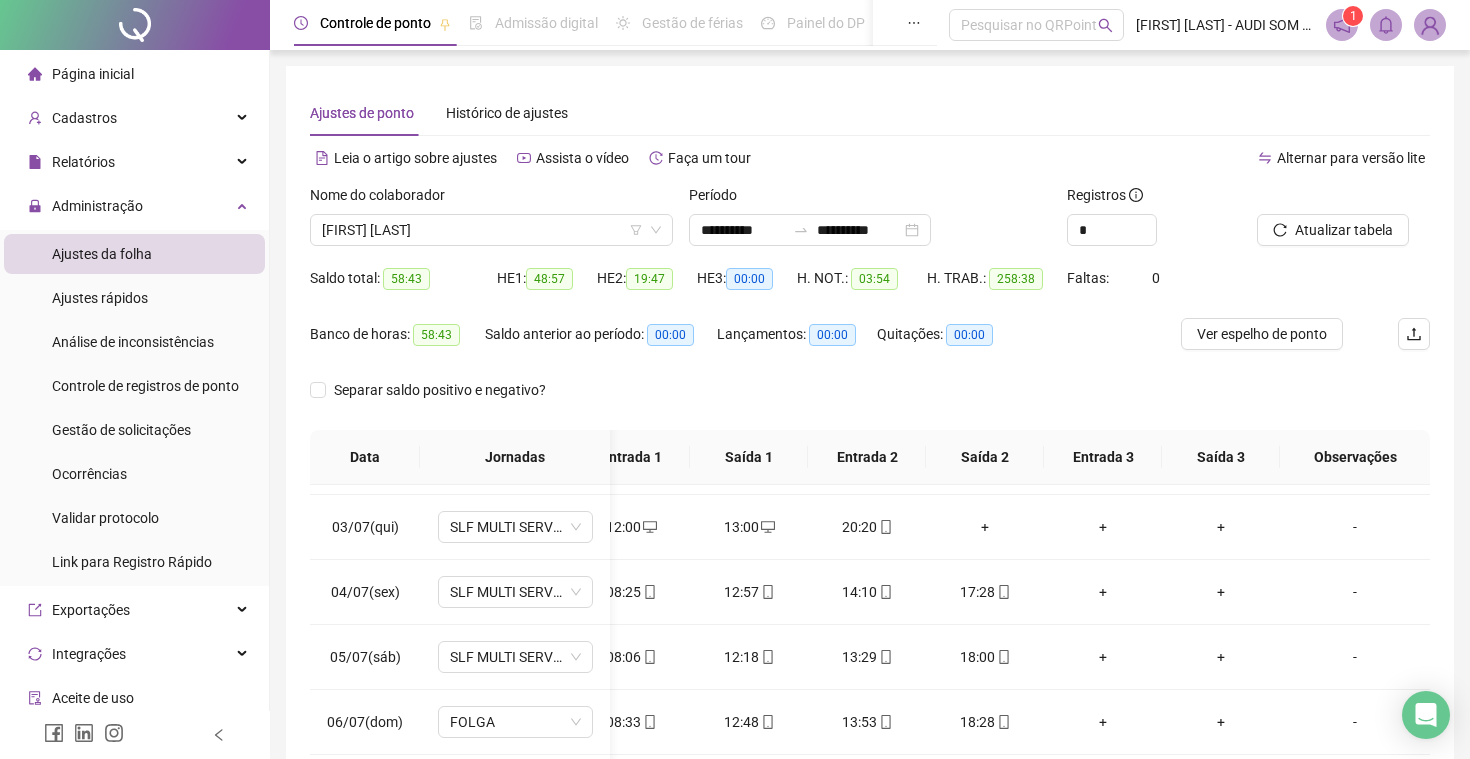 scroll, scrollTop: 0, scrollLeft: 38, axis: horizontal 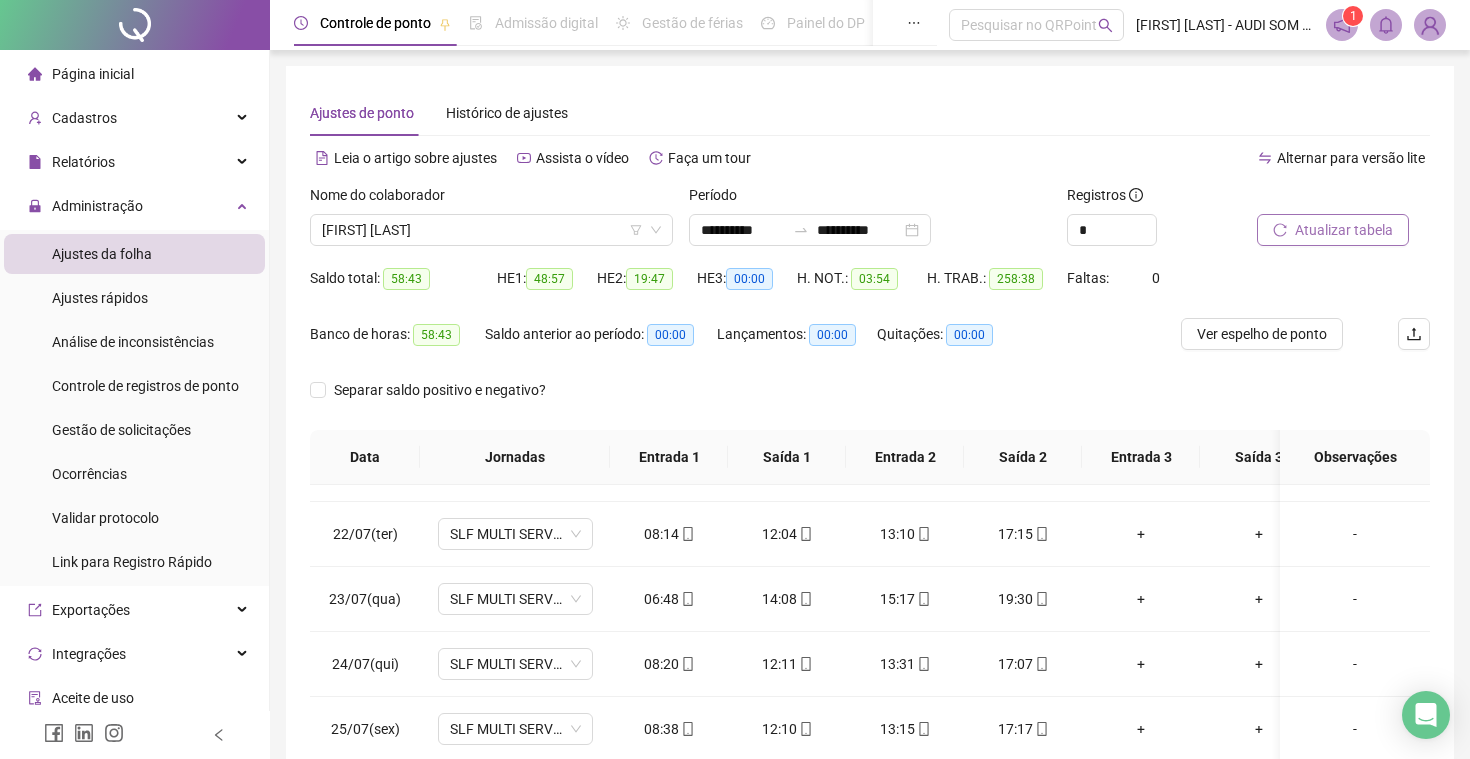 click on "Atualizar tabela" at bounding box center [1344, 230] 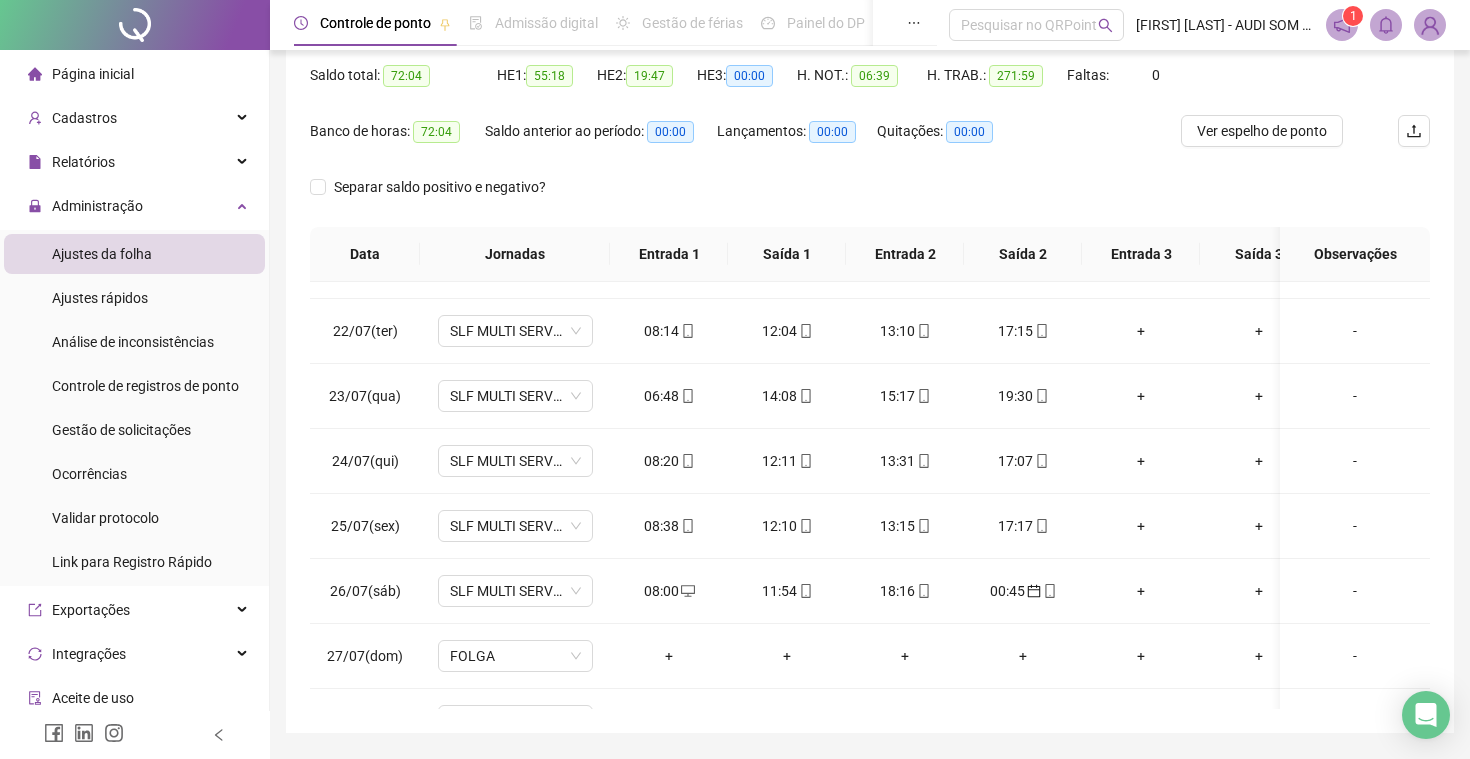 scroll, scrollTop: 250, scrollLeft: 0, axis: vertical 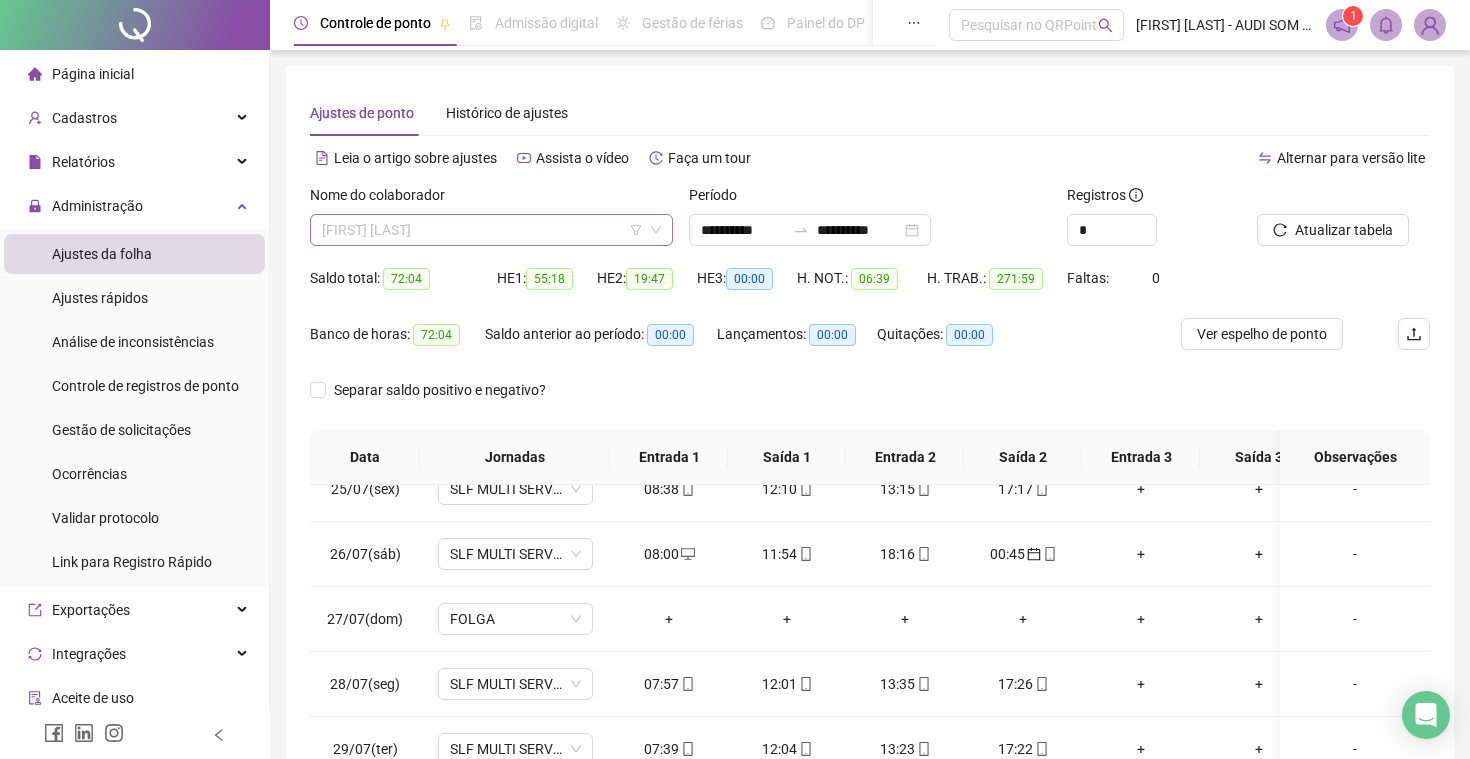click on "[FIRST] [LAST]" at bounding box center [491, 230] 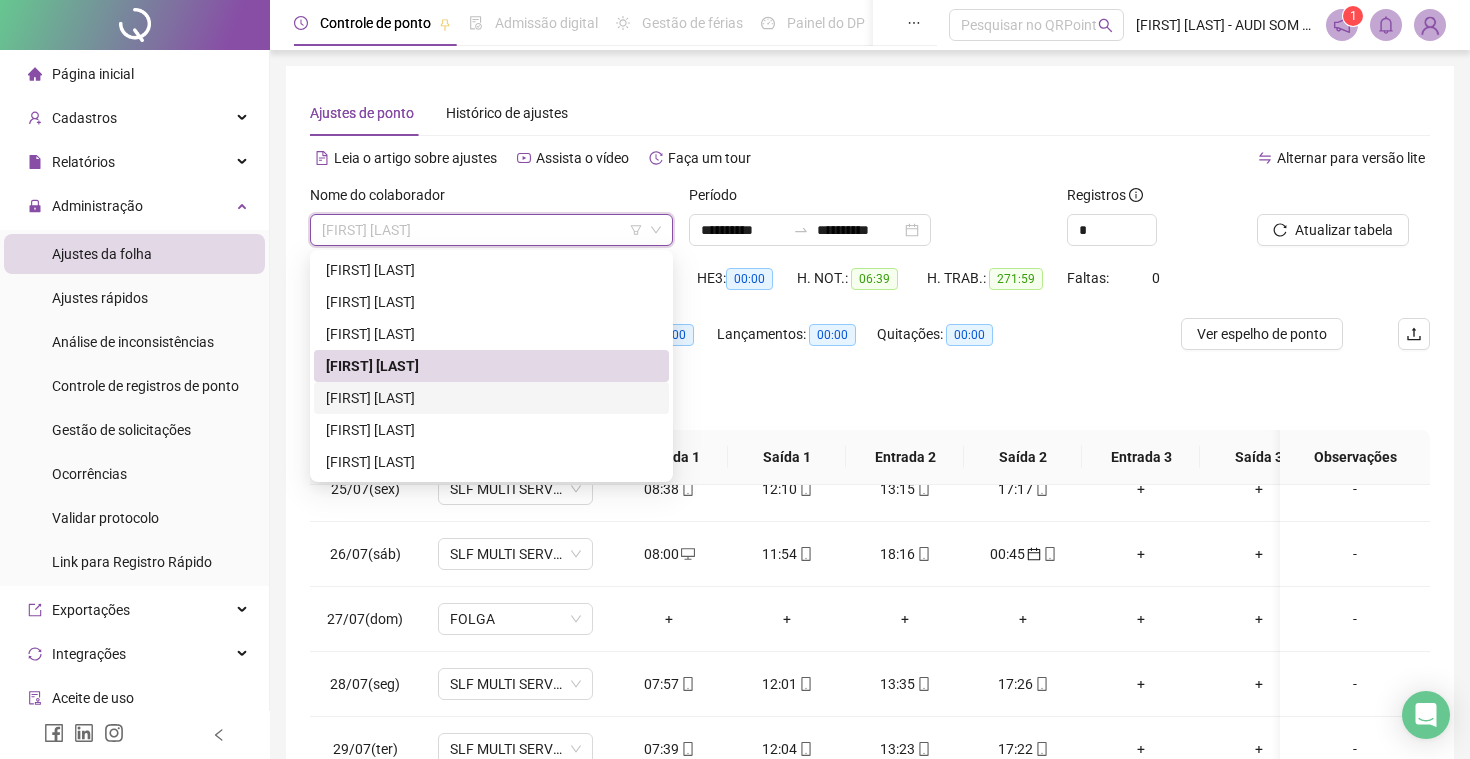 click on "[FIRST] [LAST]" at bounding box center (491, 398) 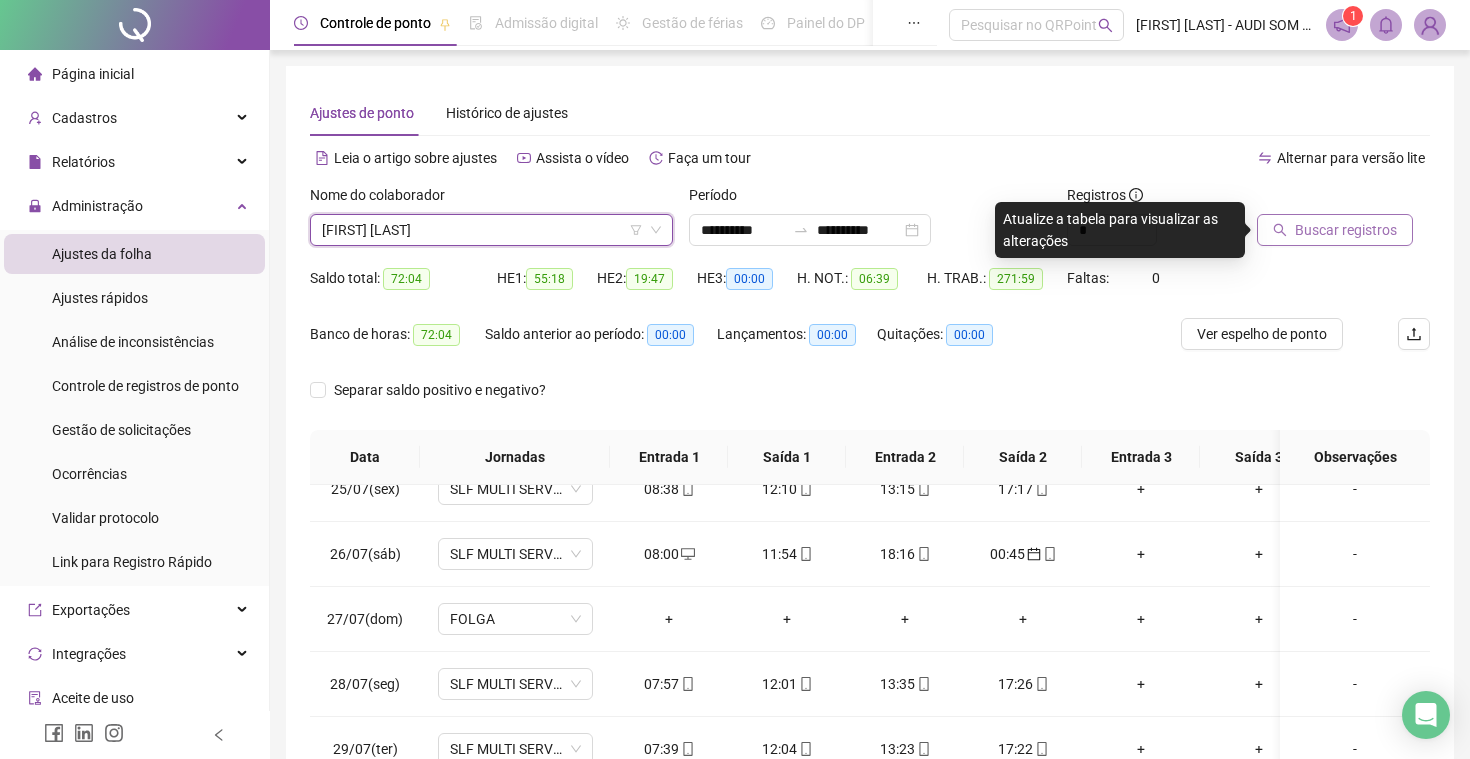 click on "Buscar registros" at bounding box center (1346, 230) 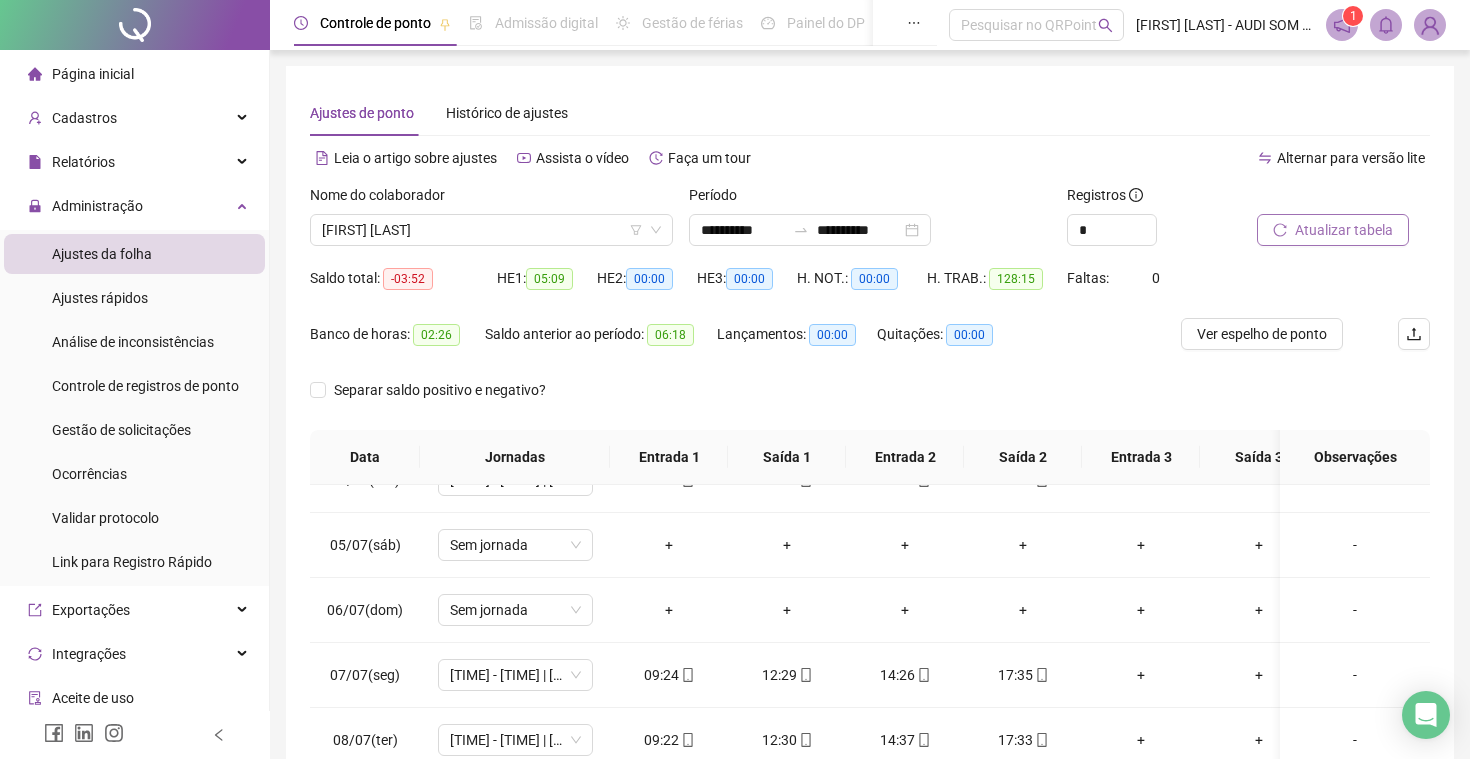 scroll, scrollTop: 0, scrollLeft: 0, axis: both 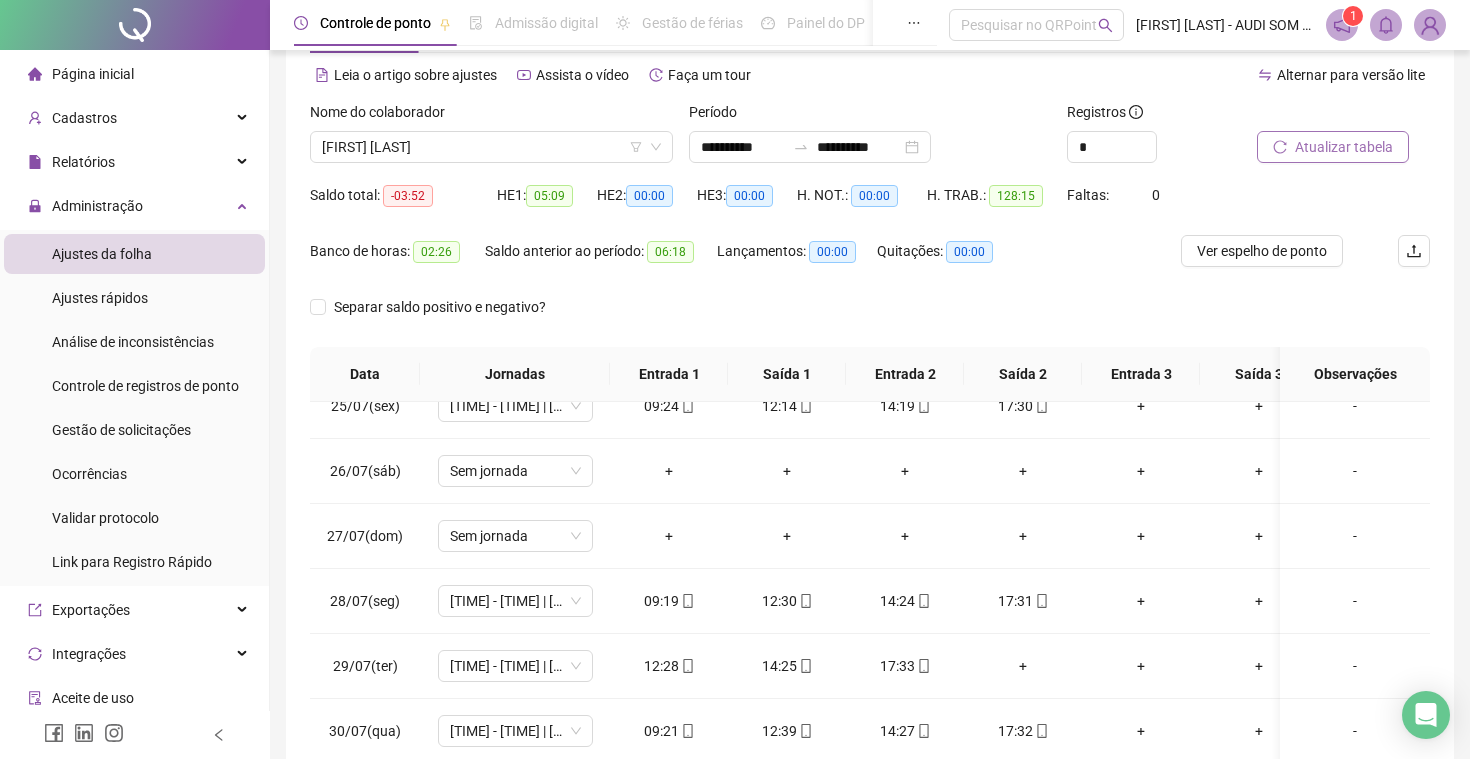 click on "Atualizar tabela" at bounding box center (1344, 147) 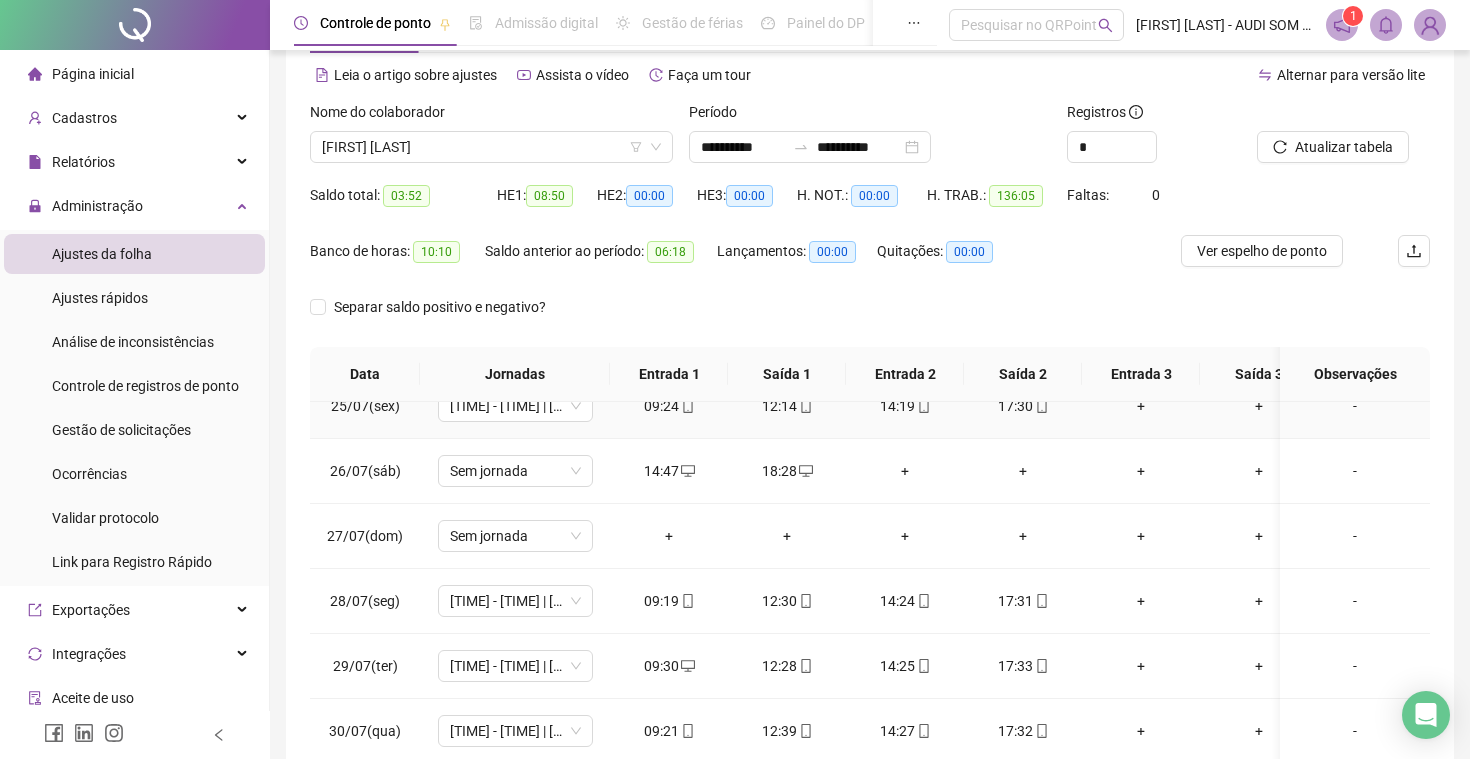 scroll, scrollTop: 263, scrollLeft: 0, axis: vertical 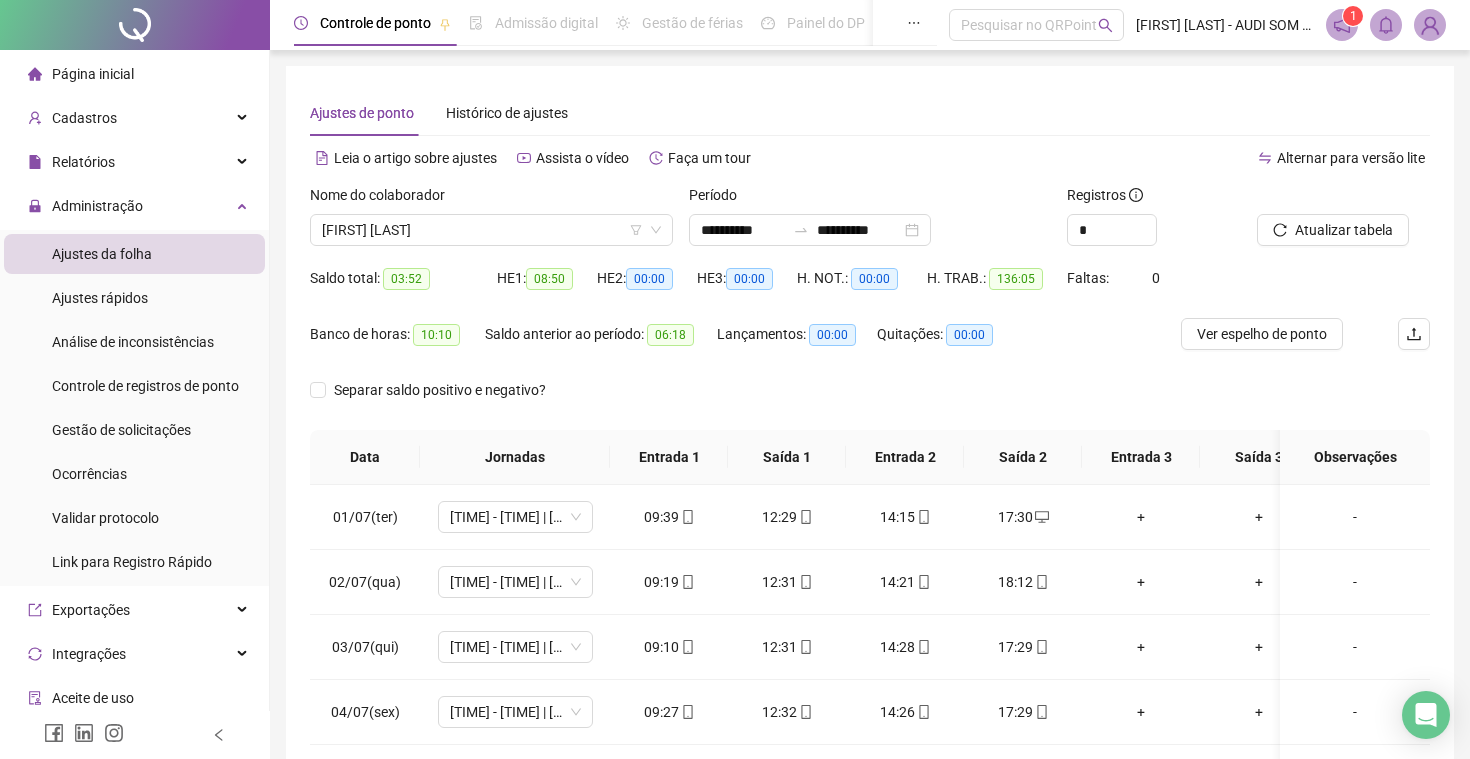 click at bounding box center [135, 25] 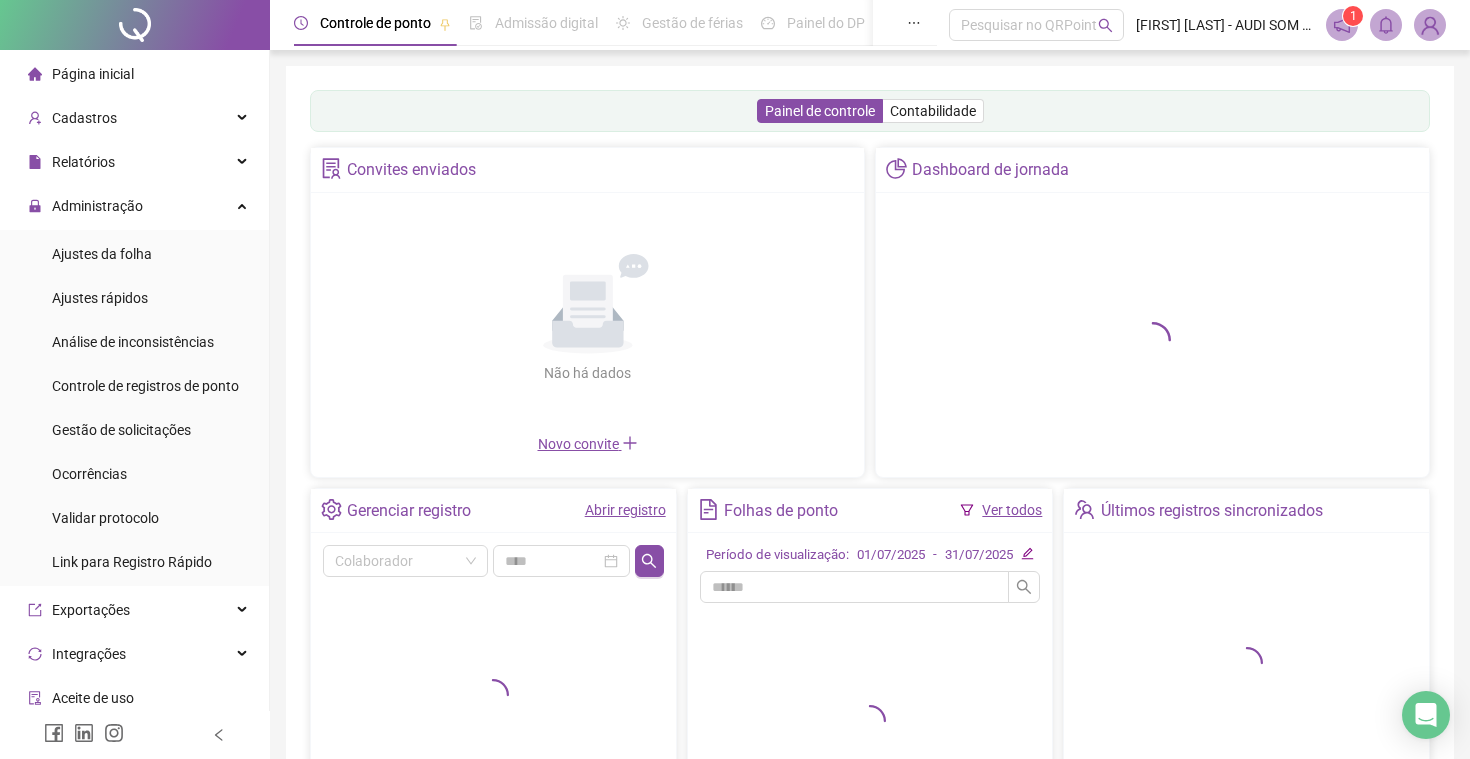 click on "Página inicial" at bounding box center (134, 74) 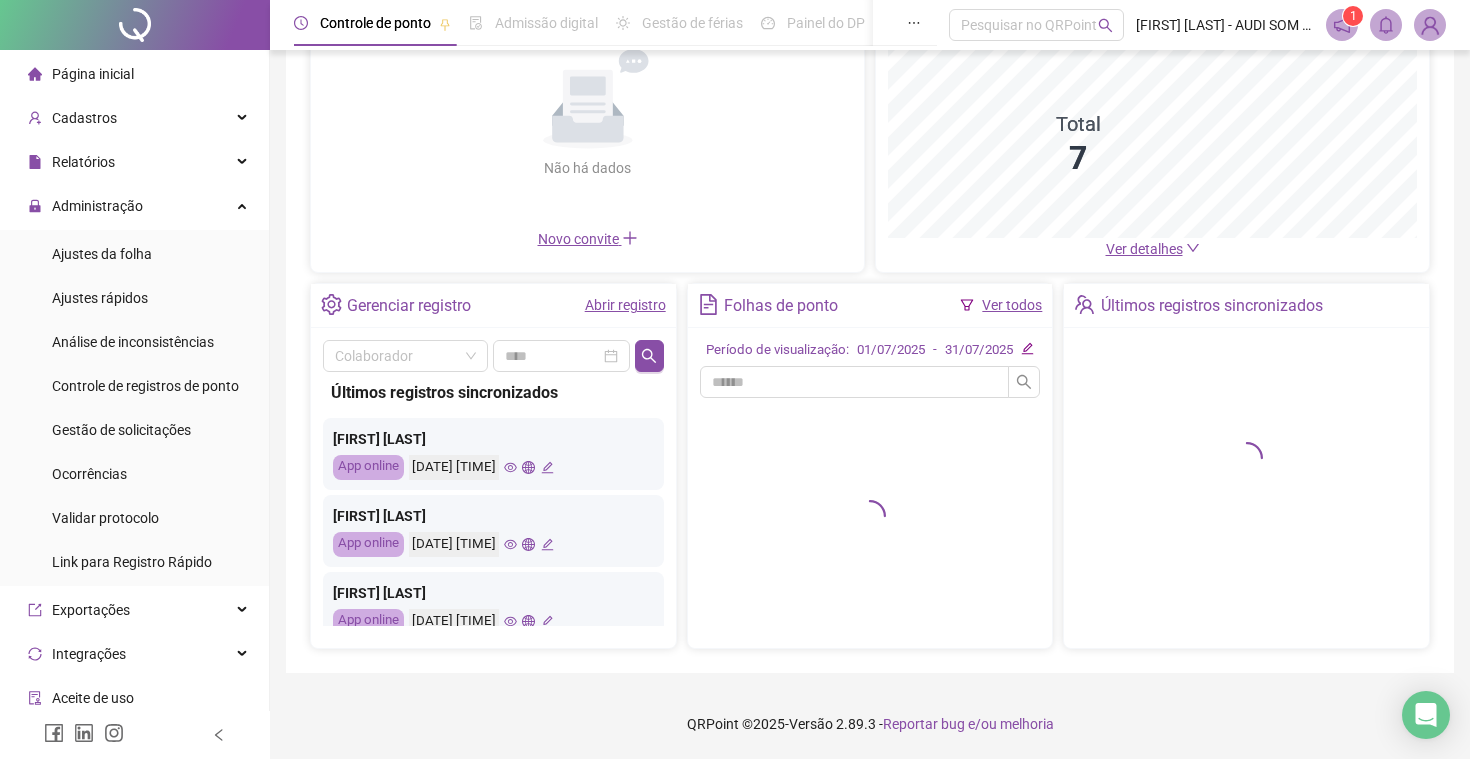 scroll, scrollTop: 224, scrollLeft: 0, axis: vertical 